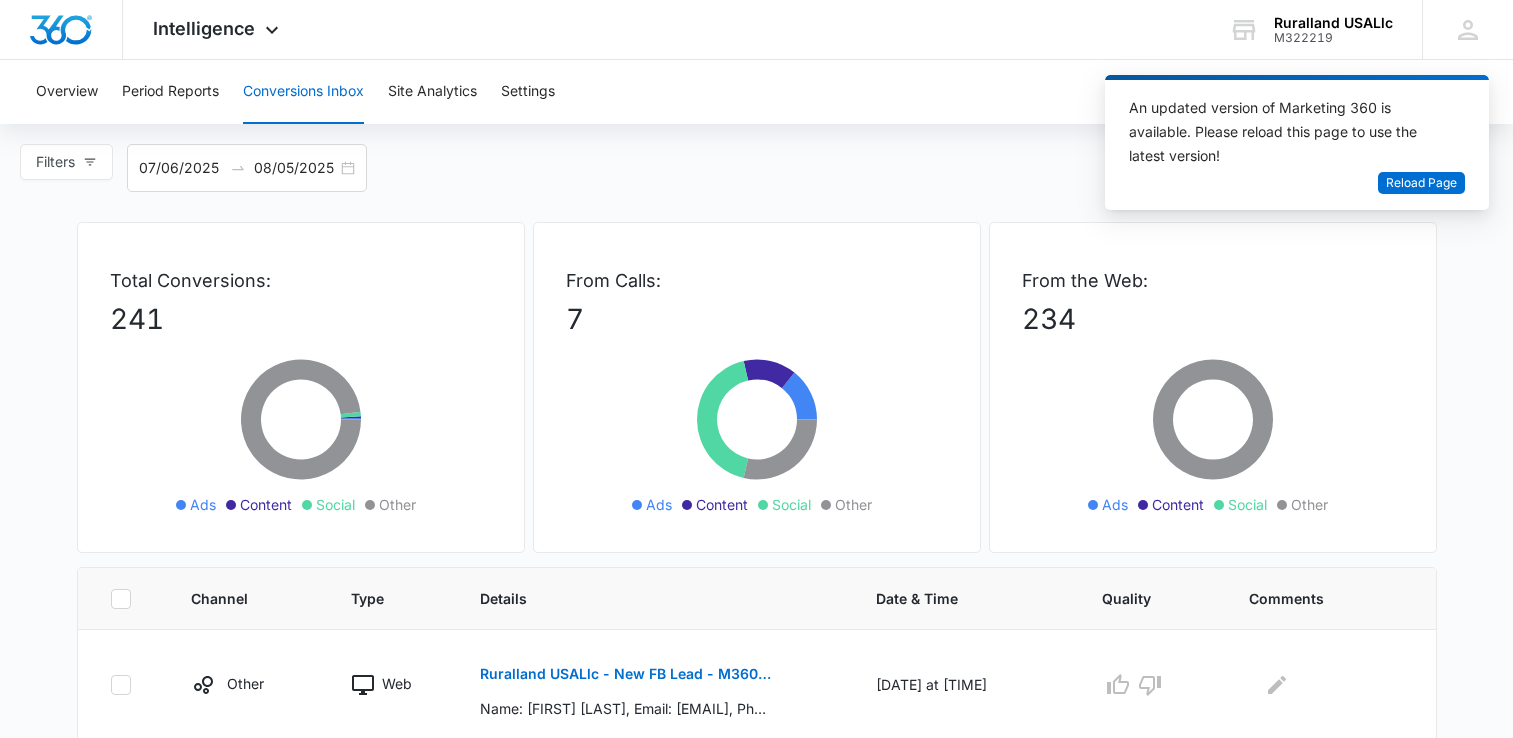 scroll, scrollTop: 0, scrollLeft: 0, axis: both 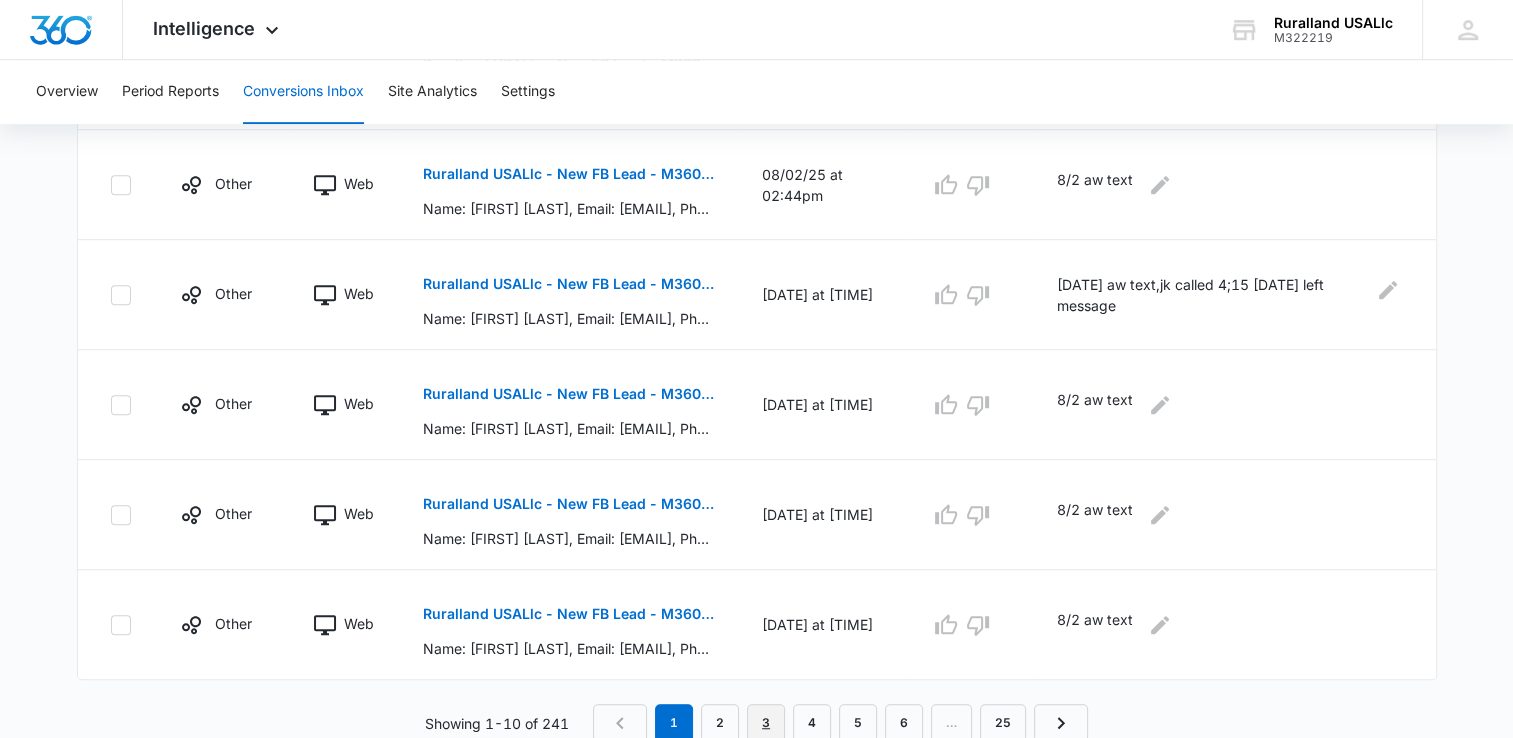 click on "3" at bounding box center [766, 723] 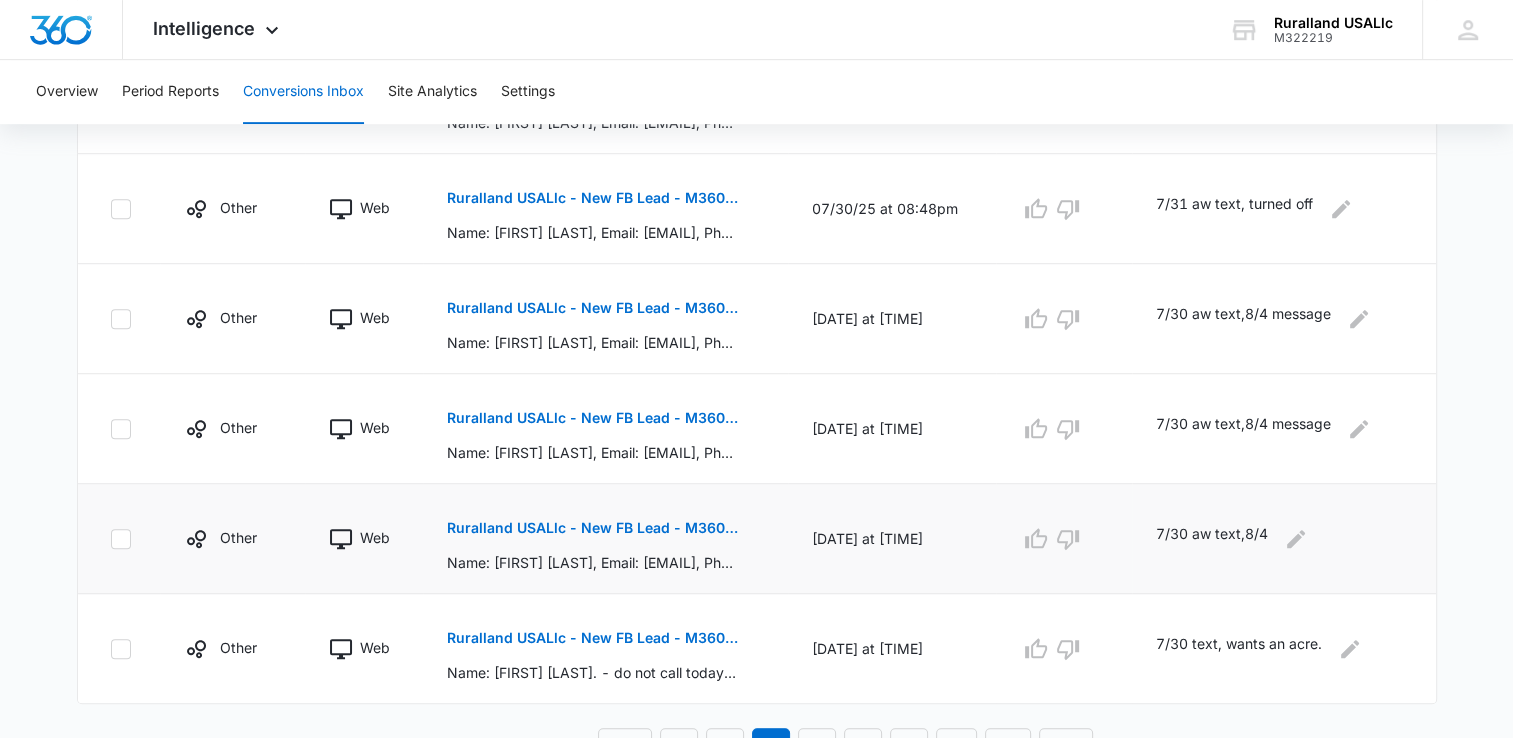 scroll, scrollTop: 1051, scrollLeft: 0, axis: vertical 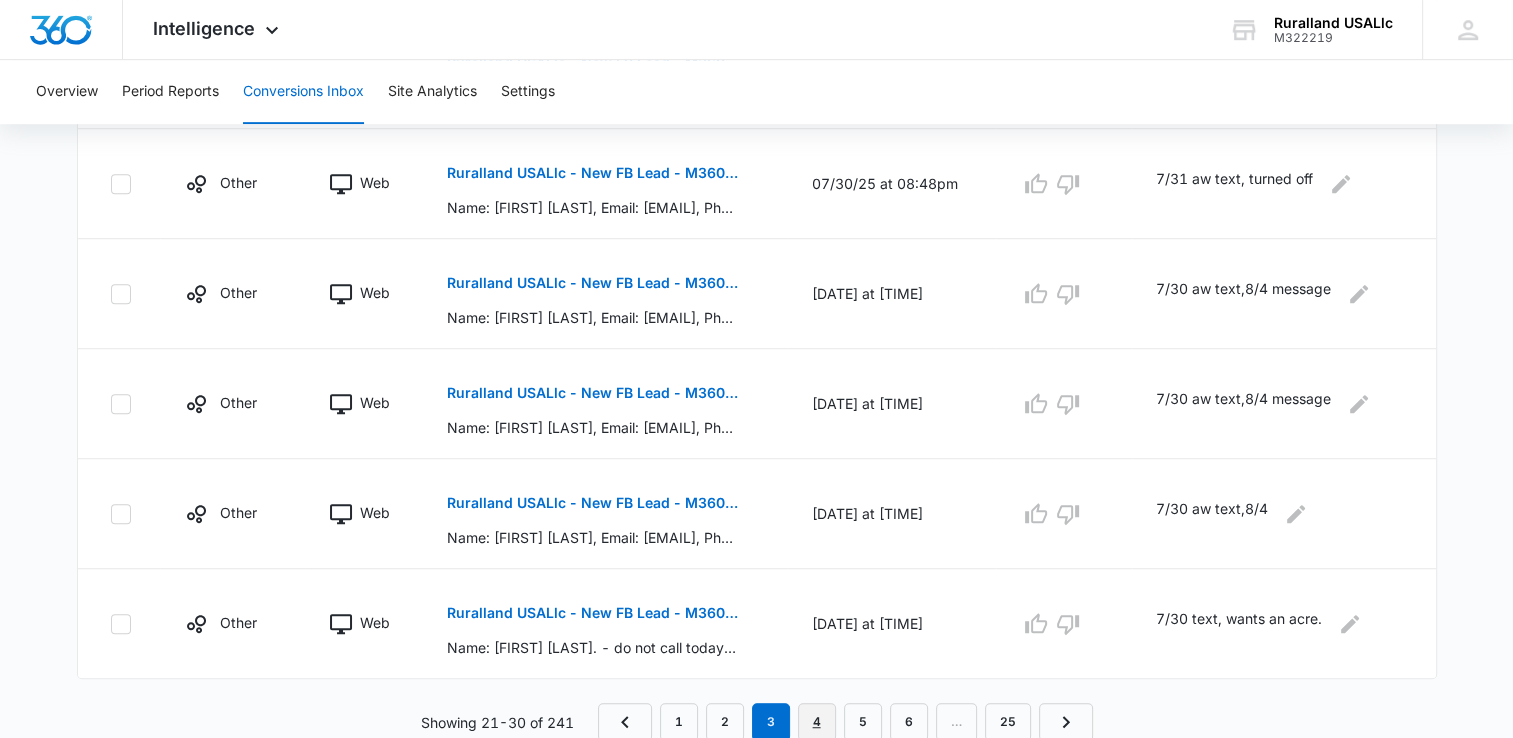 click on "4" at bounding box center [817, 722] 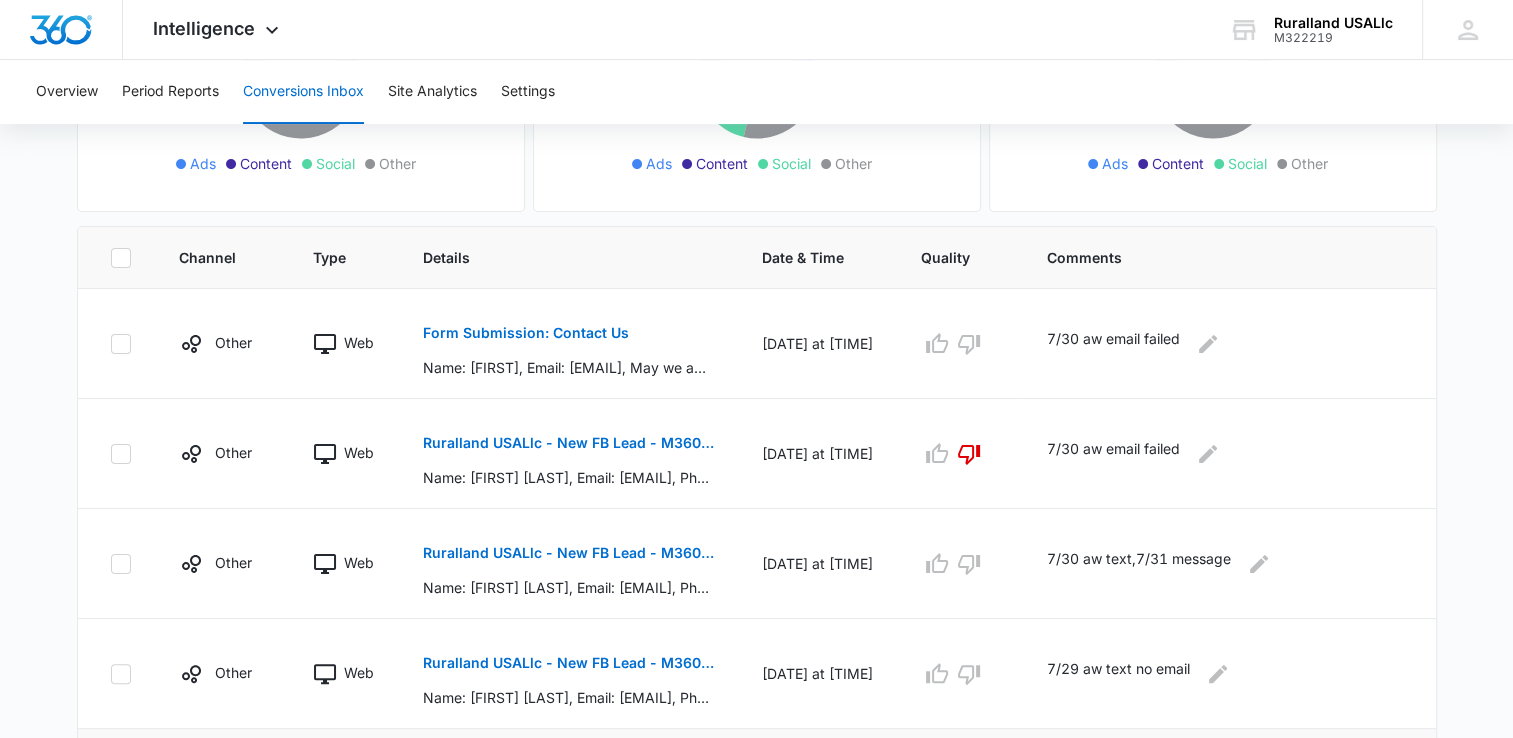 scroll, scrollTop: 400, scrollLeft: 0, axis: vertical 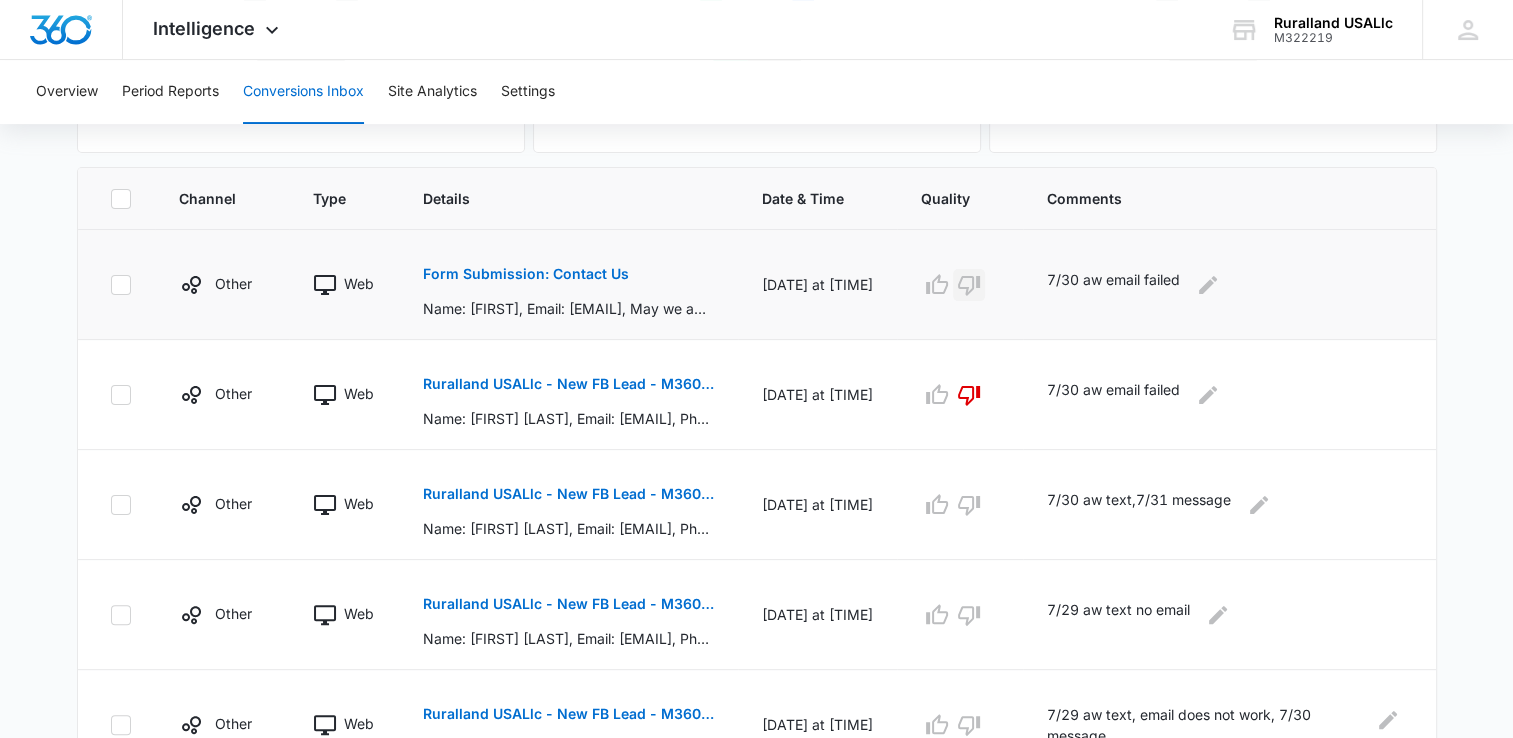 click 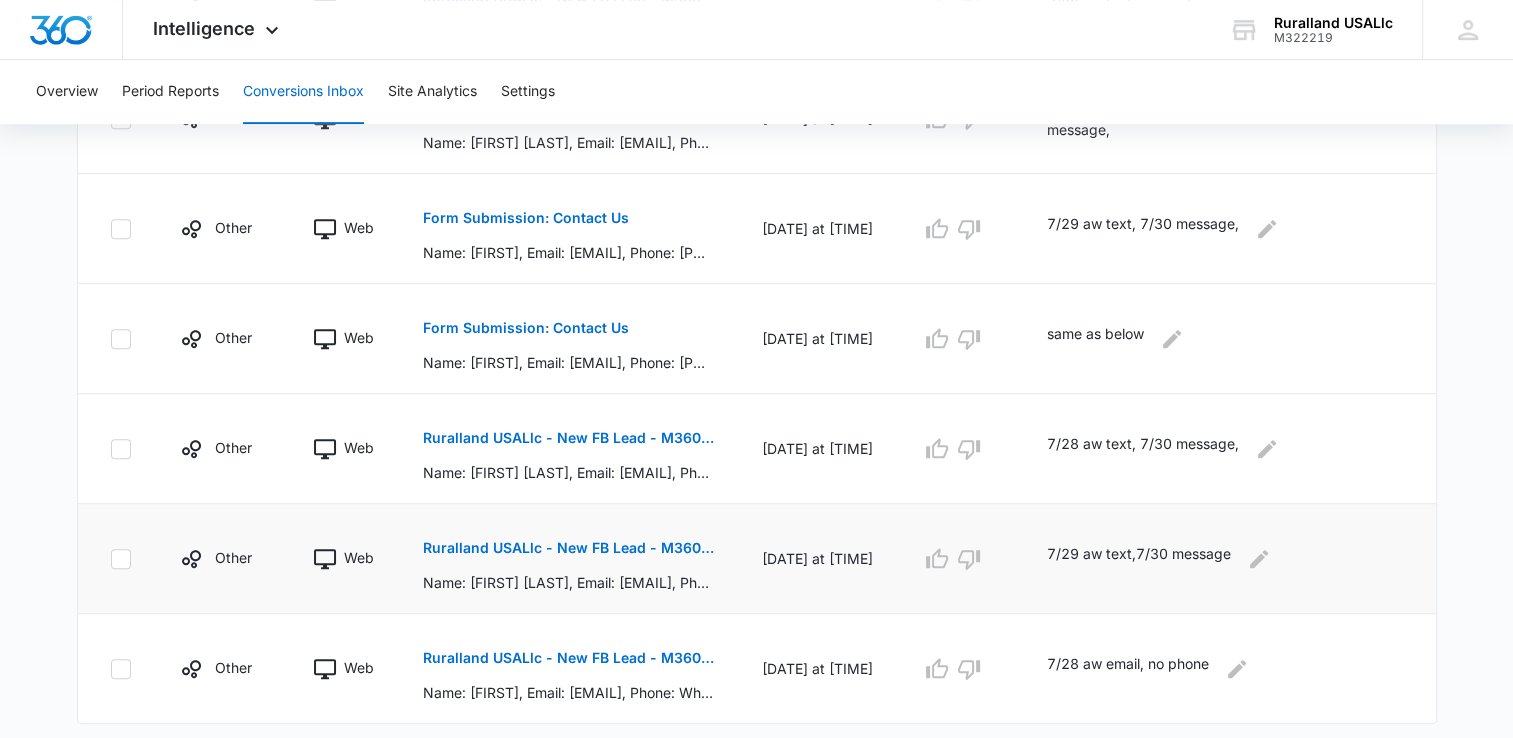 scroll, scrollTop: 1051, scrollLeft: 0, axis: vertical 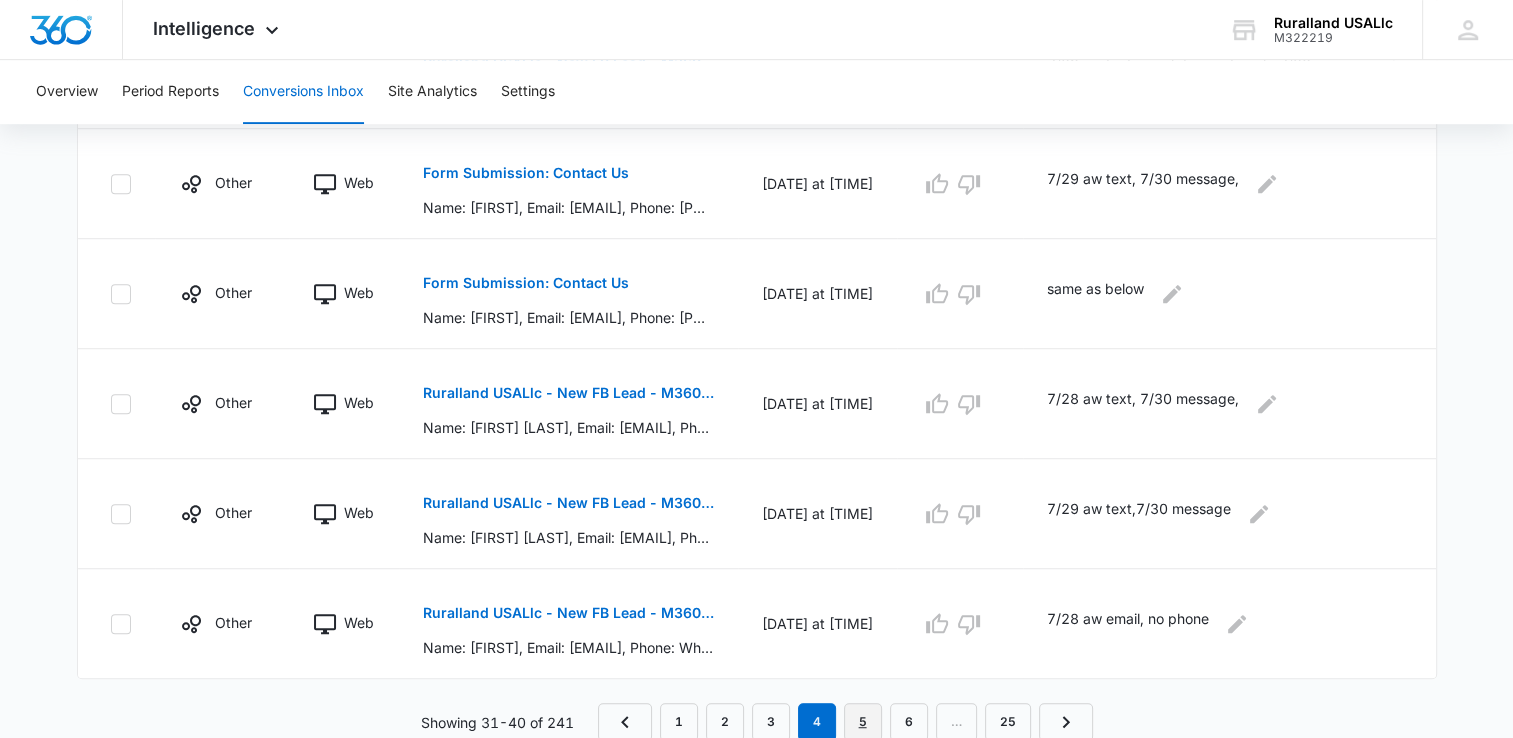 click on "5" at bounding box center [863, 722] 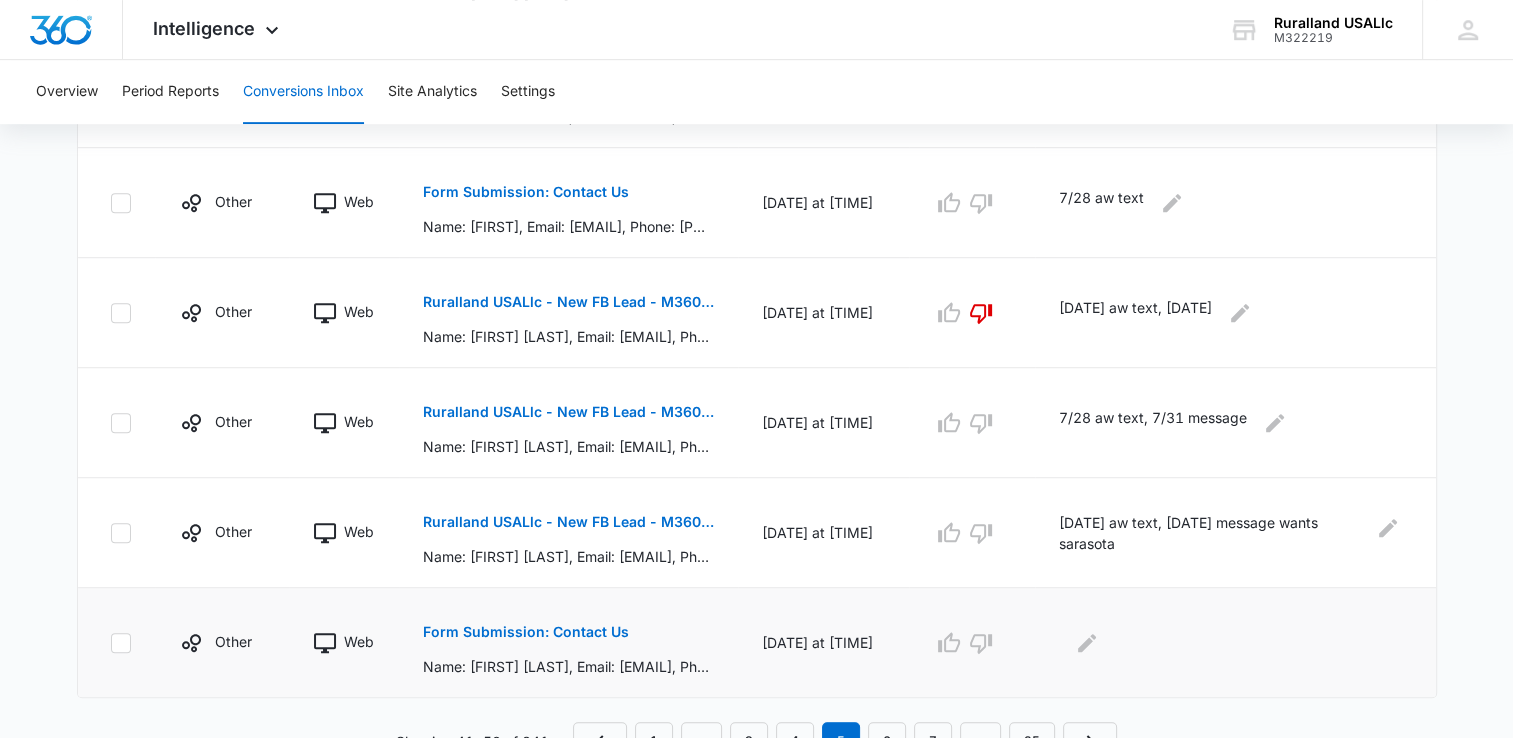 scroll, scrollTop: 1051, scrollLeft: 0, axis: vertical 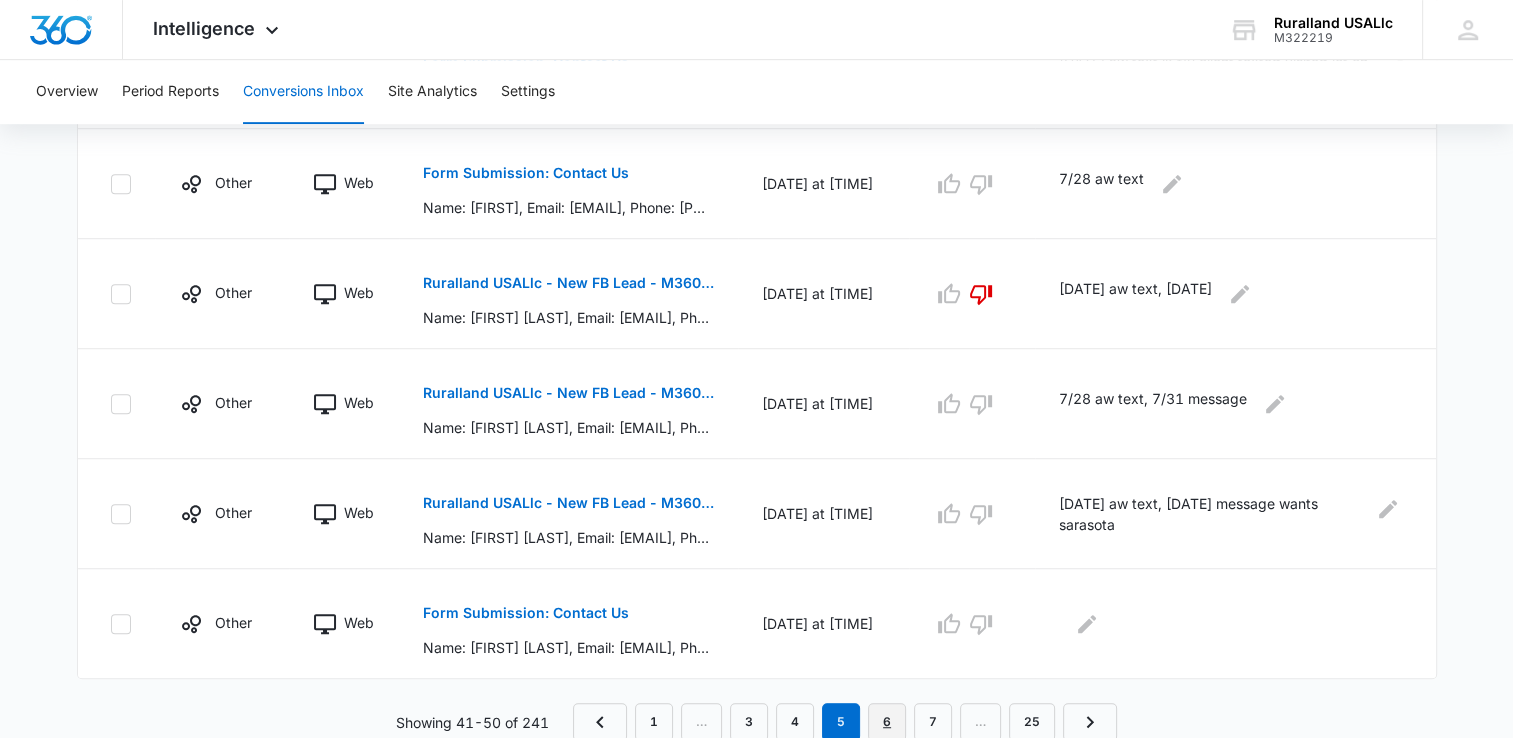 click on "6" at bounding box center (887, 722) 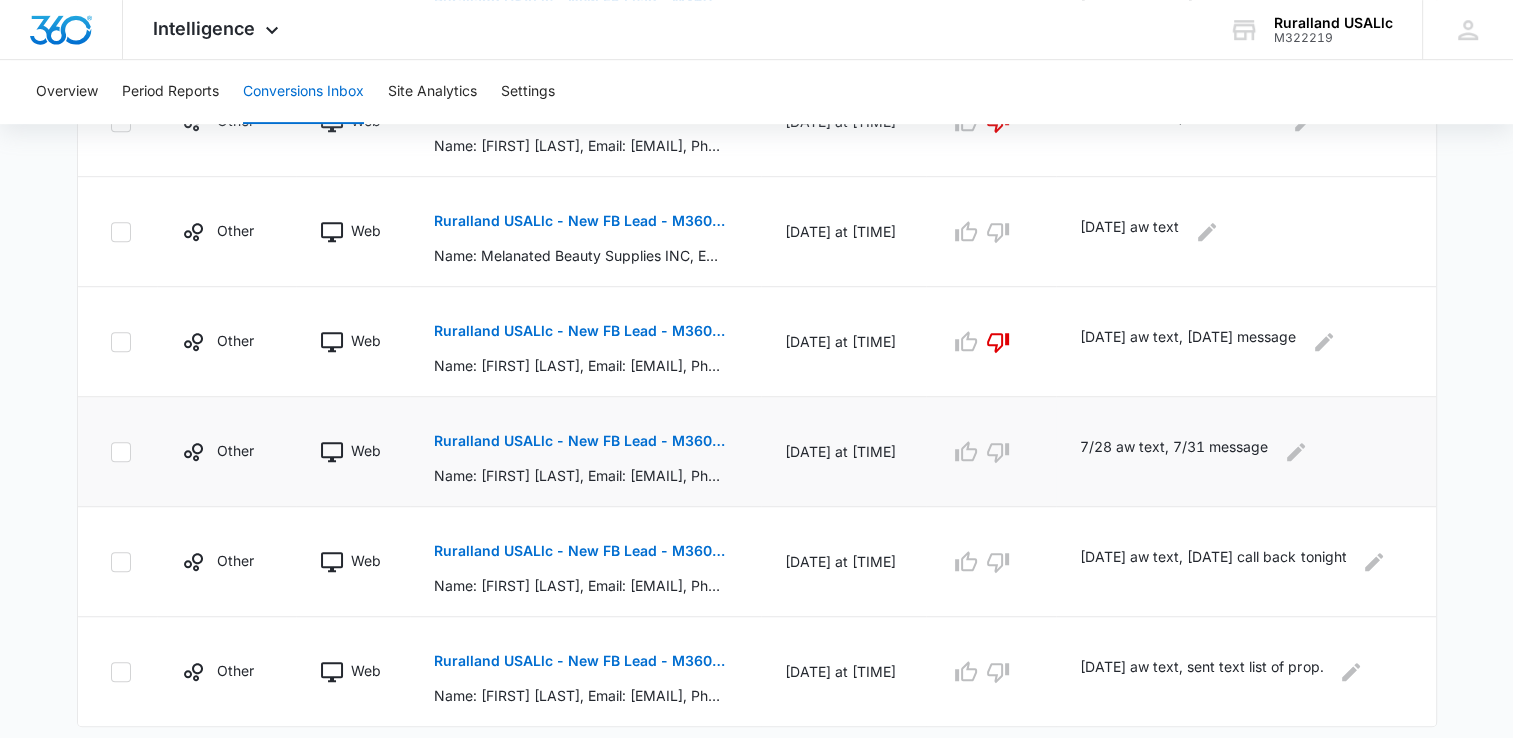scroll, scrollTop: 1051, scrollLeft: 0, axis: vertical 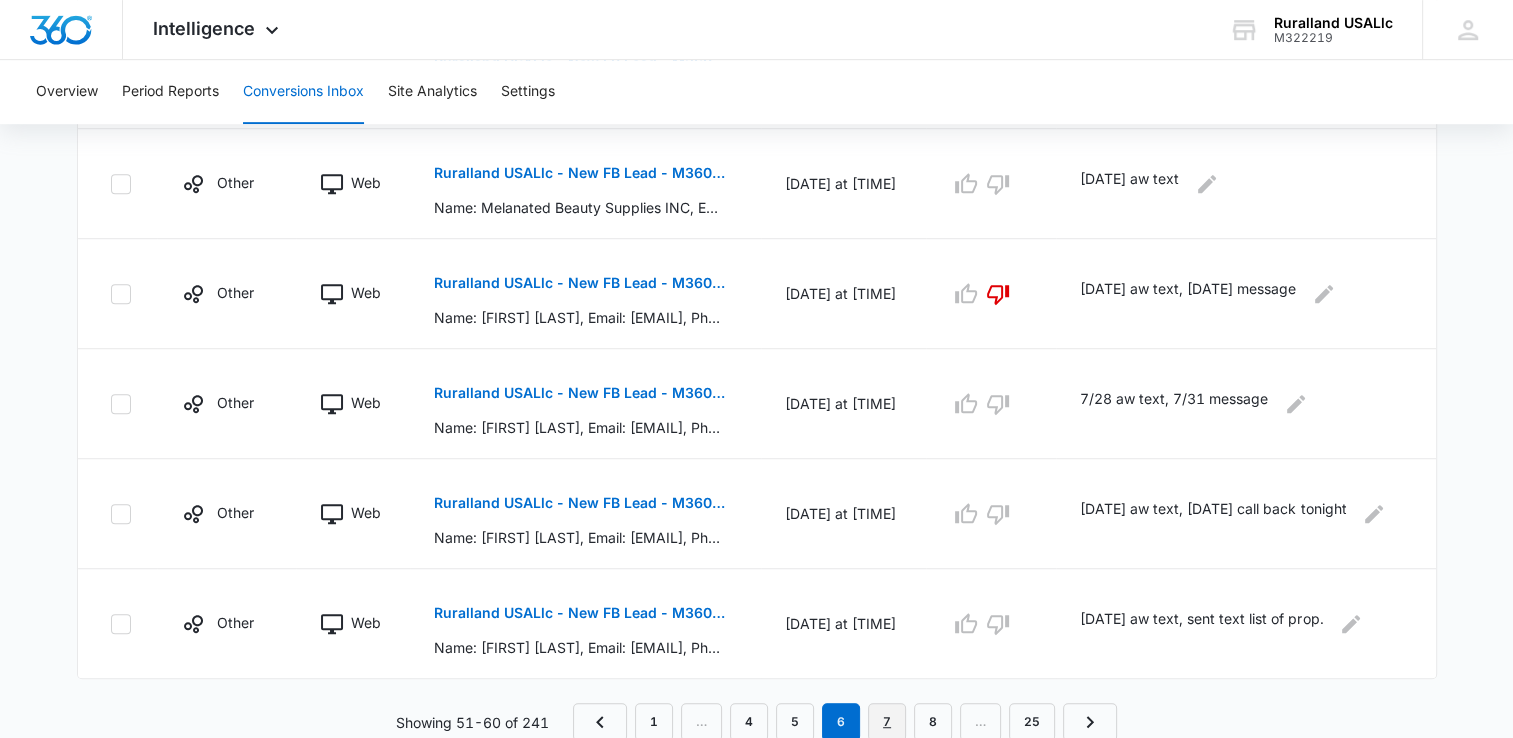 click on "7" at bounding box center [887, 722] 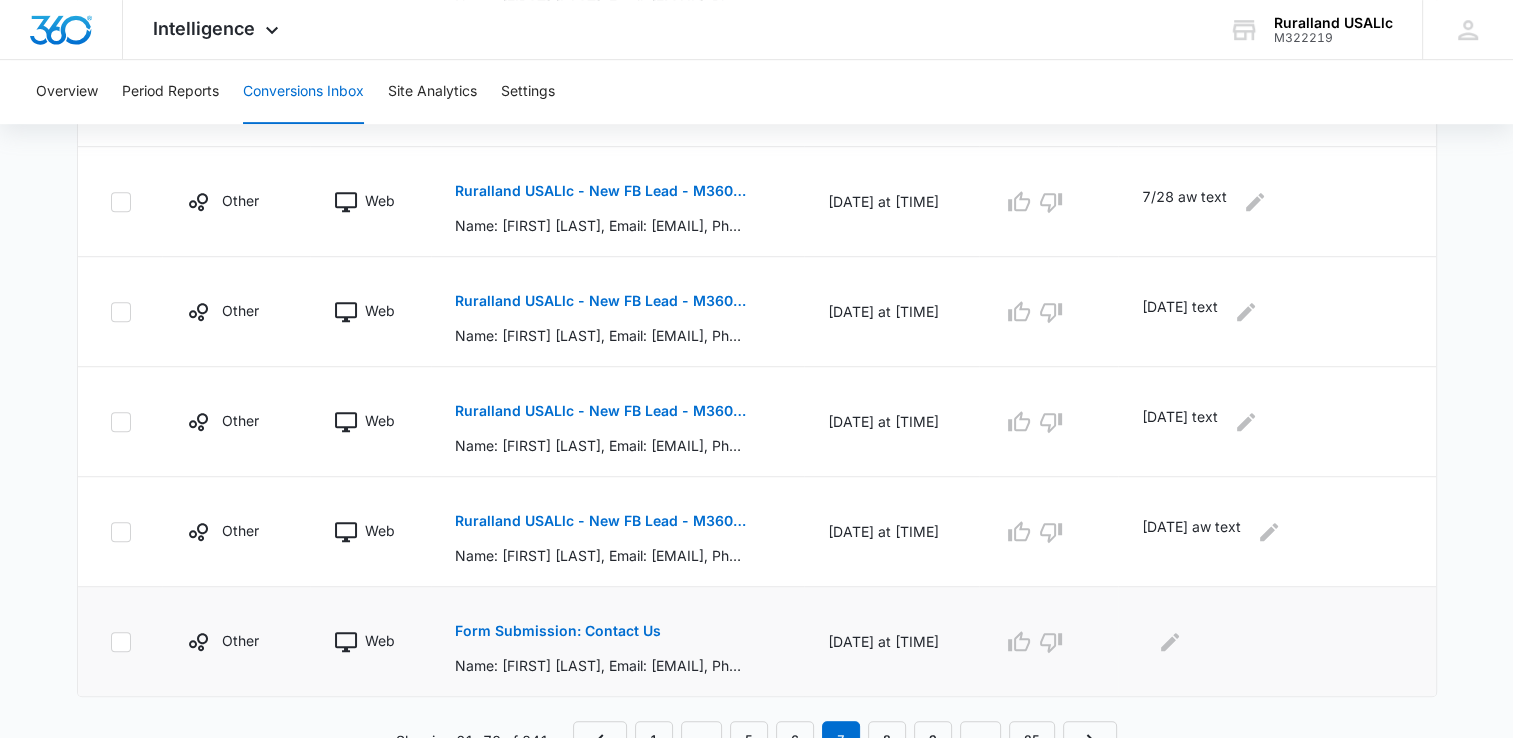 scroll, scrollTop: 1051, scrollLeft: 0, axis: vertical 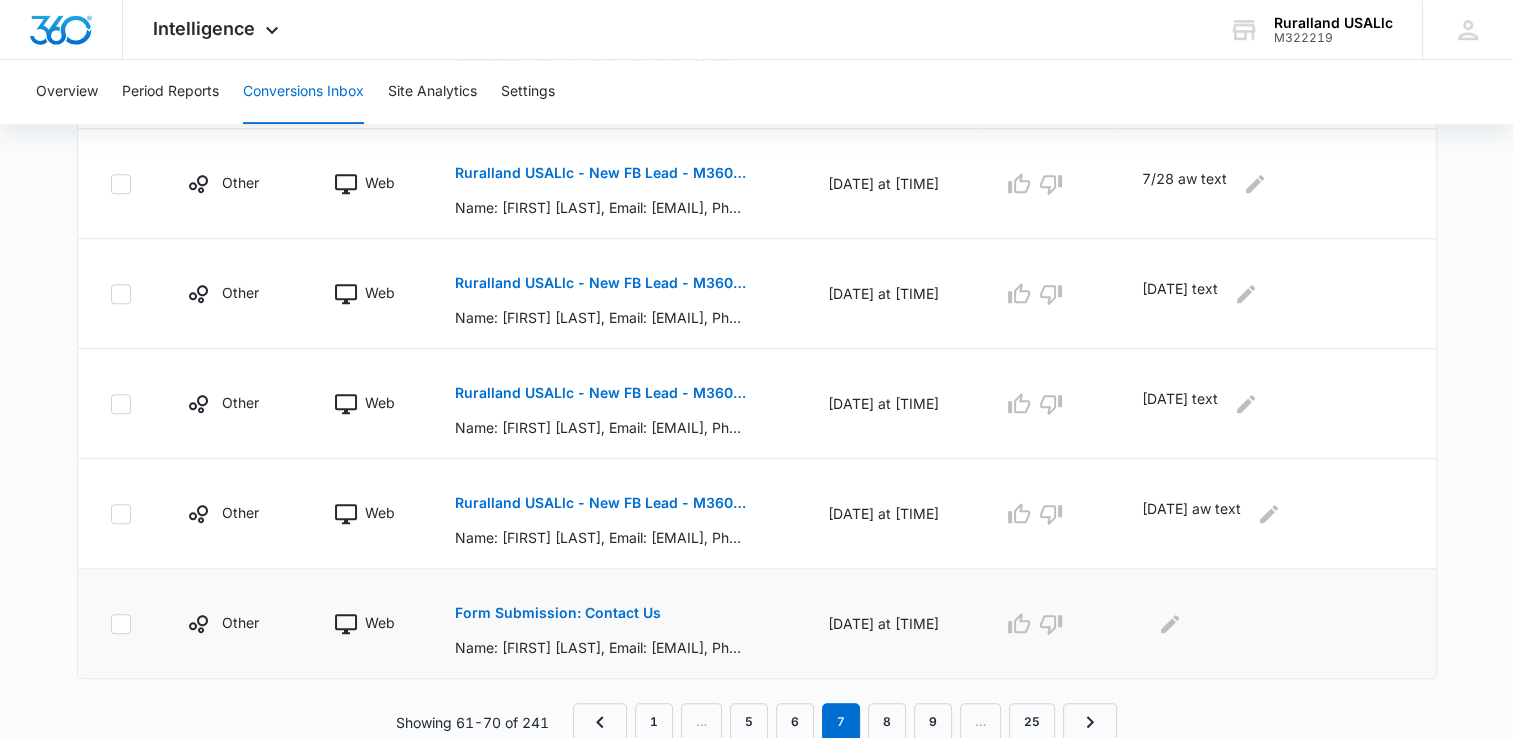 click on "Form Submission: Contact Us" at bounding box center (558, 613) 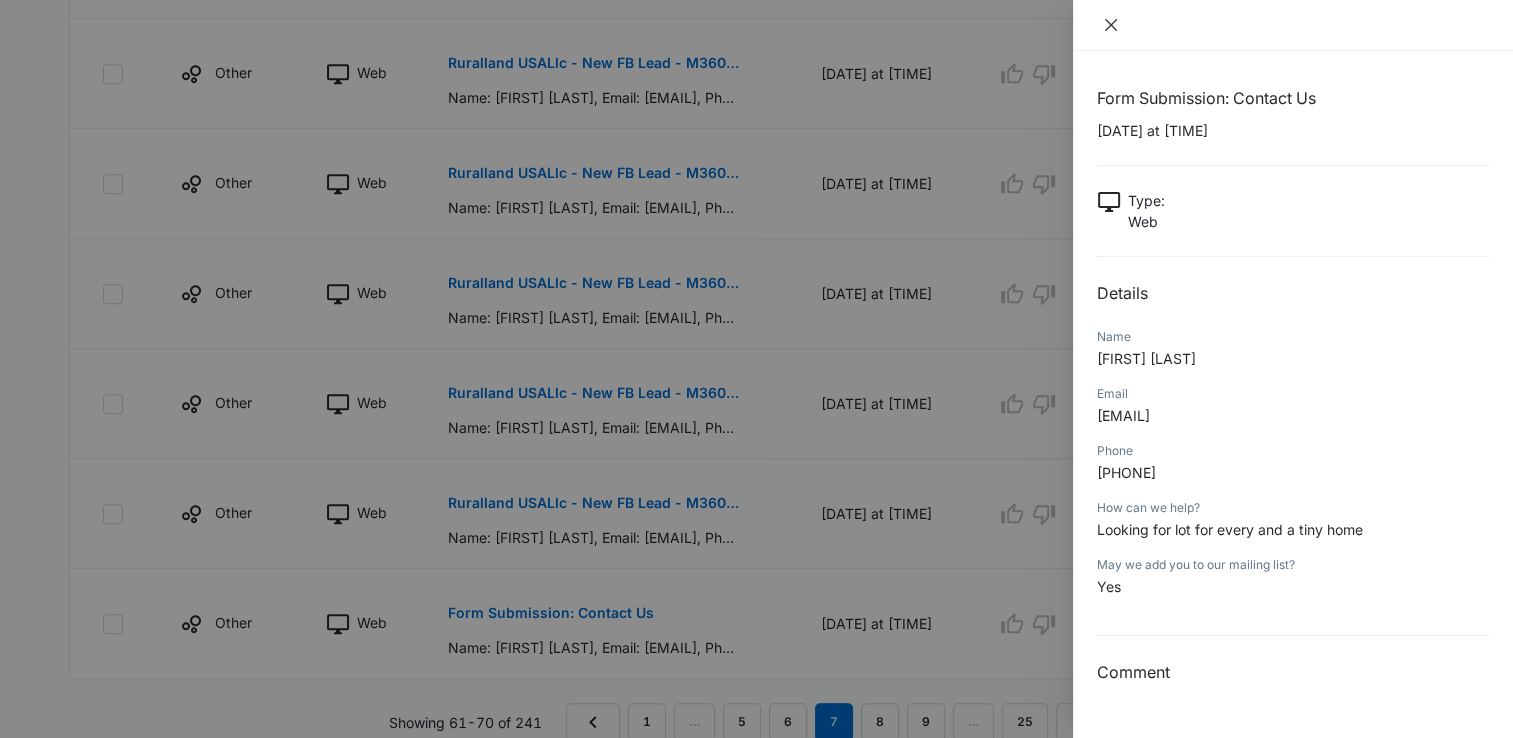 click 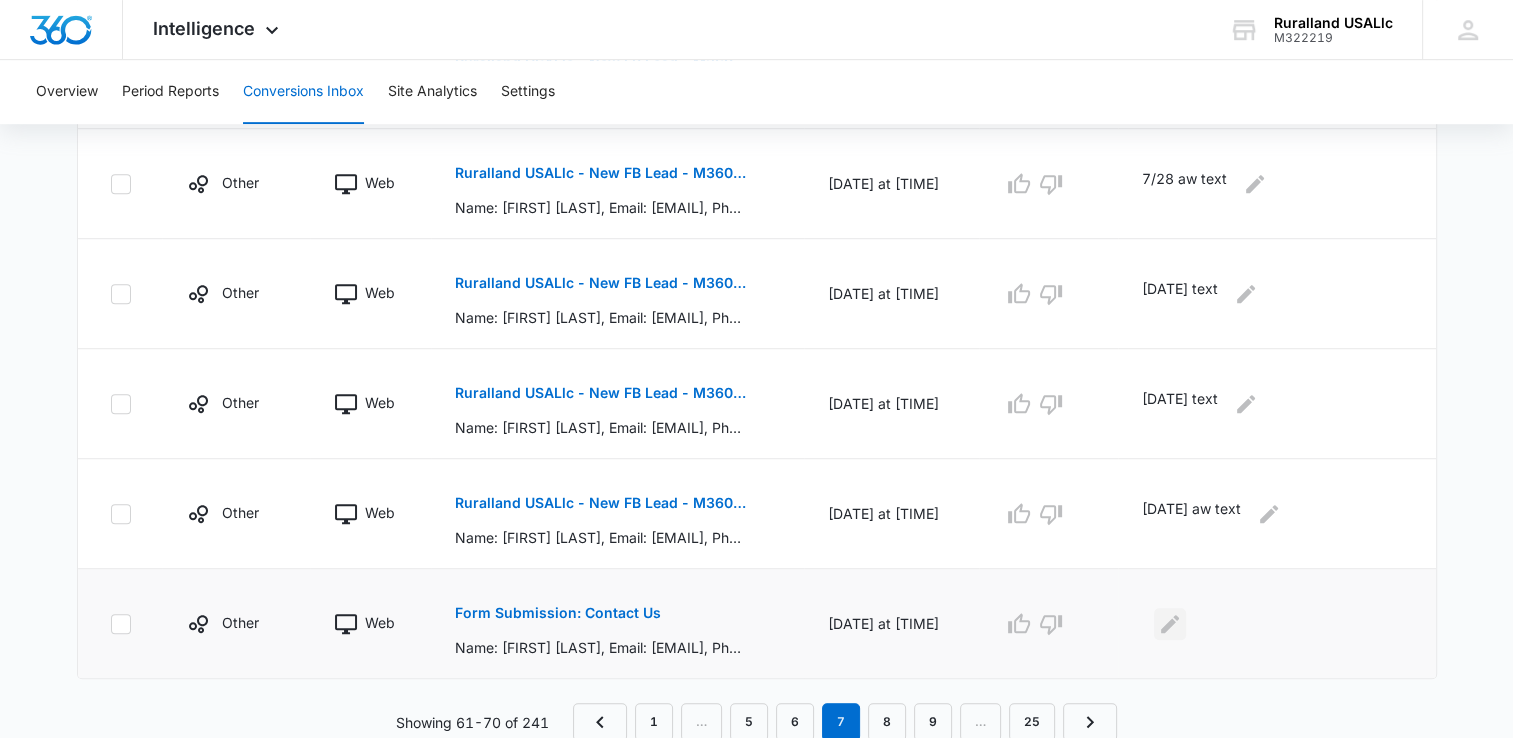 click 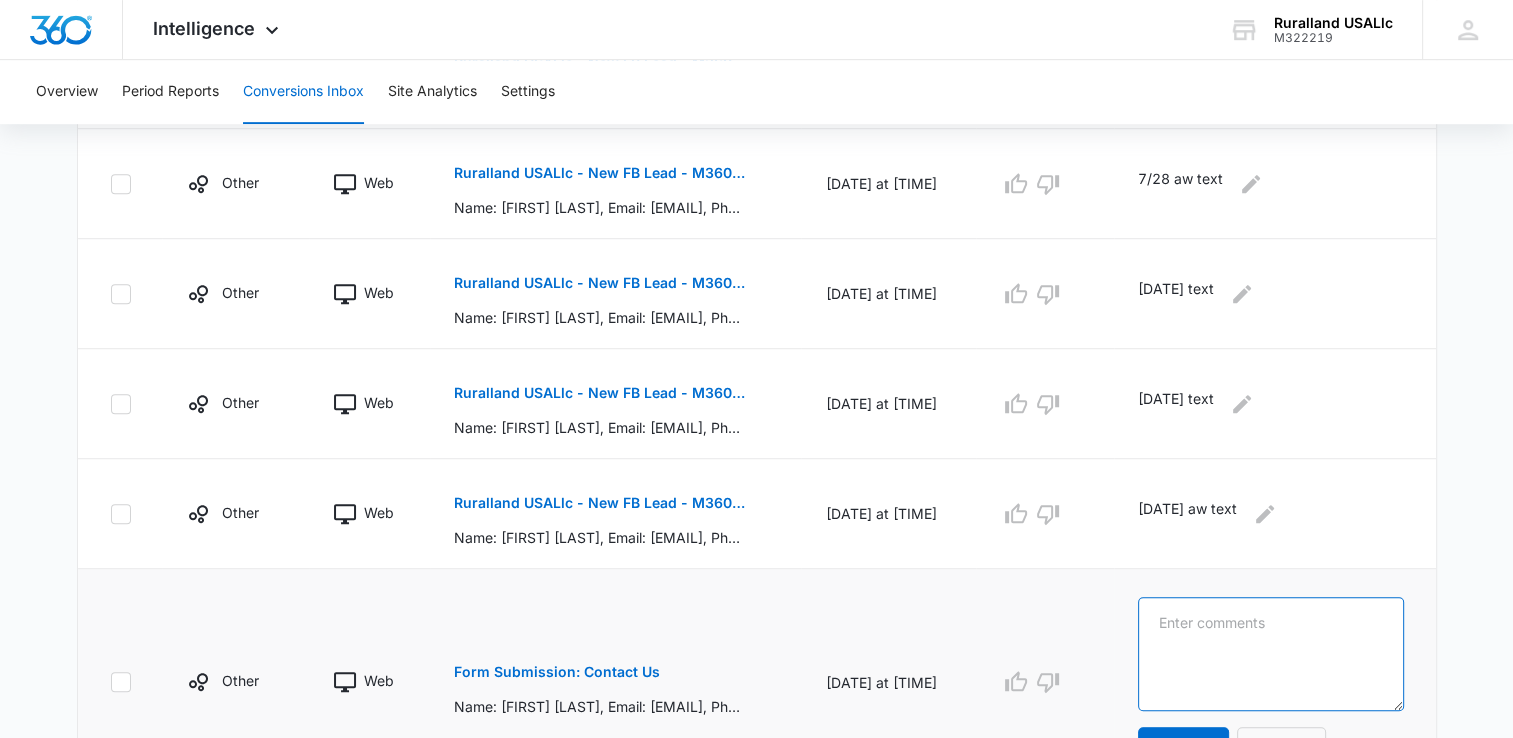click at bounding box center [1270, 654] 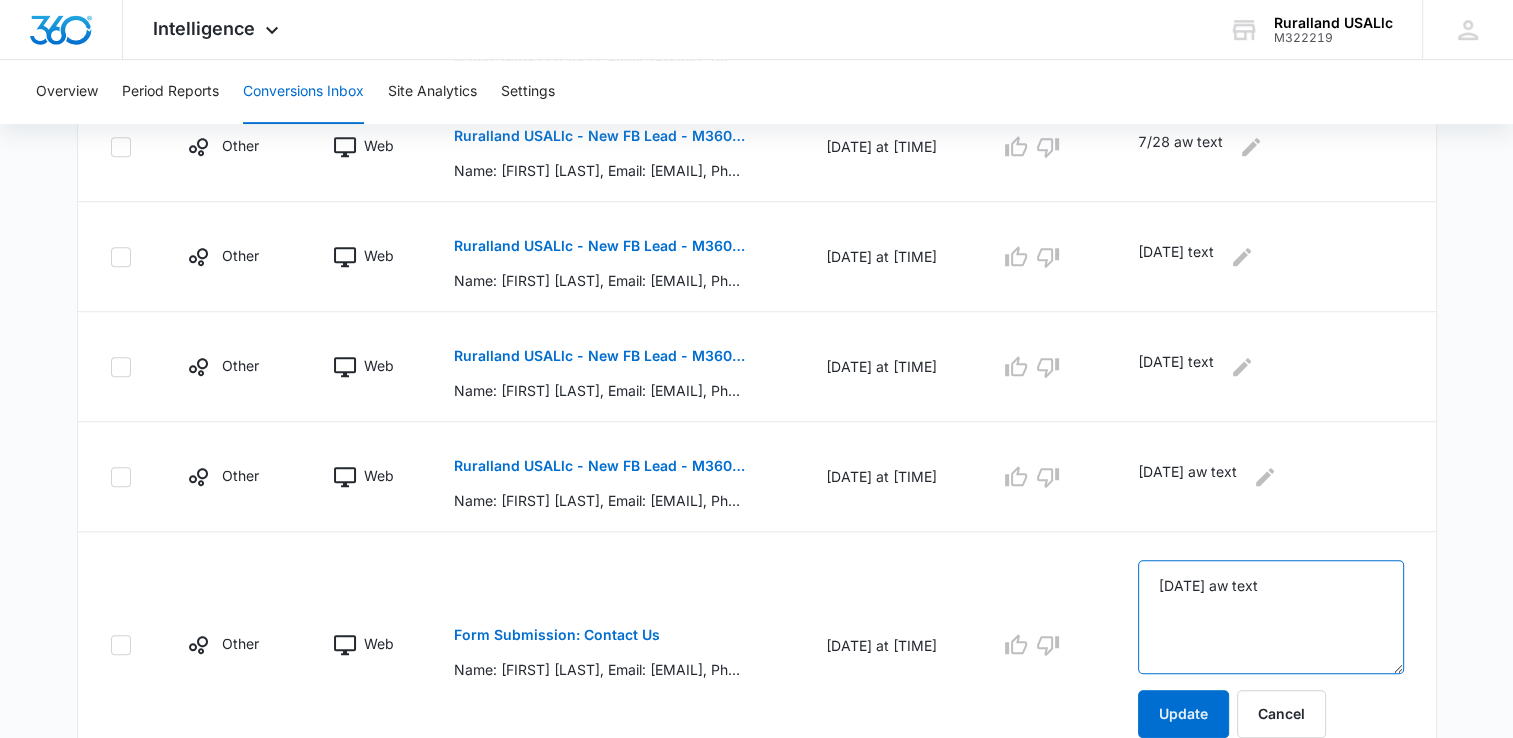 scroll, scrollTop: 1151, scrollLeft: 0, axis: vertical 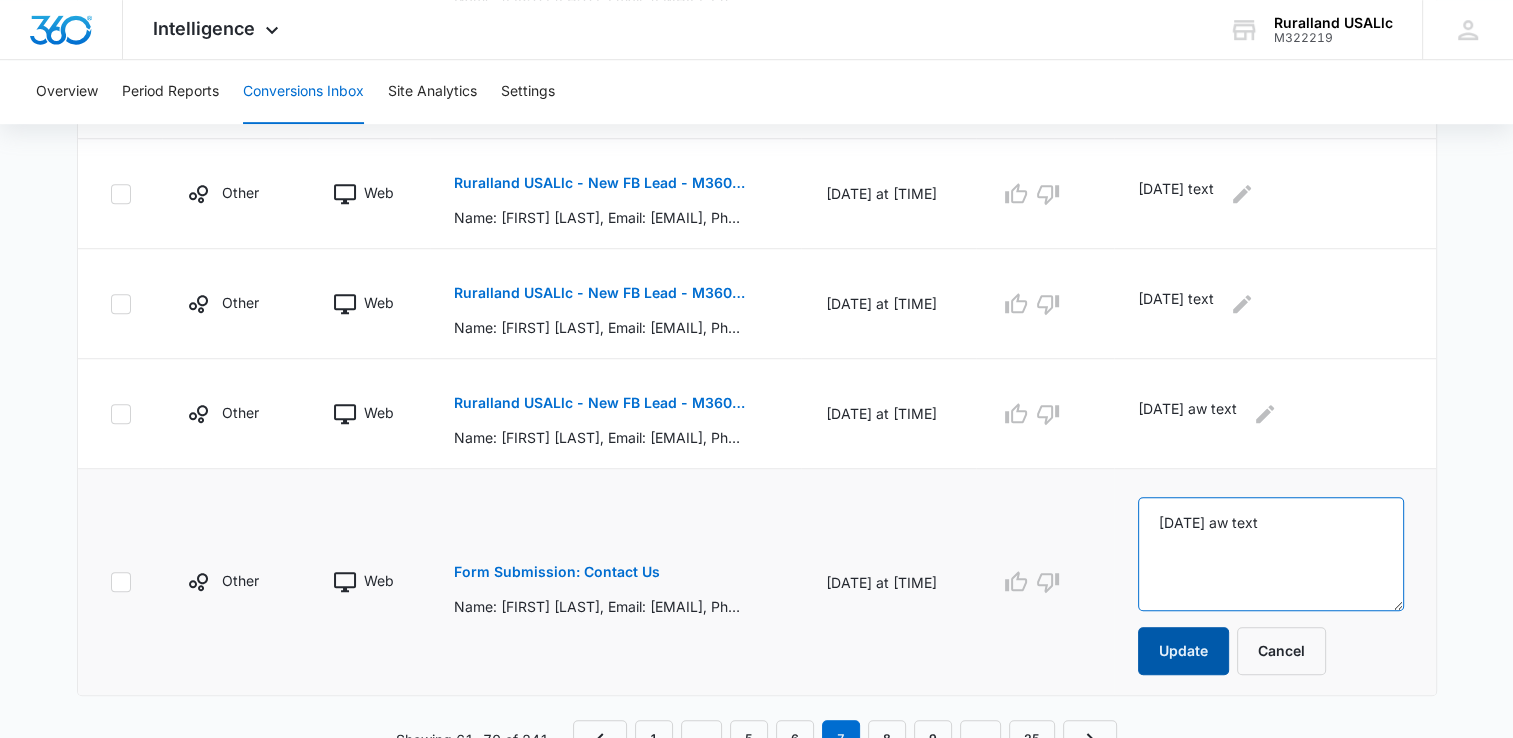 type on "[DATE] aw text" 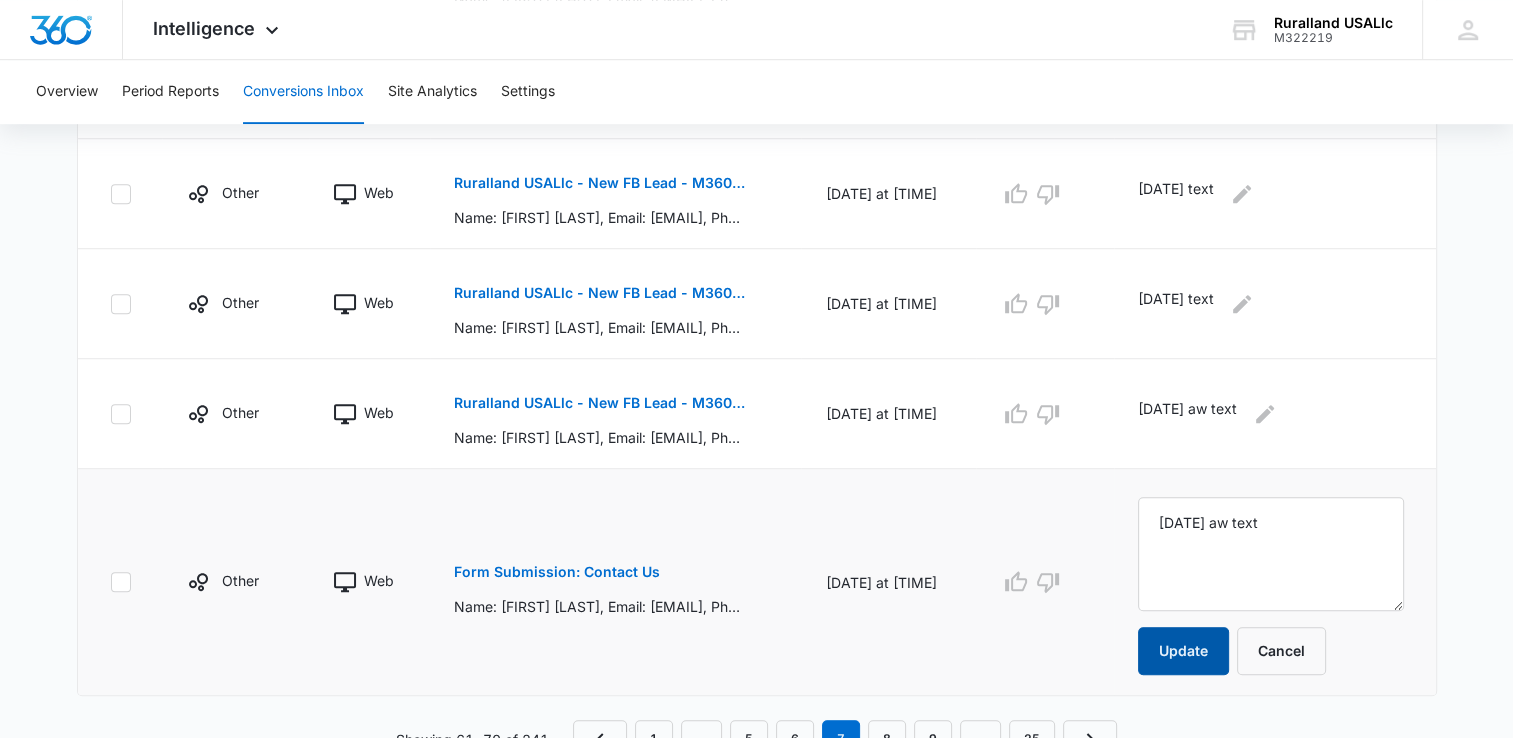 drag, startPoint x: 1186, startPoint y: 651, endPoint x: 1164, endPoint y: 634, distance: 27.802877 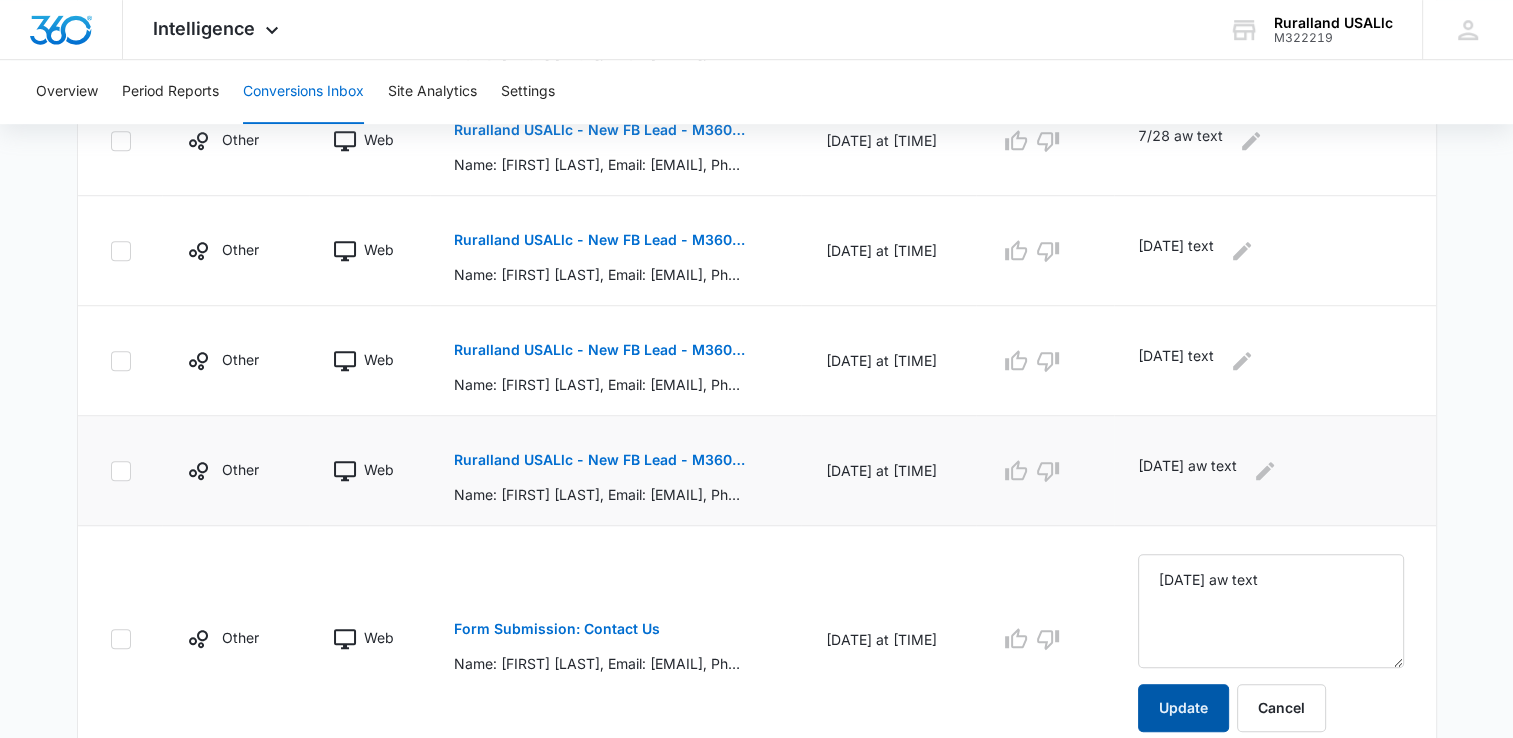 scroll, scrollTop: 1051, scrollLeft: 0, axis: vertical 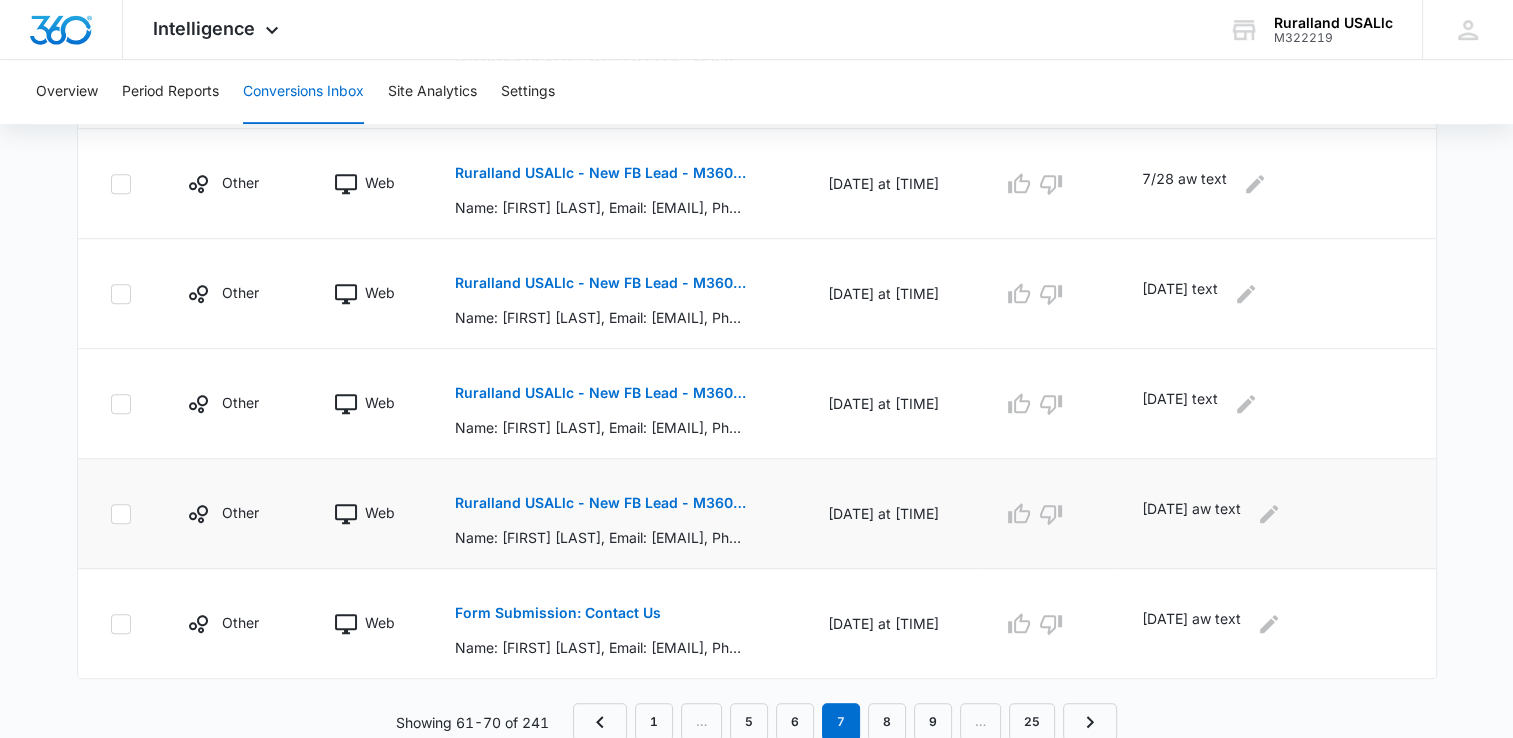 click on "Ruralland USALlc - New FB Lead - M360 Notificaion" at bounding box center (600, 503) 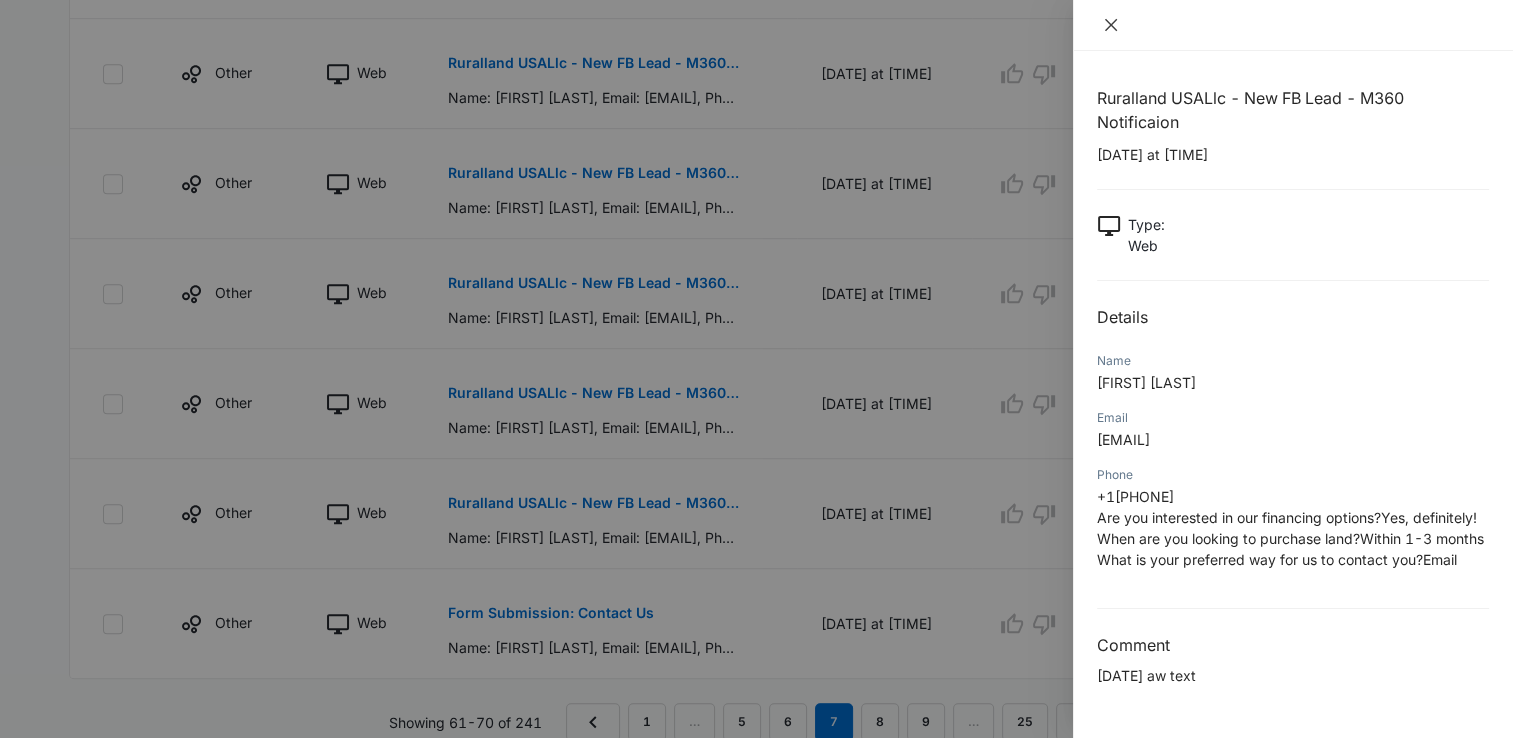 click 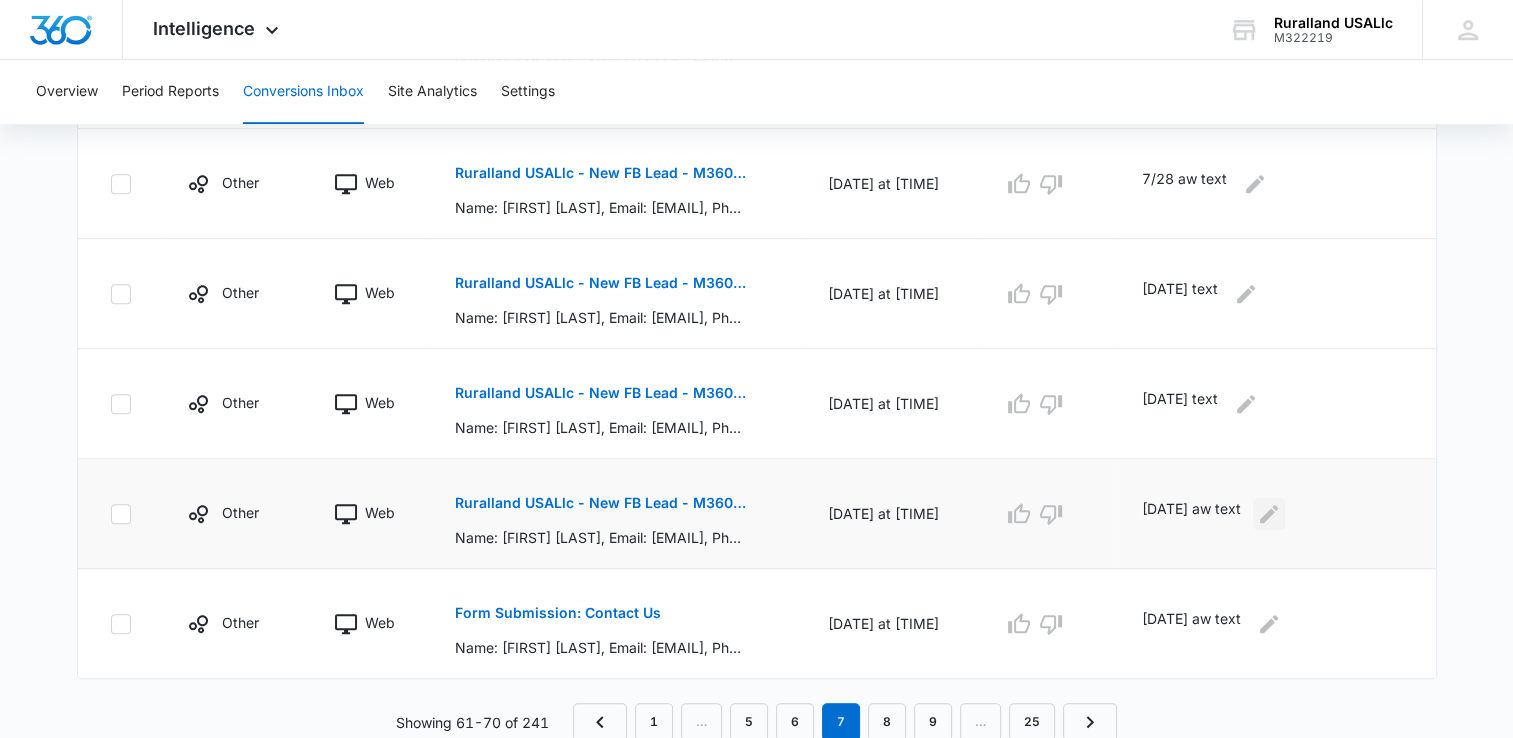 click 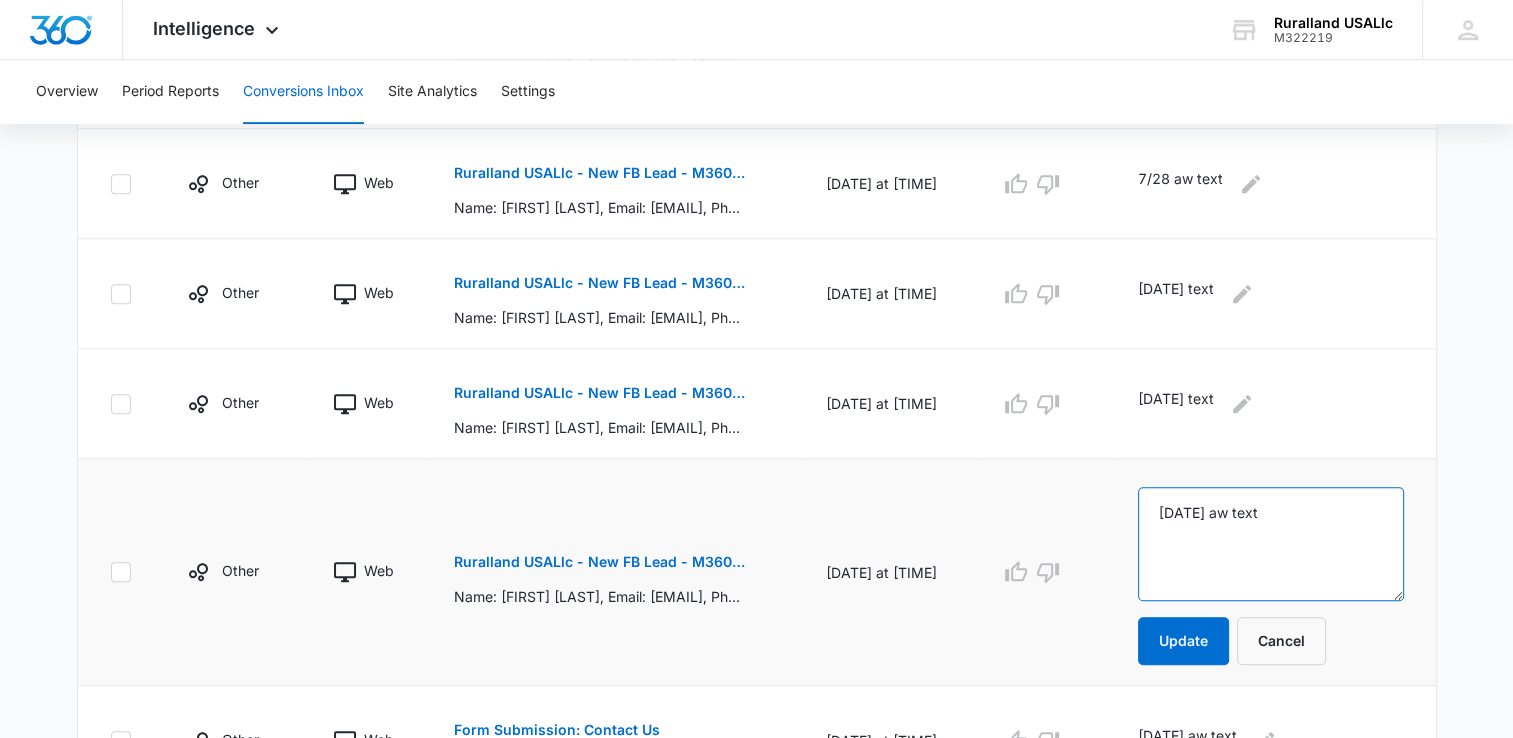 click on "[DATE] aw text" at bounding box center (1270, 544) 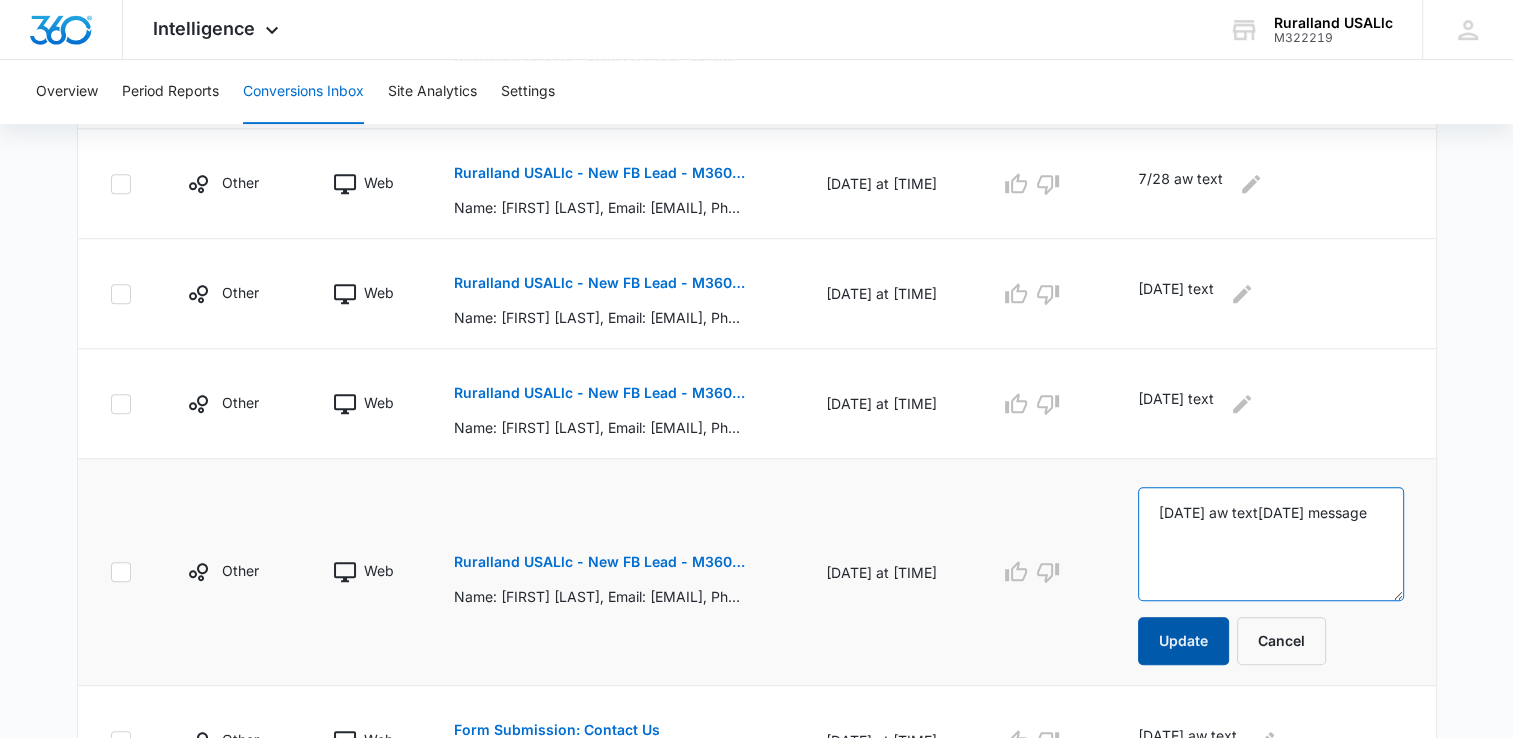 type on "[DATE] aw text[DATE] message" 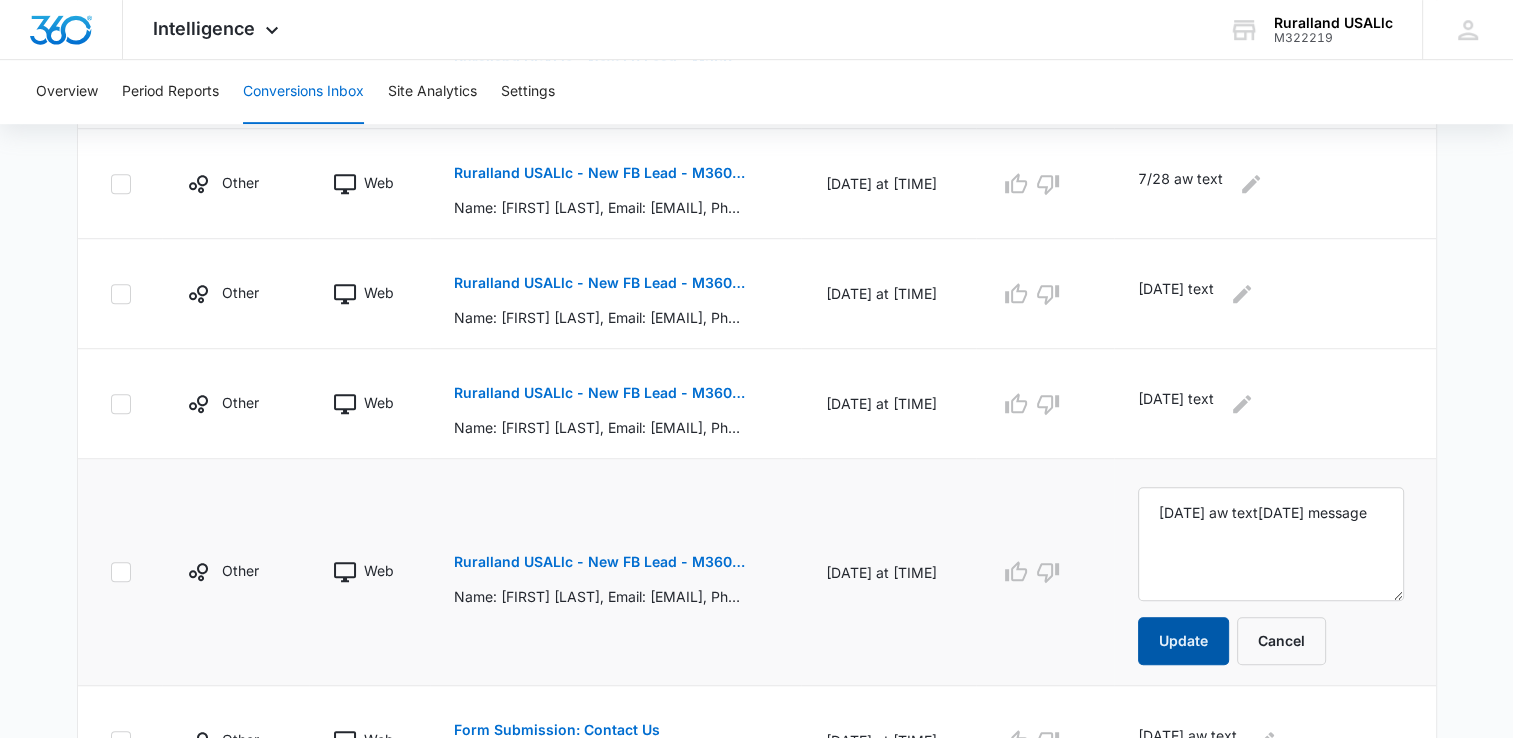 click on "Update" at bounding box center [1183, 641] 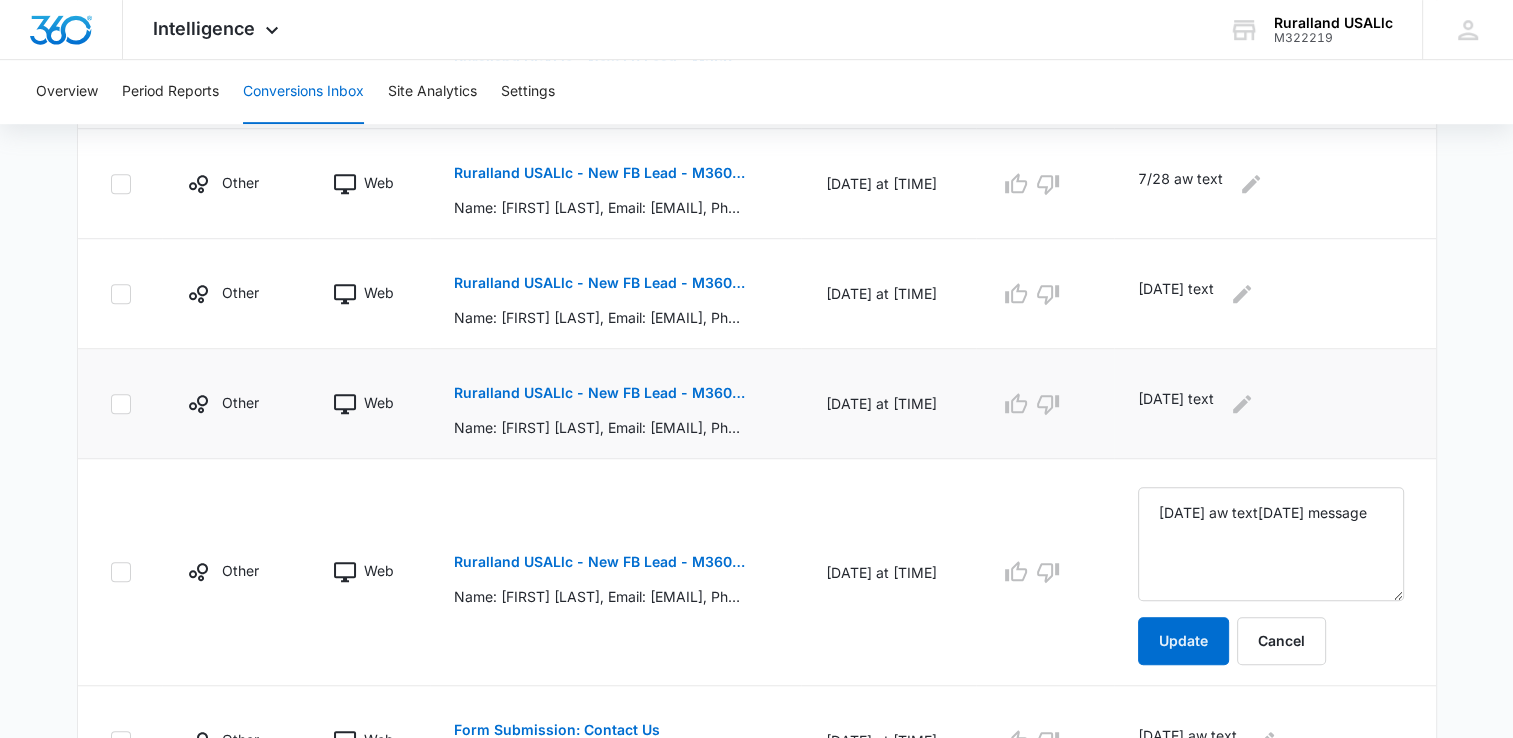 click on "Ruralland USALlc - New FB Lead - M360 Notificaion" at bounding box center [599, 393] 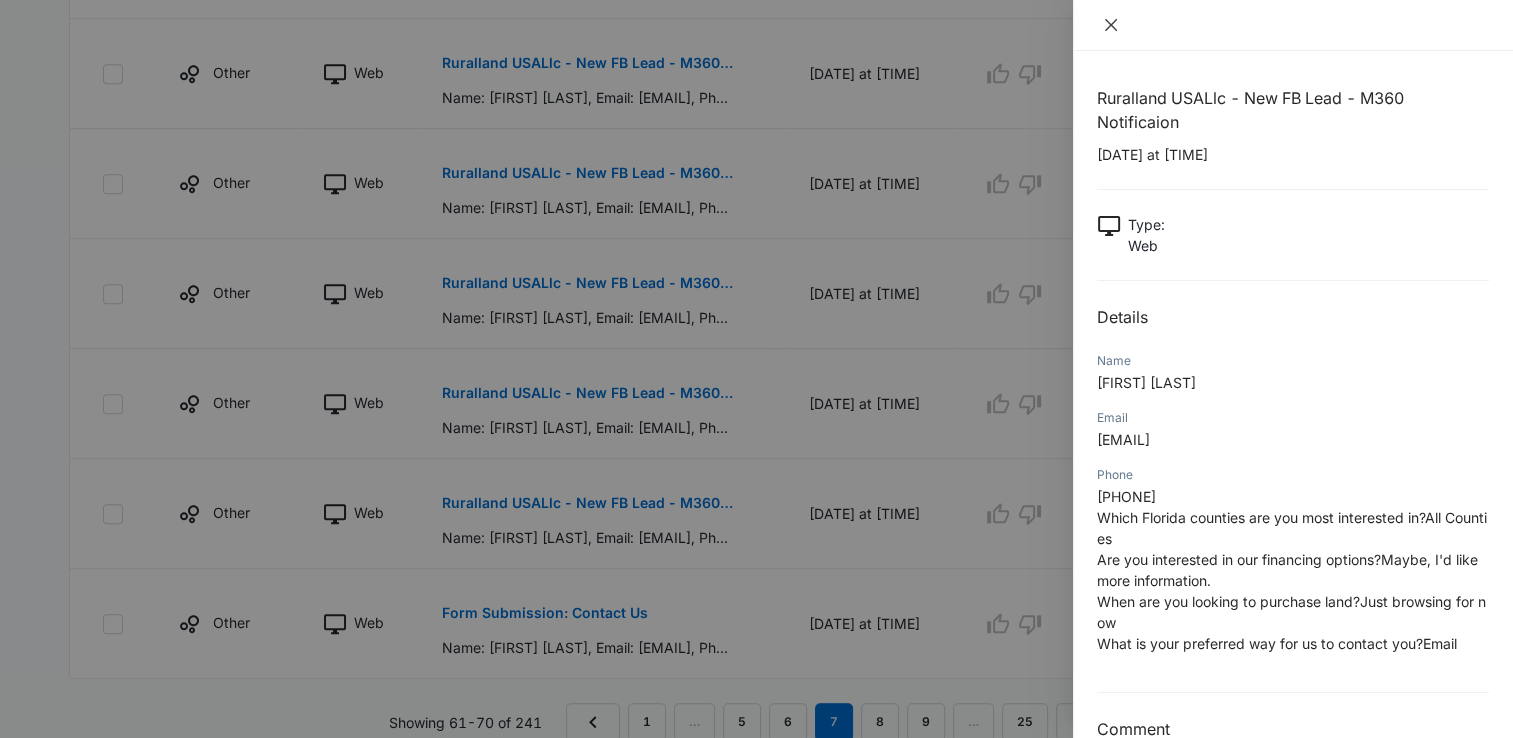 click at bounding box center [1111, 25] 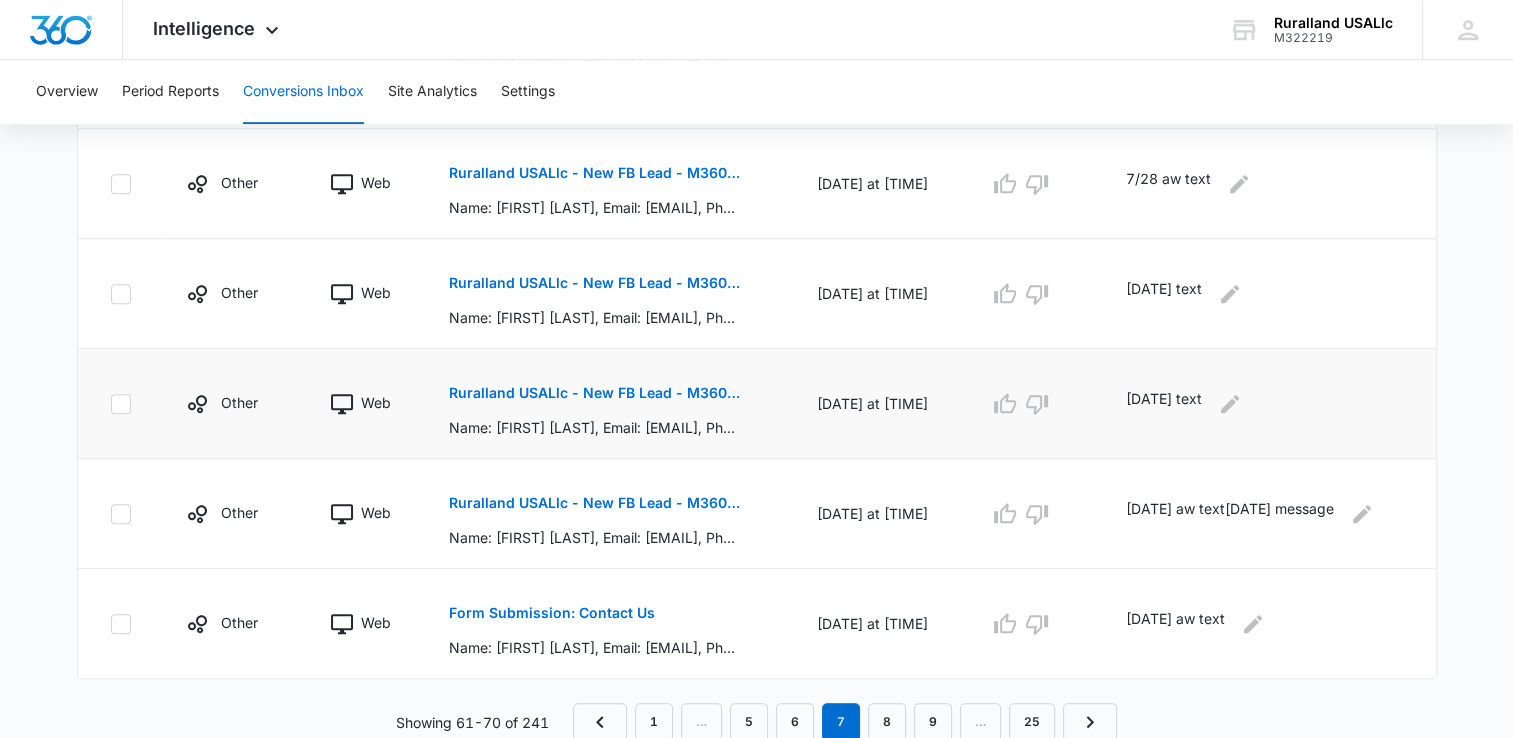 click on "[DATE] text" at bounding box center [1265, 404] 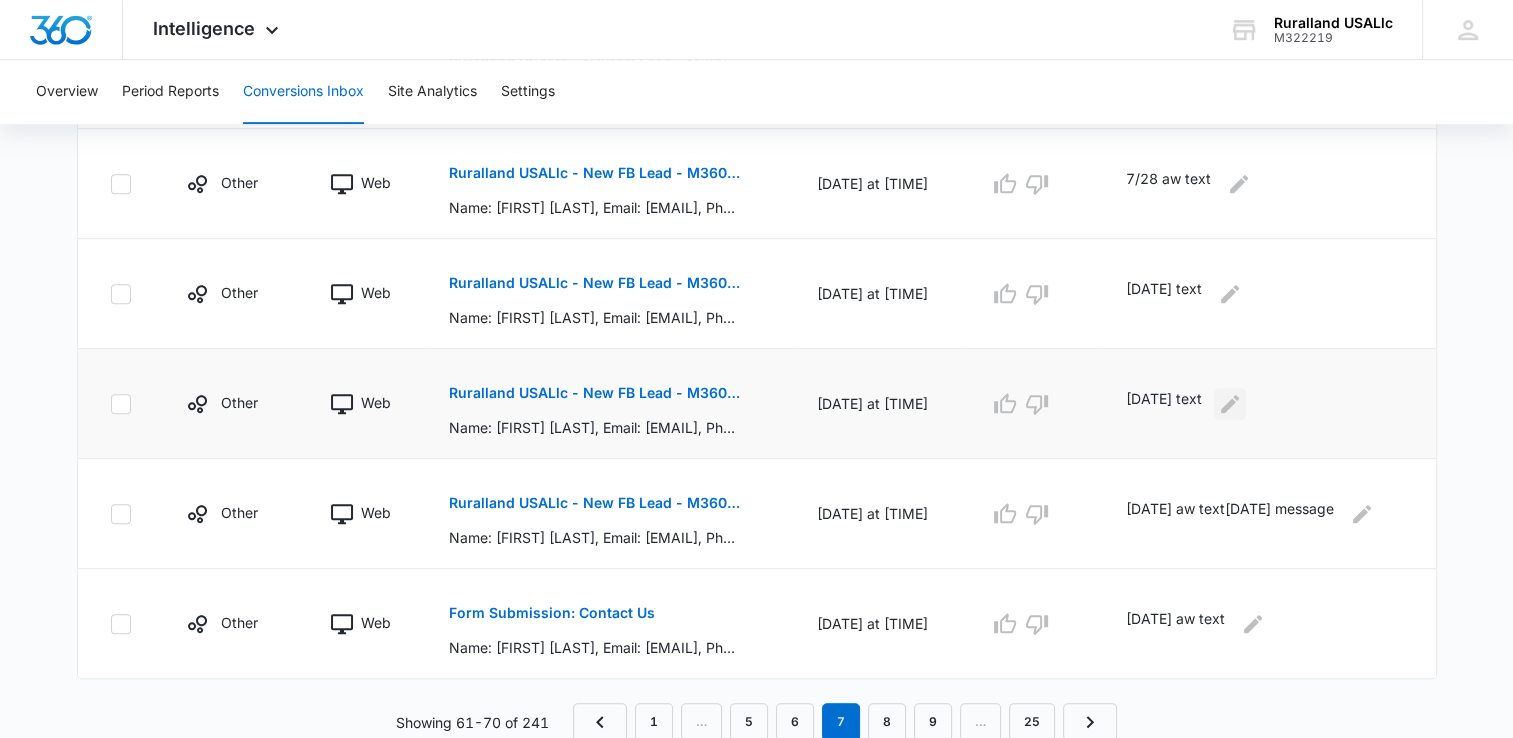 click 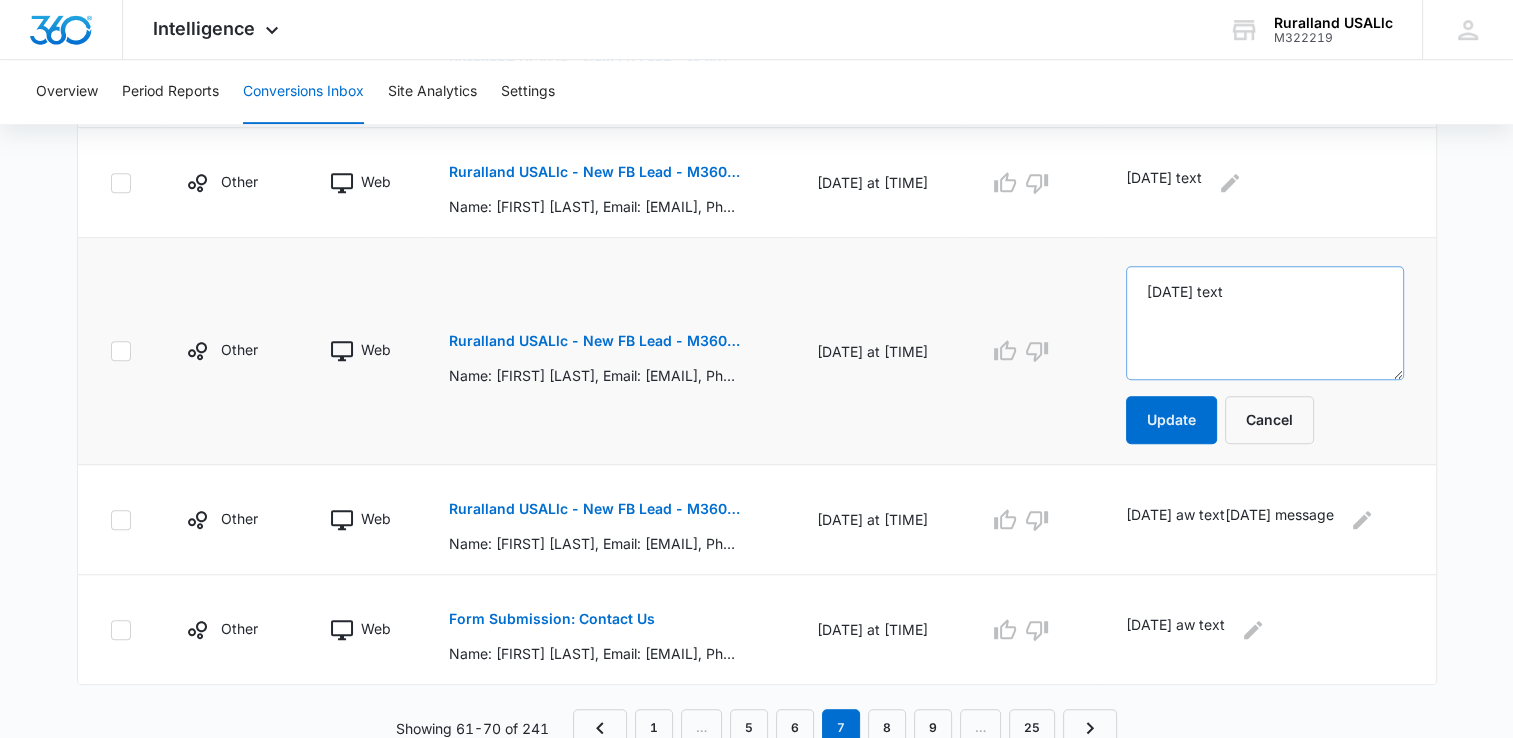 scroll, scrollTop: 1167, scrollLeft: 0, axis: vertical 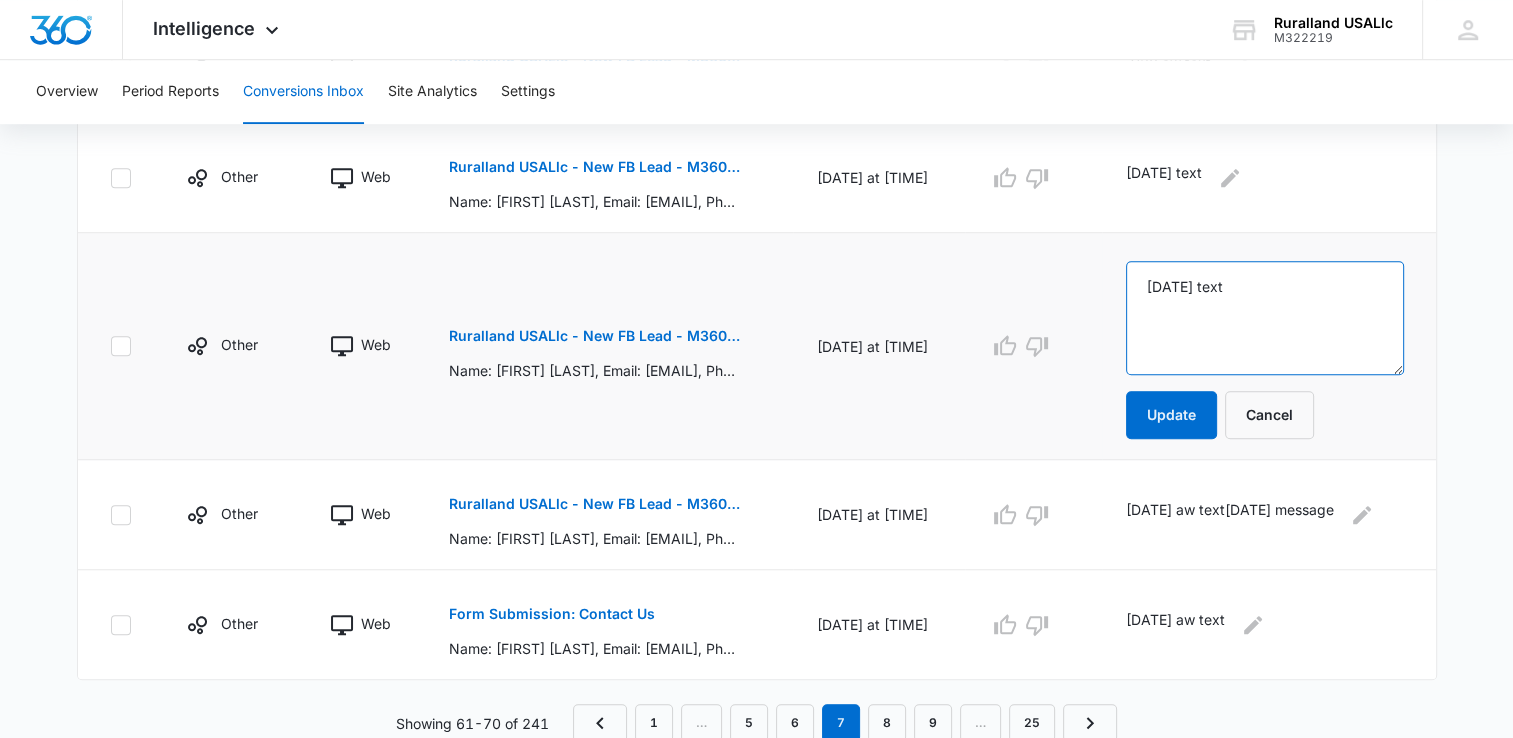 click on "[DATE] text" at bounding box center (1265, 318) 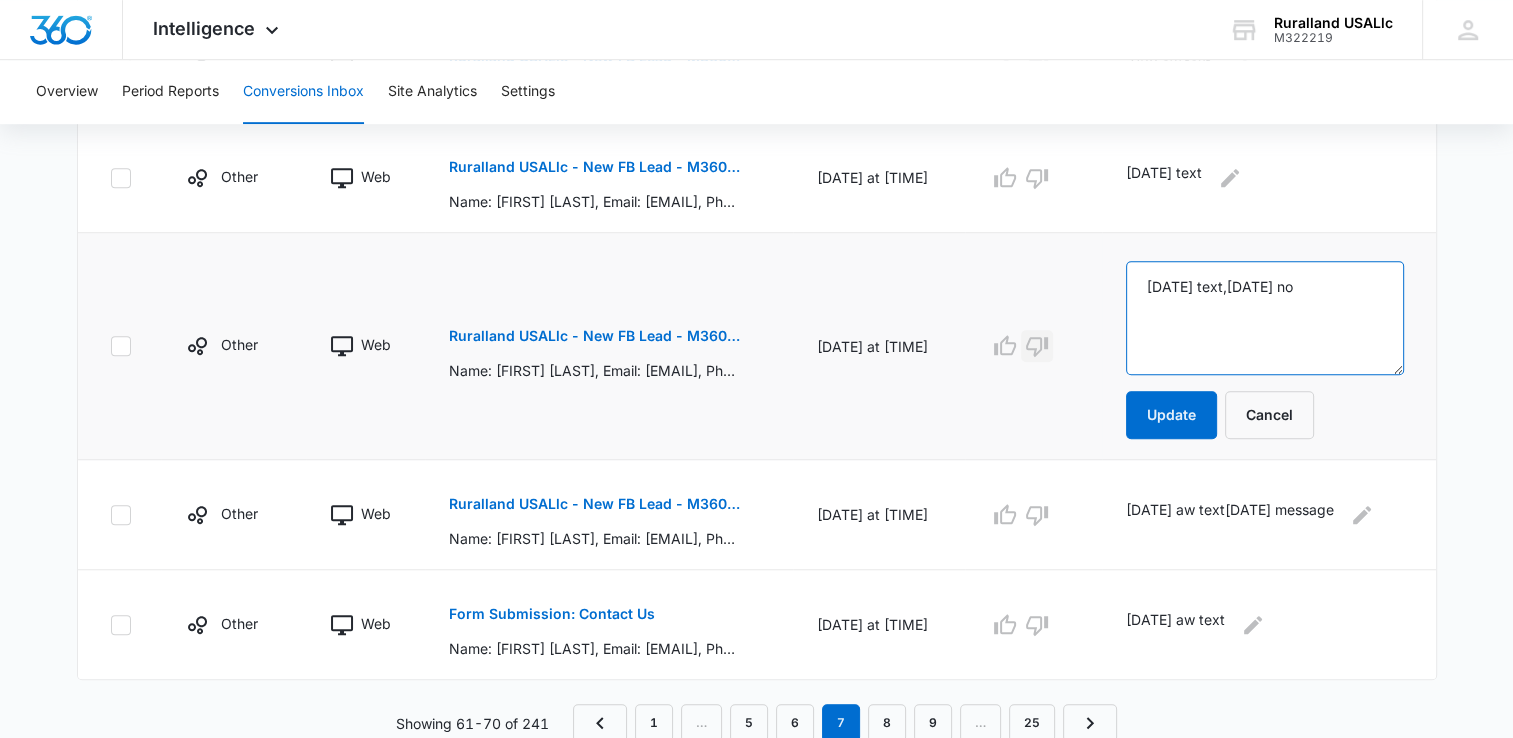 type on "[DATE] text,[DATE] no" 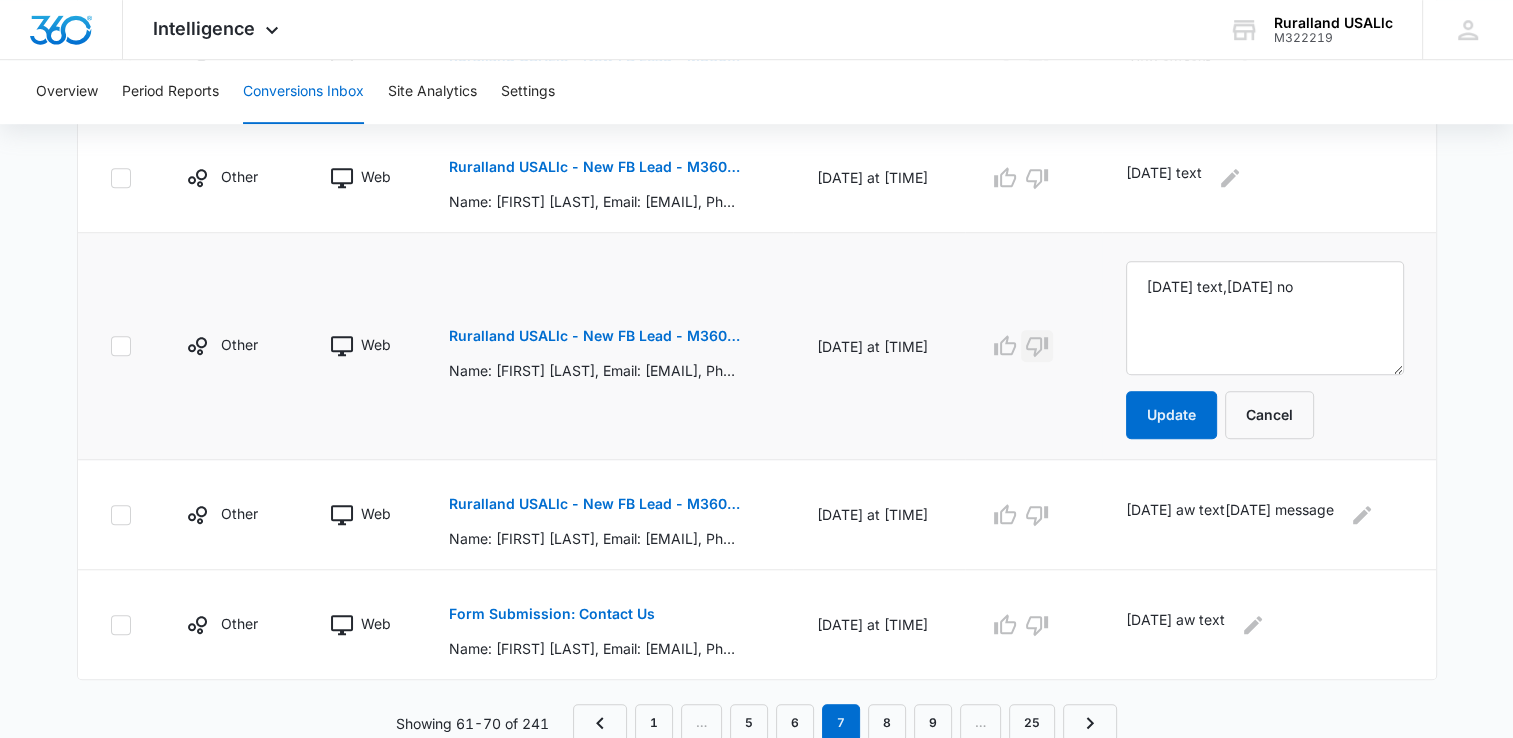 click 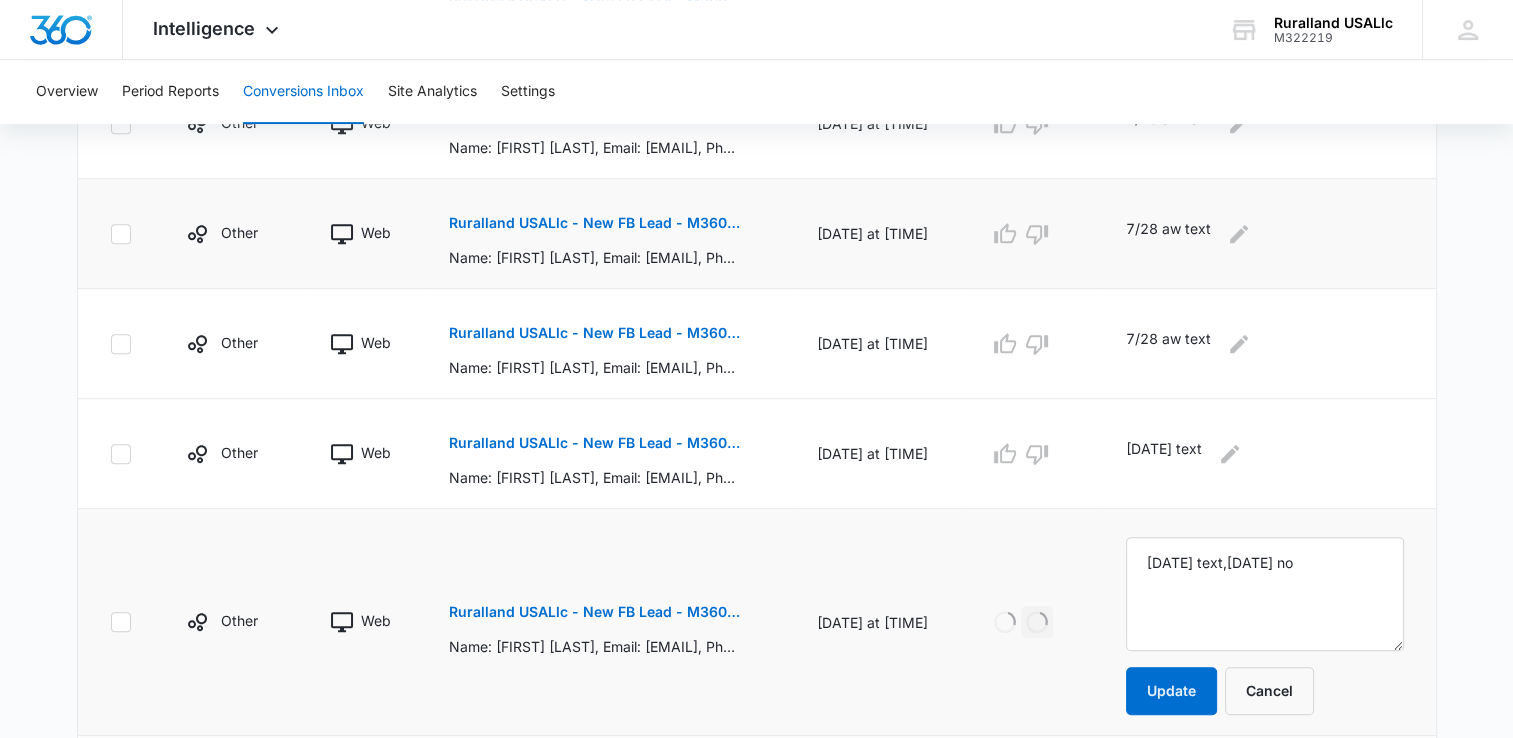 scroll, scrollTop: 867, scrollLeft: 0, axis: vertical 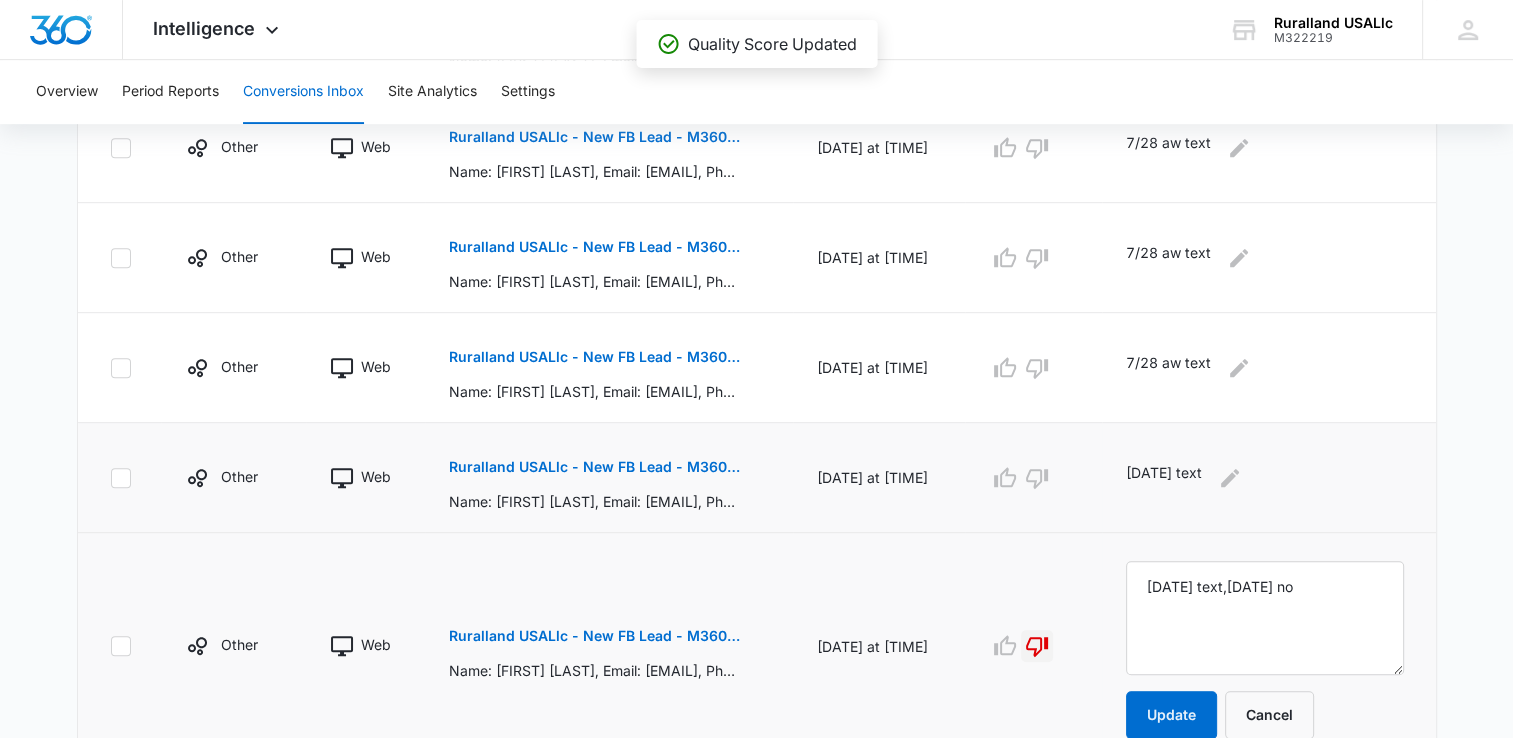 click on "Ruralland USALlc - New FB Lead - M360 Notificaion" at bounding box center [594, 467] 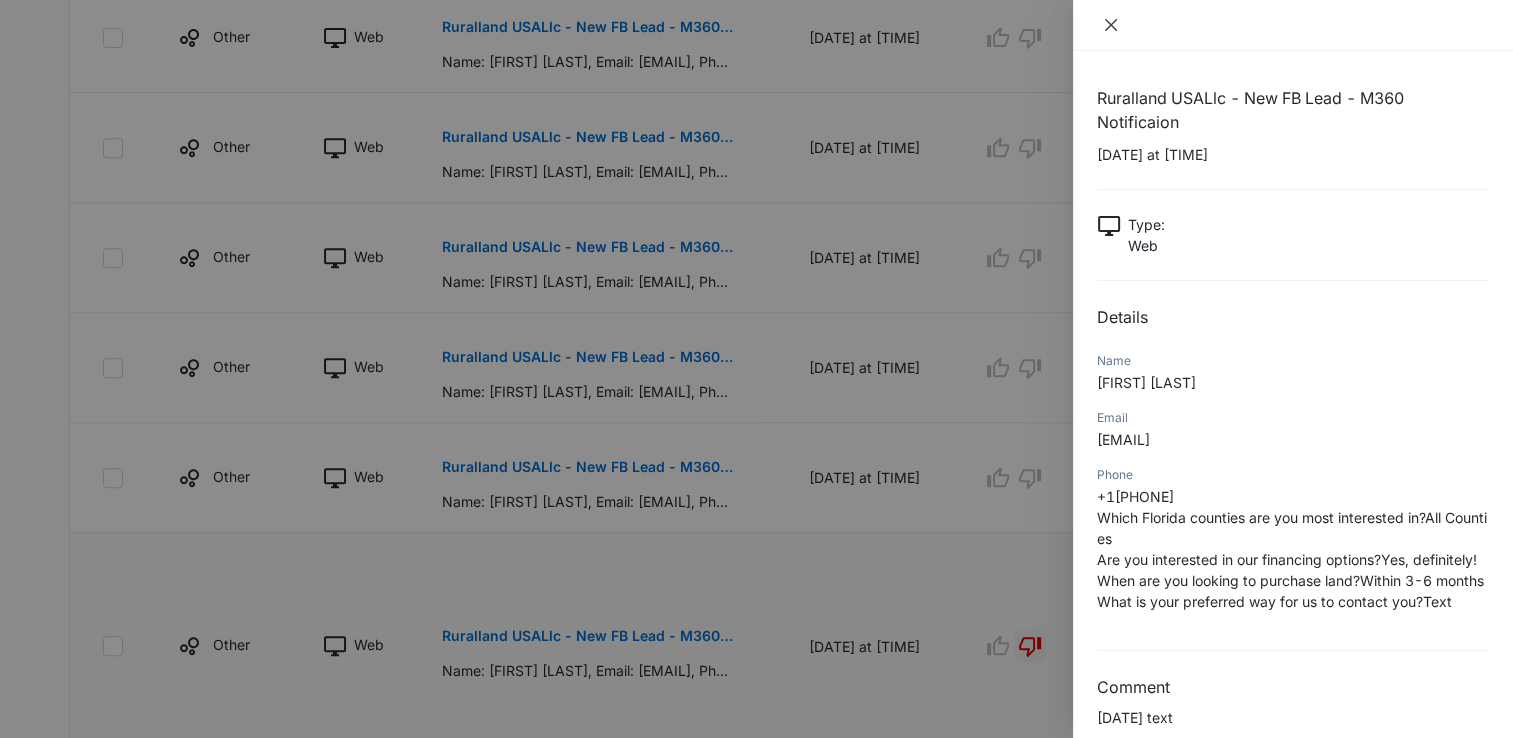 click 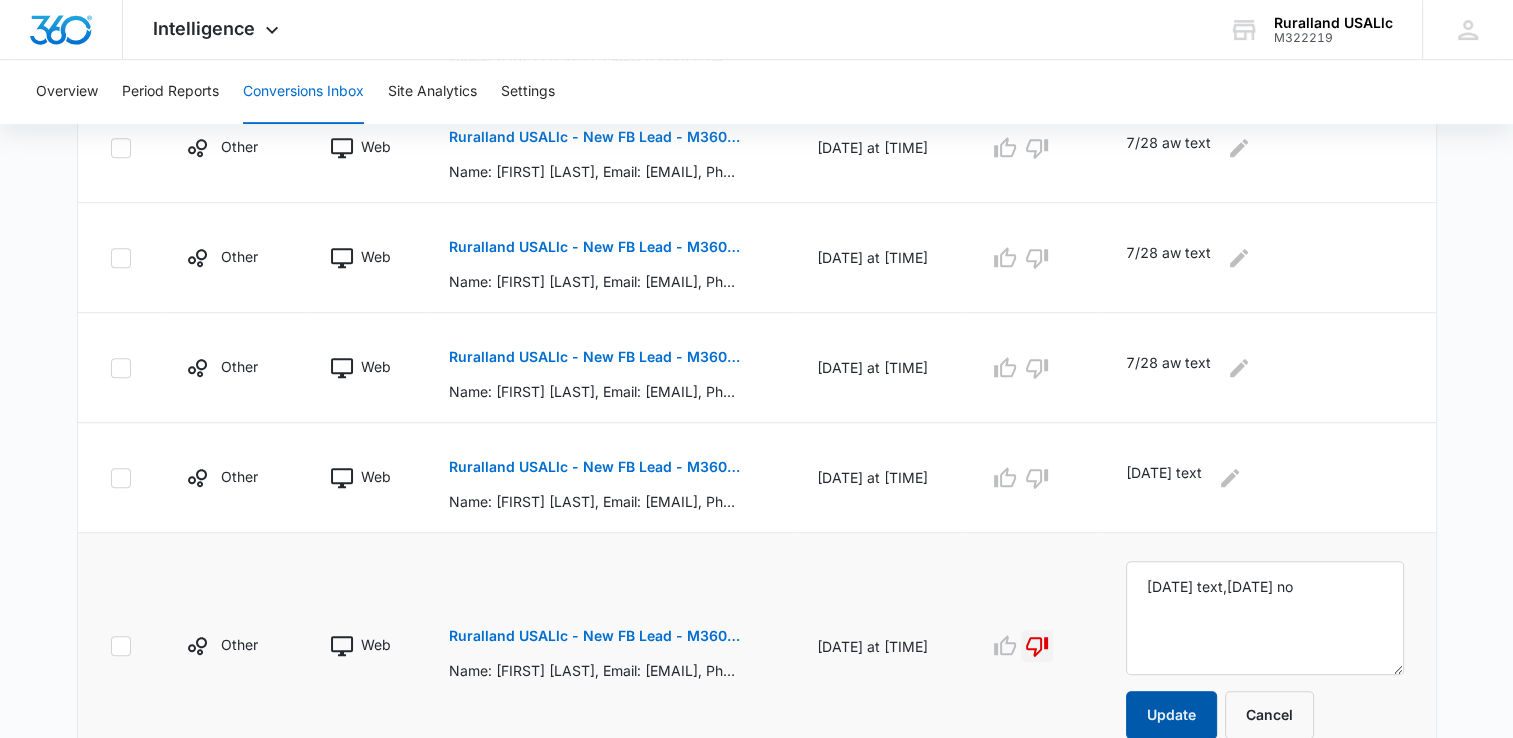 click on "Update" at bounding box center (1171, 715) 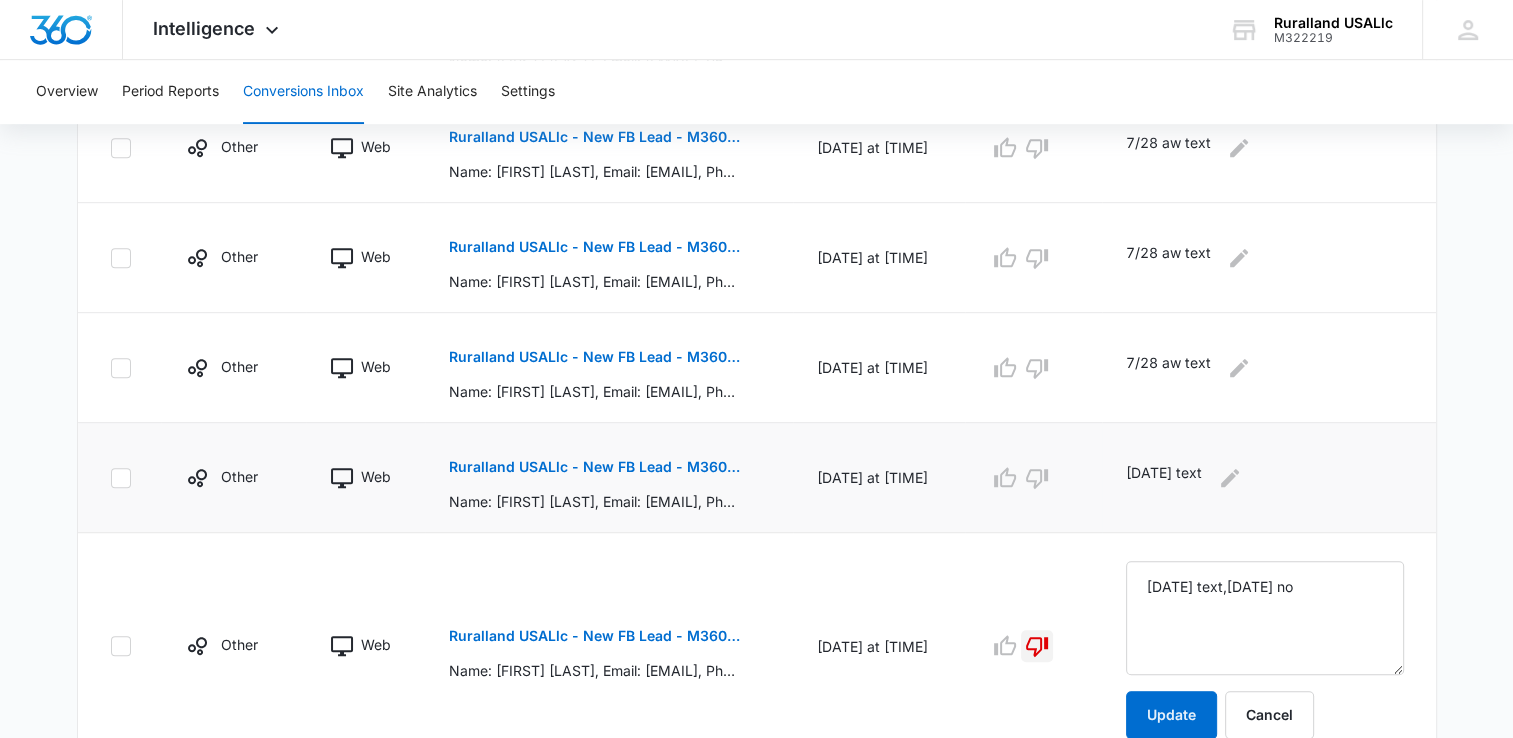 click on "Ruralland USALlc - New FB Lead - M360 Notificaion" at bounding box center [594, 467] 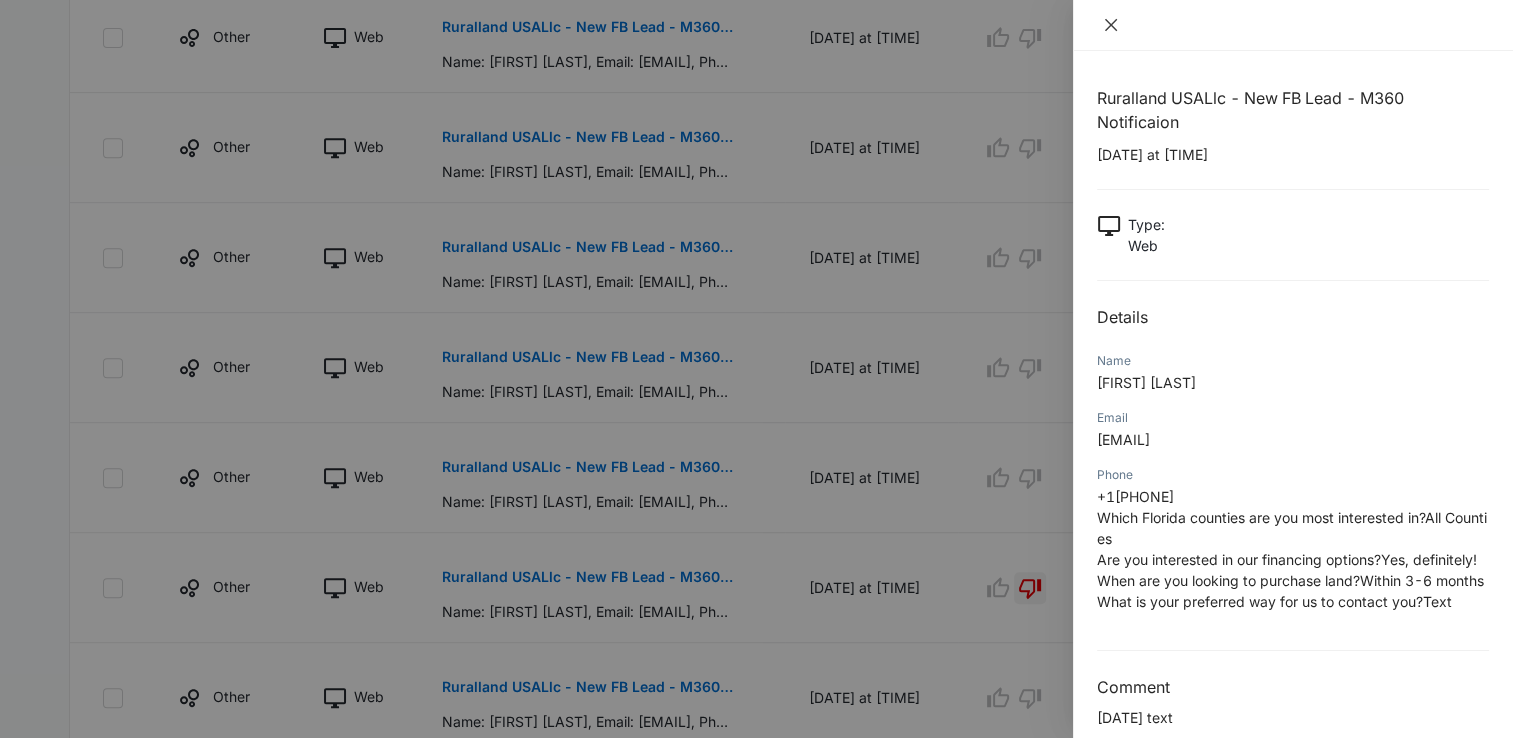 click 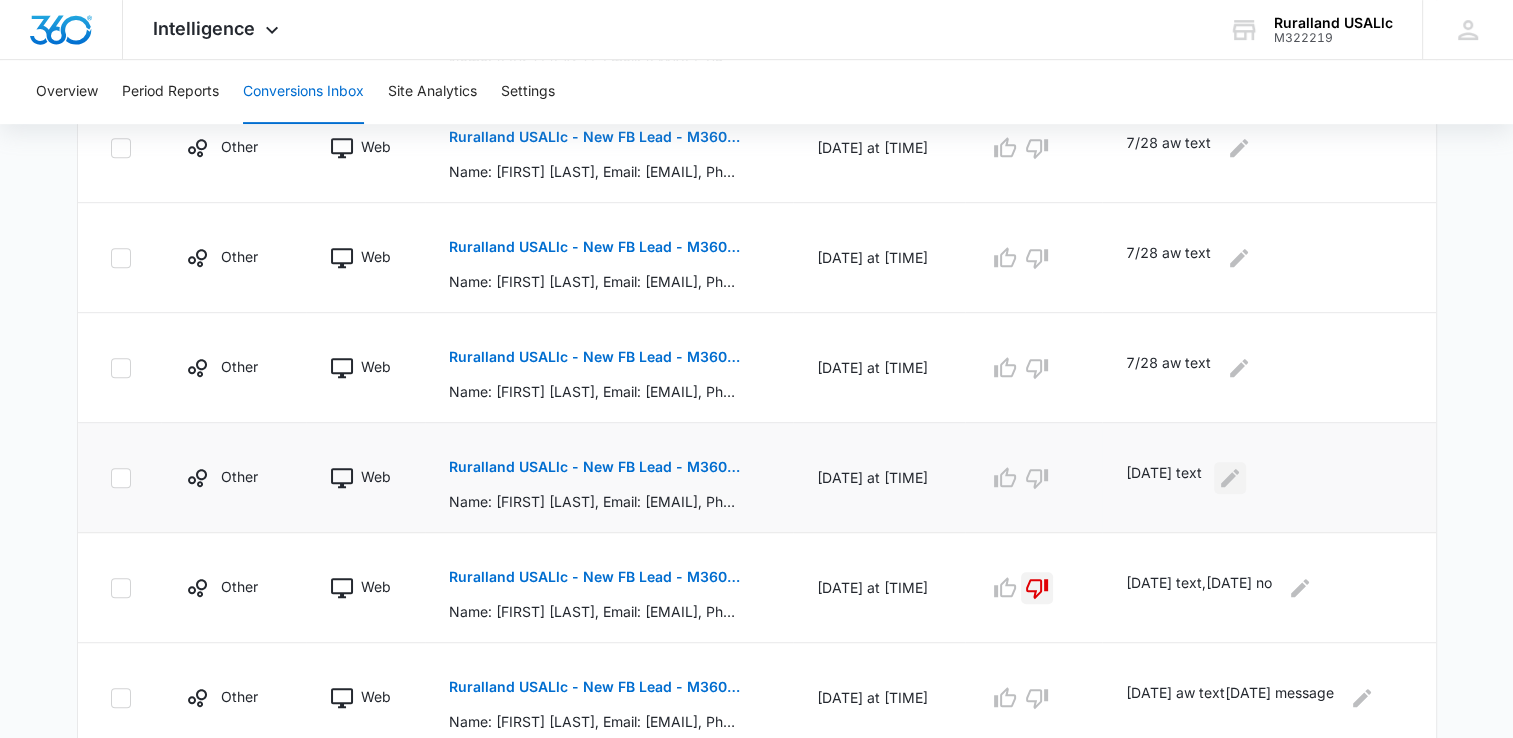 click 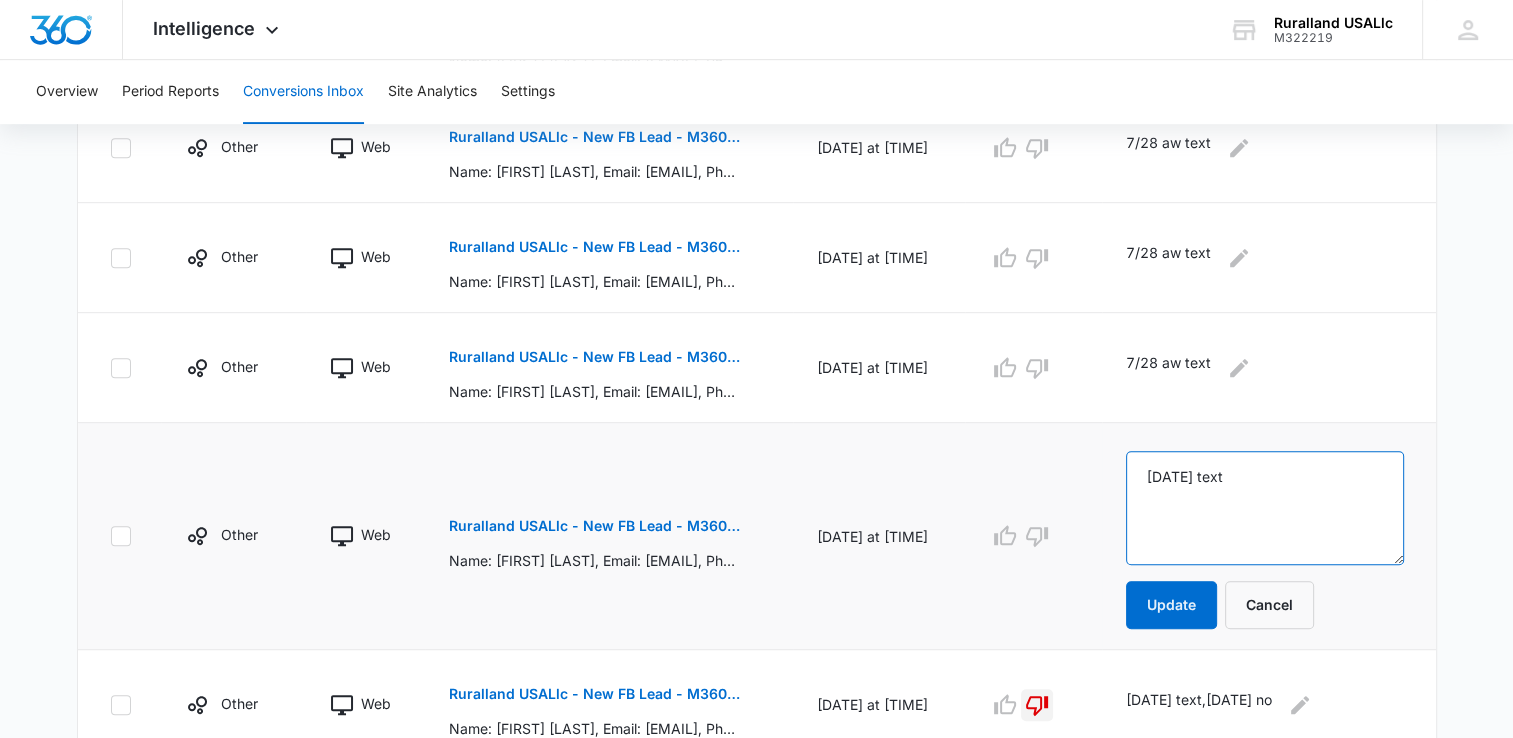 drag, startPoint x: 1227, startPoint y: 504, endPoint x: 1244, endPoint y: 501, distance: 17.262676 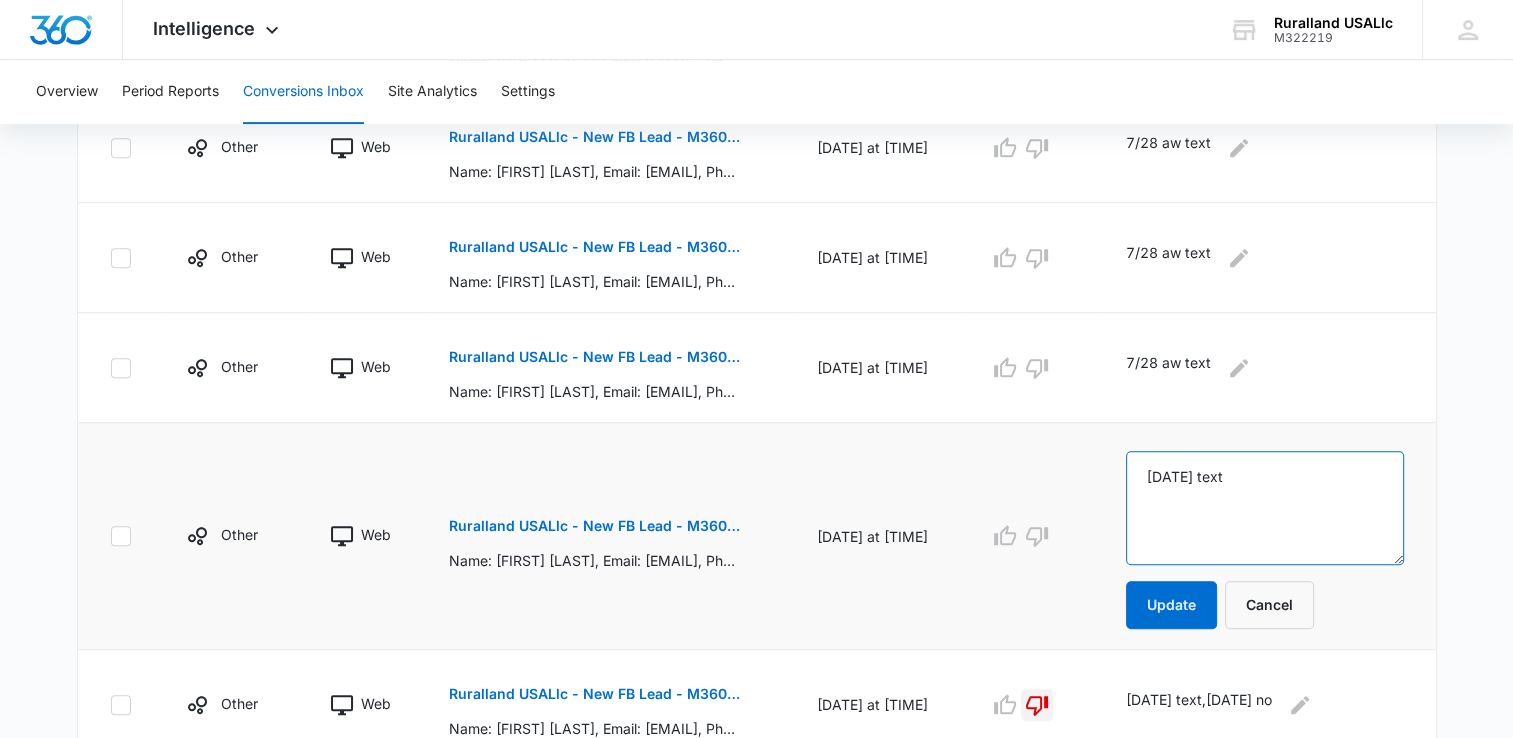 click on "[DATE] text" at bounding box center [1265, 508] 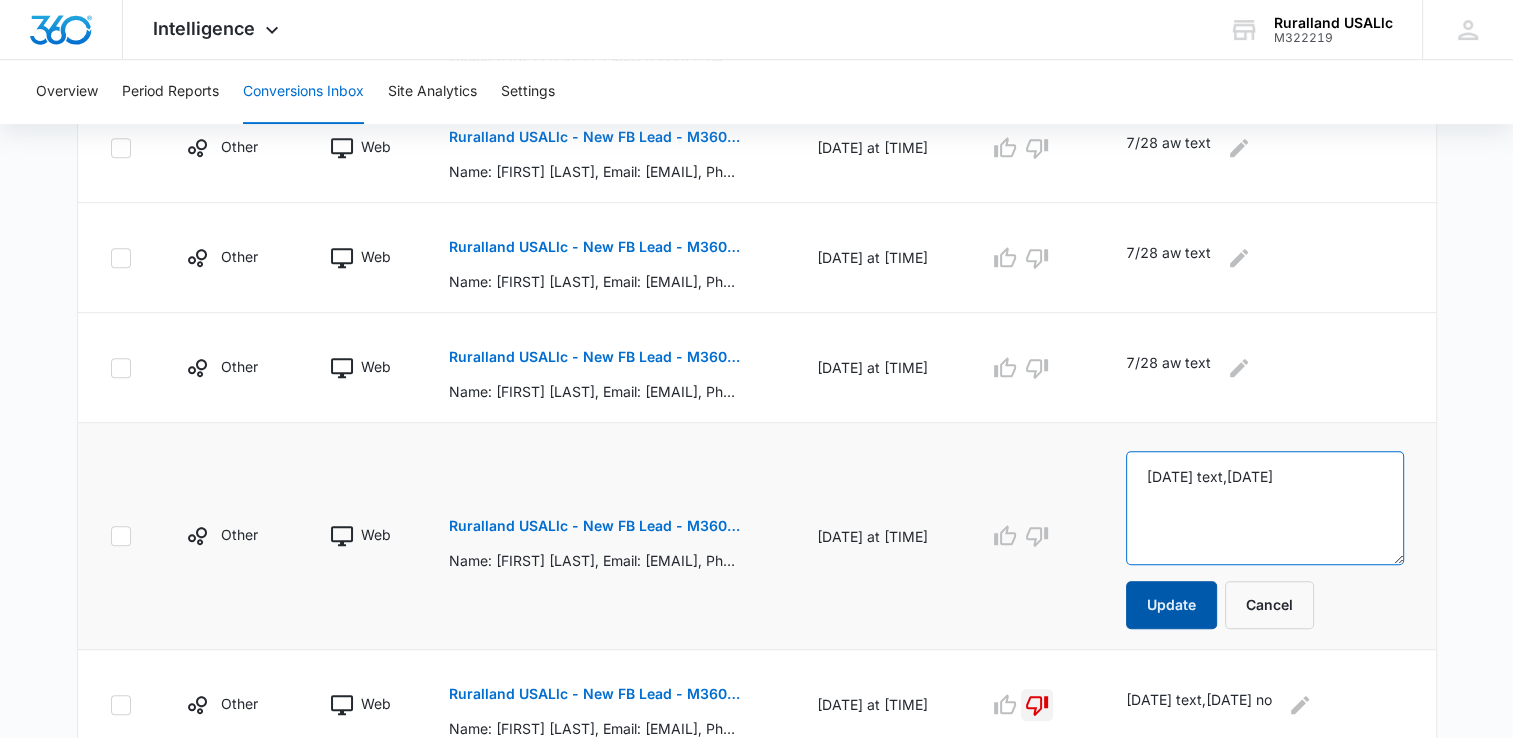 type on "[DATE] text,[DATE]" 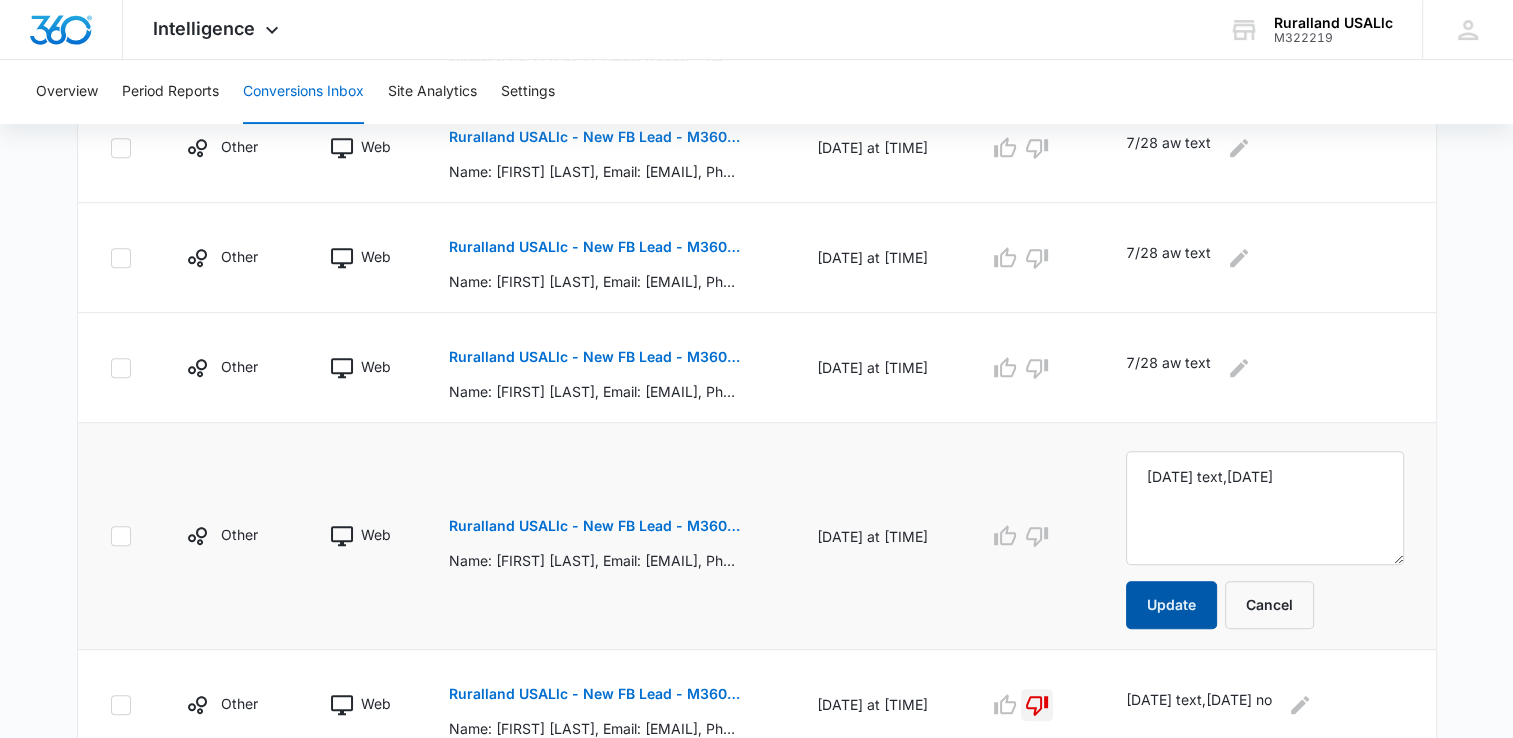 drag, startPoint x: 1190, startPoint y: 591, endPoint x: 1185, endPoint y: 579, distance: 13 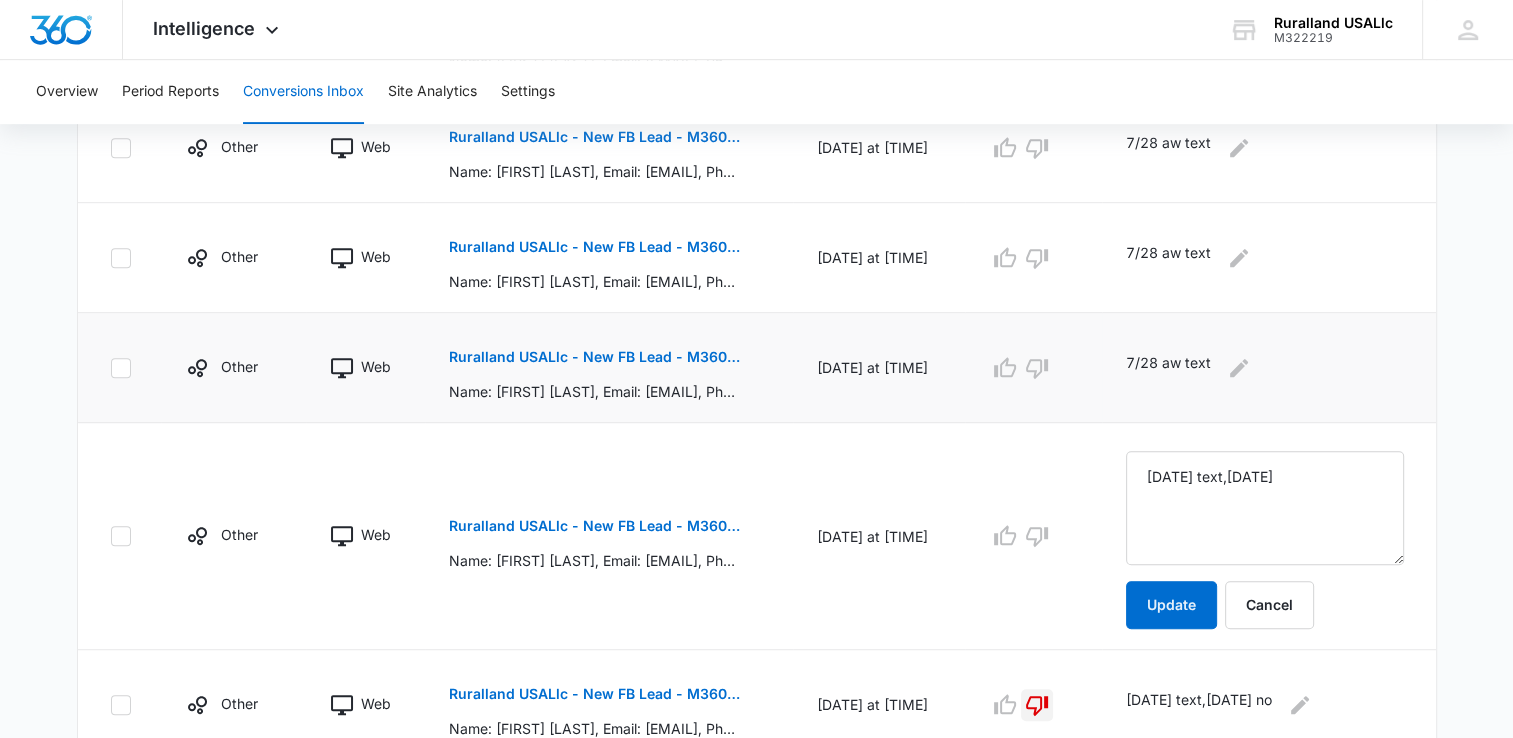 click on "Ruralland USALlc - New FB Lead - M360 Notificaion" at bounding box center [594, 357] 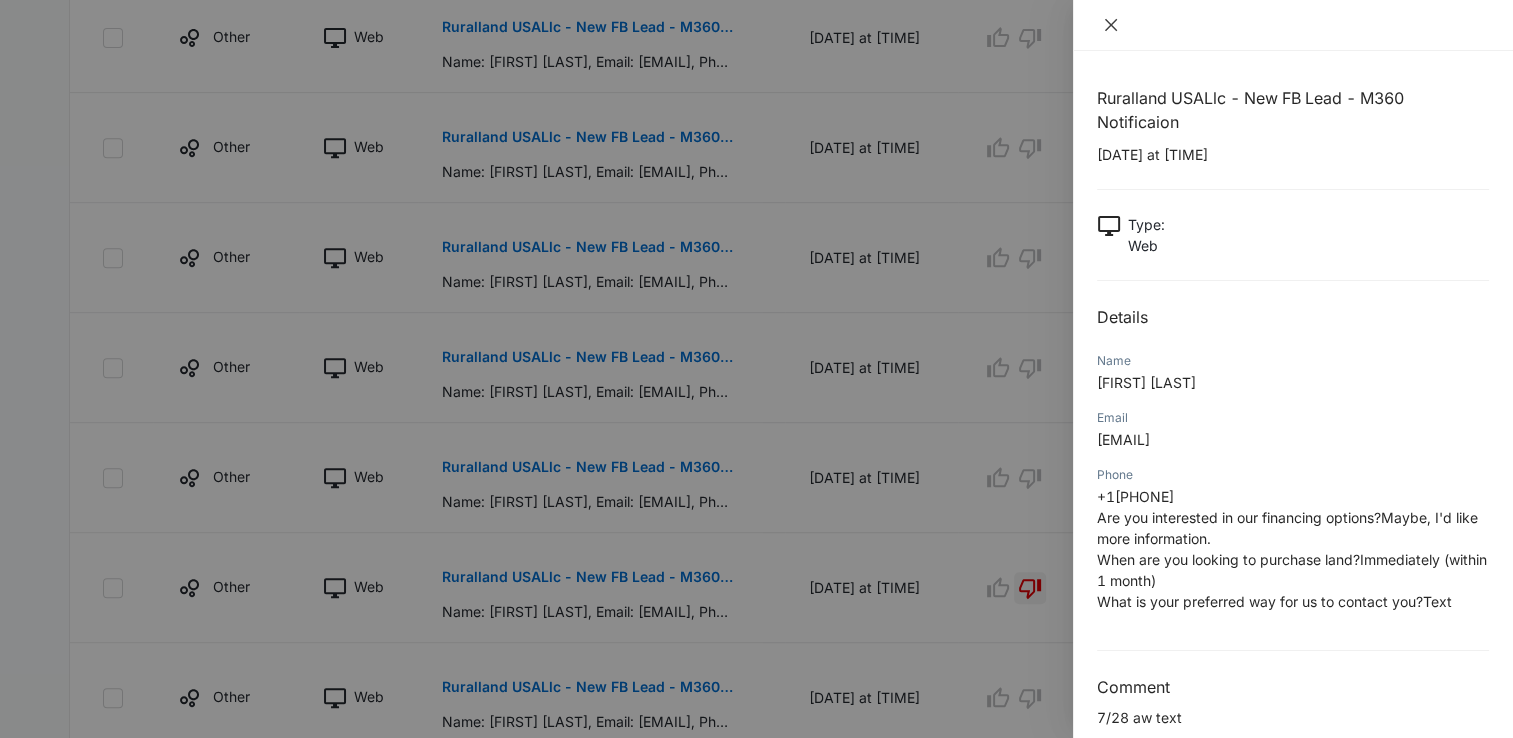drag, startPoint x: 1112, startPoint y: 24, endPoint x: 1116, endPoint y: 36, distance: 12.649111 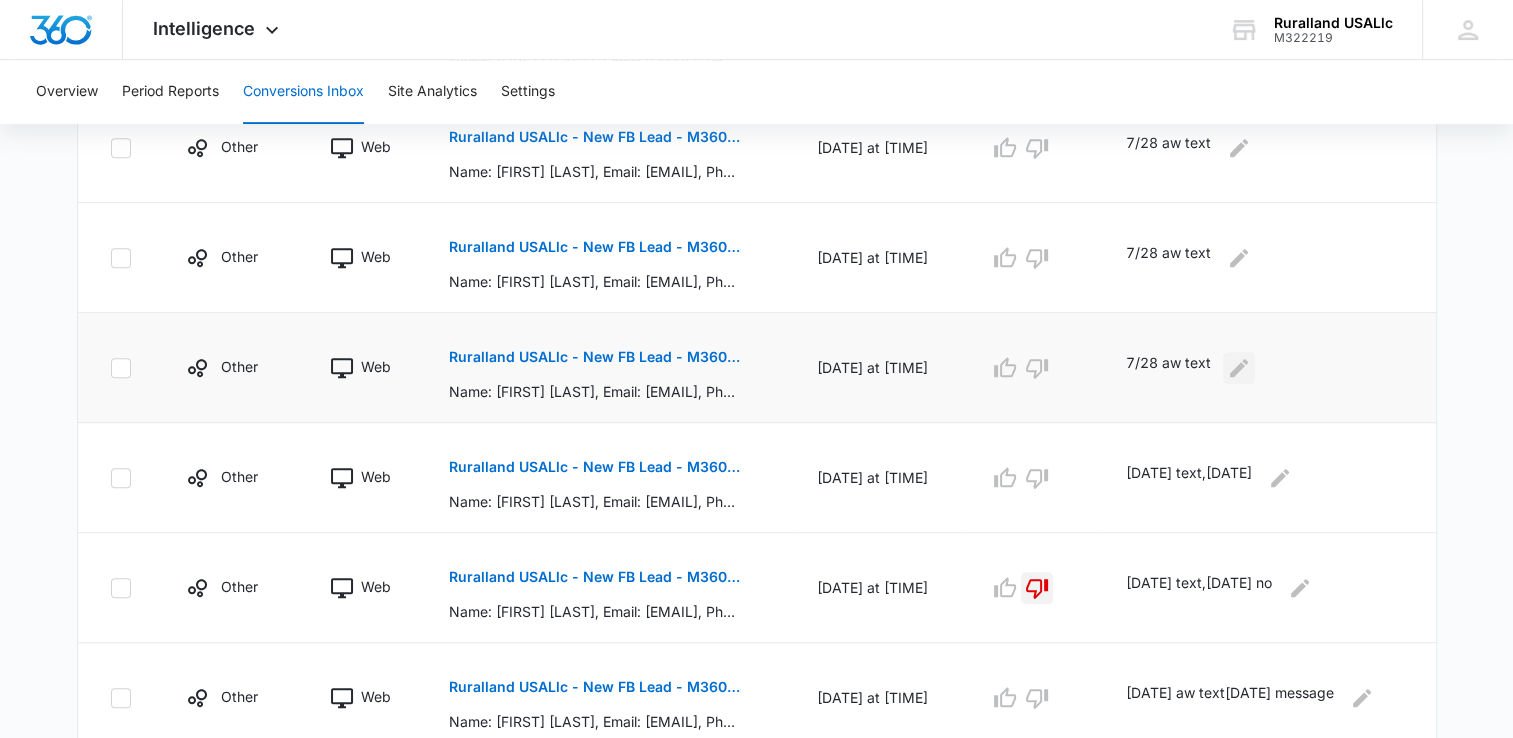 click 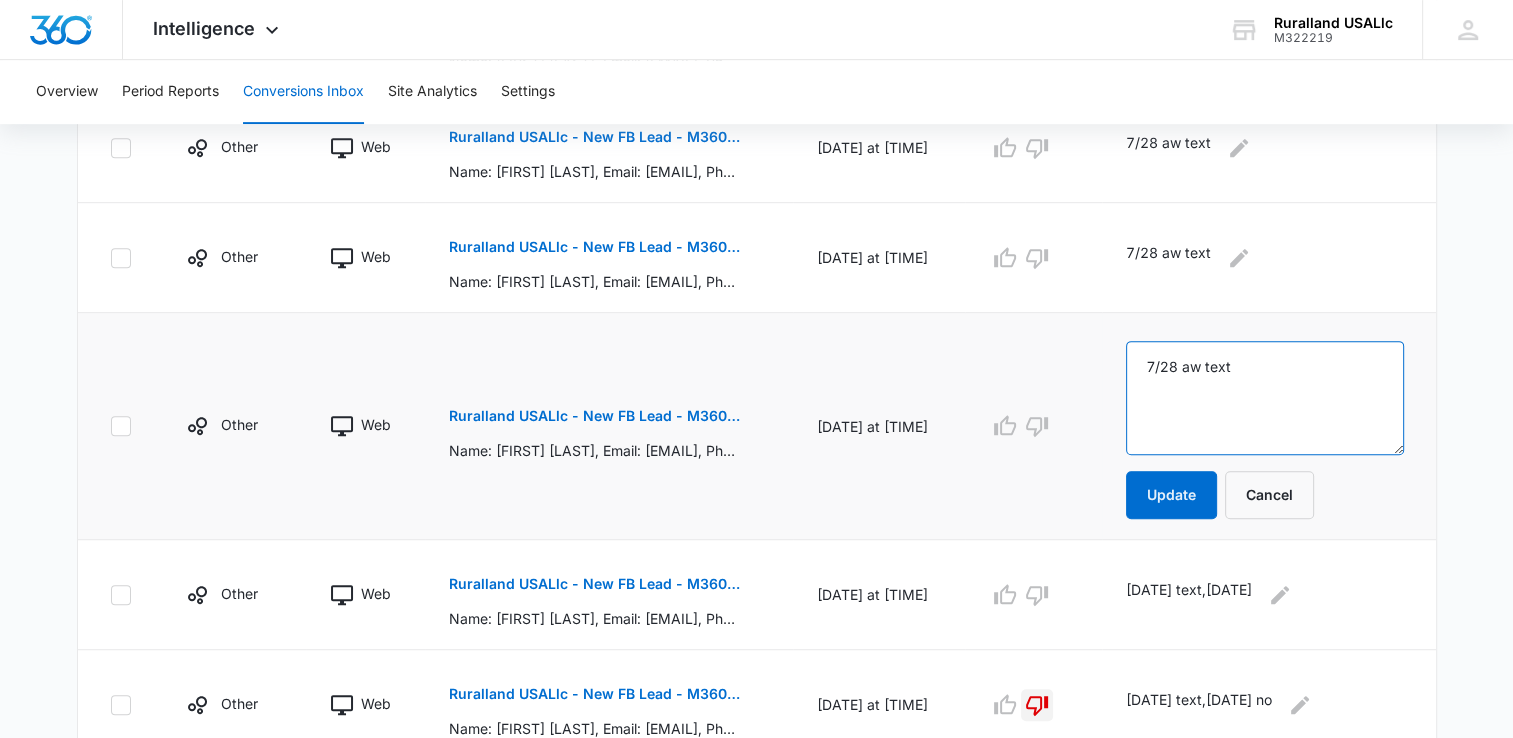 drag, startPoint x: 1272, startPoint y: 368, endPoint x: 1295, endPoint y: 370, distance: 23.086792 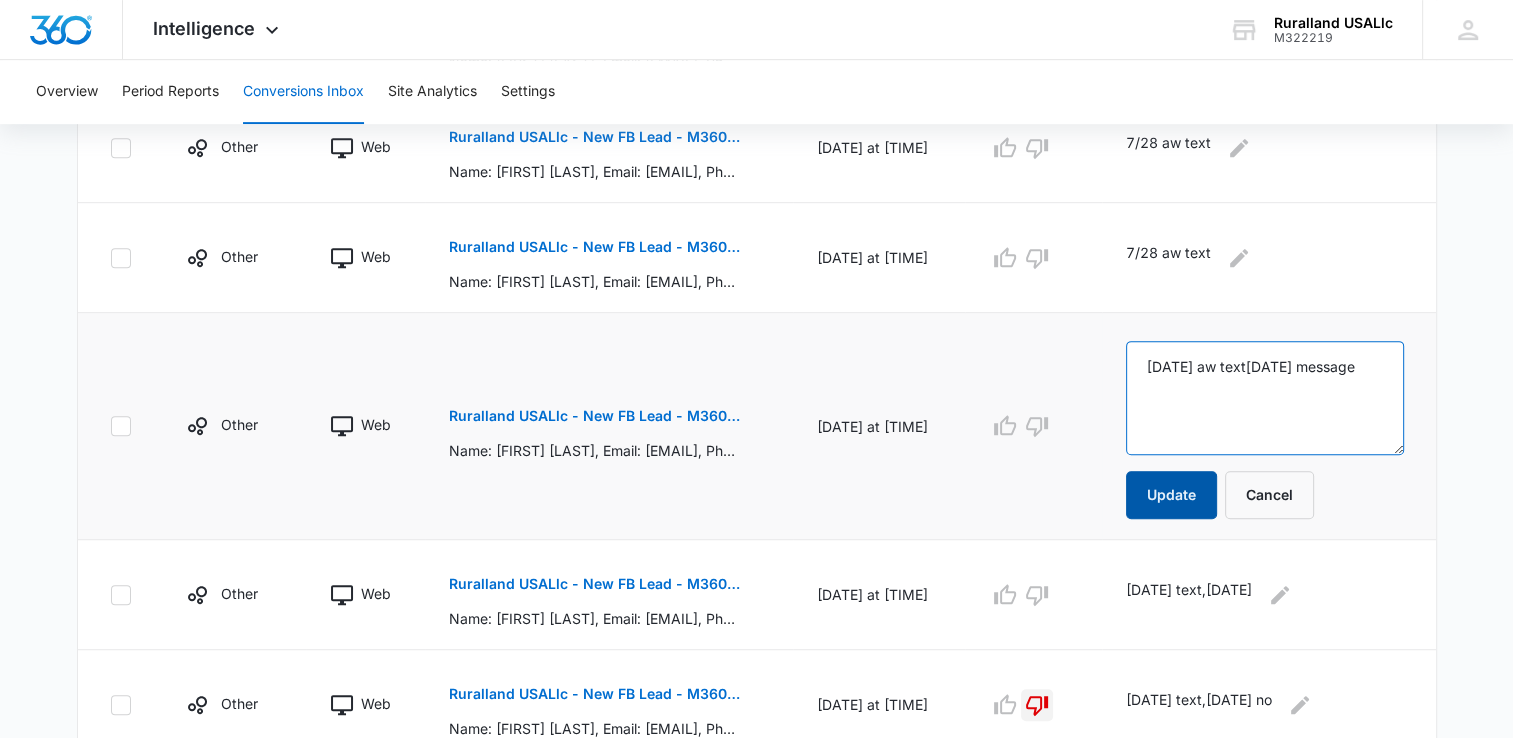 type on "[DATE] aw text[DATE] message" 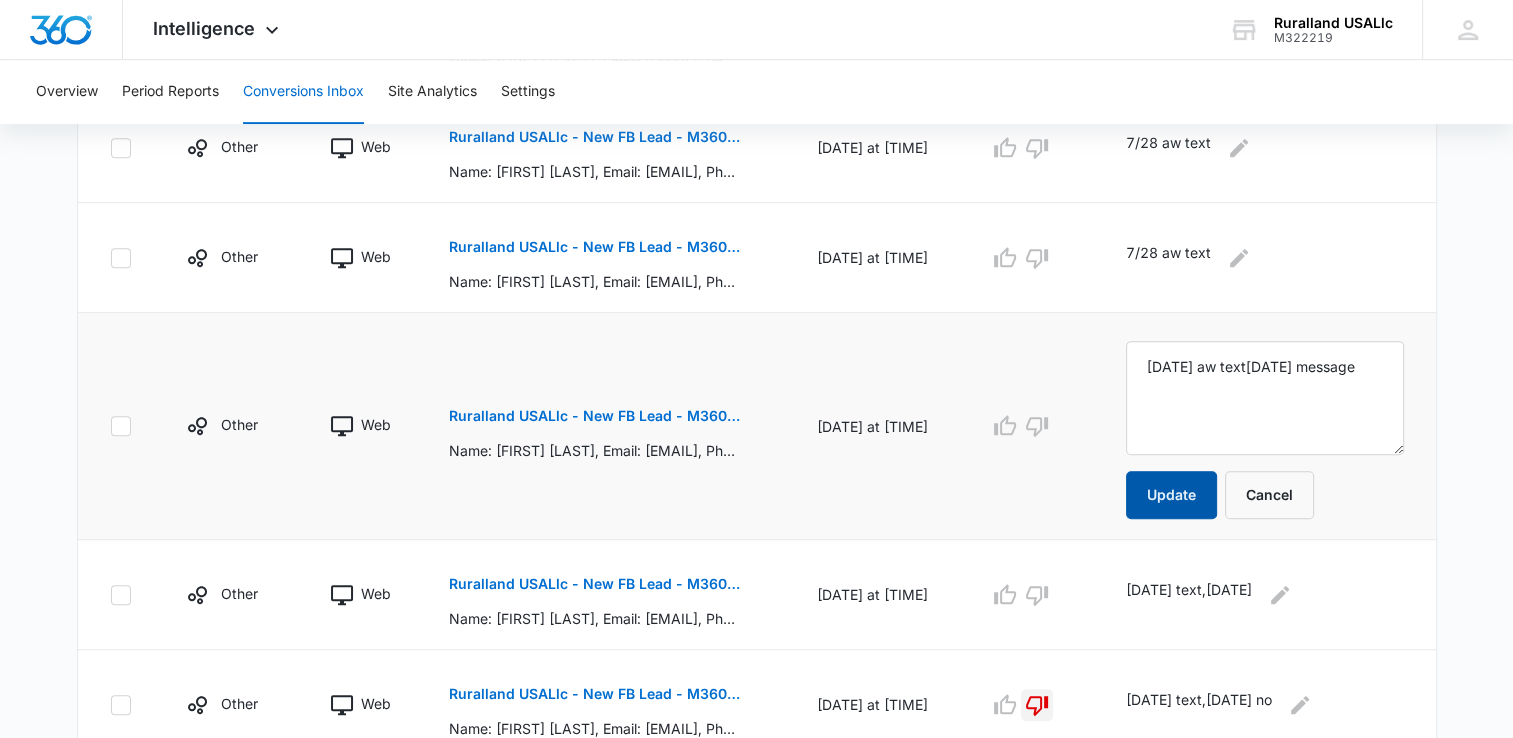 click on "Update" at bounding box center [1171, 495] 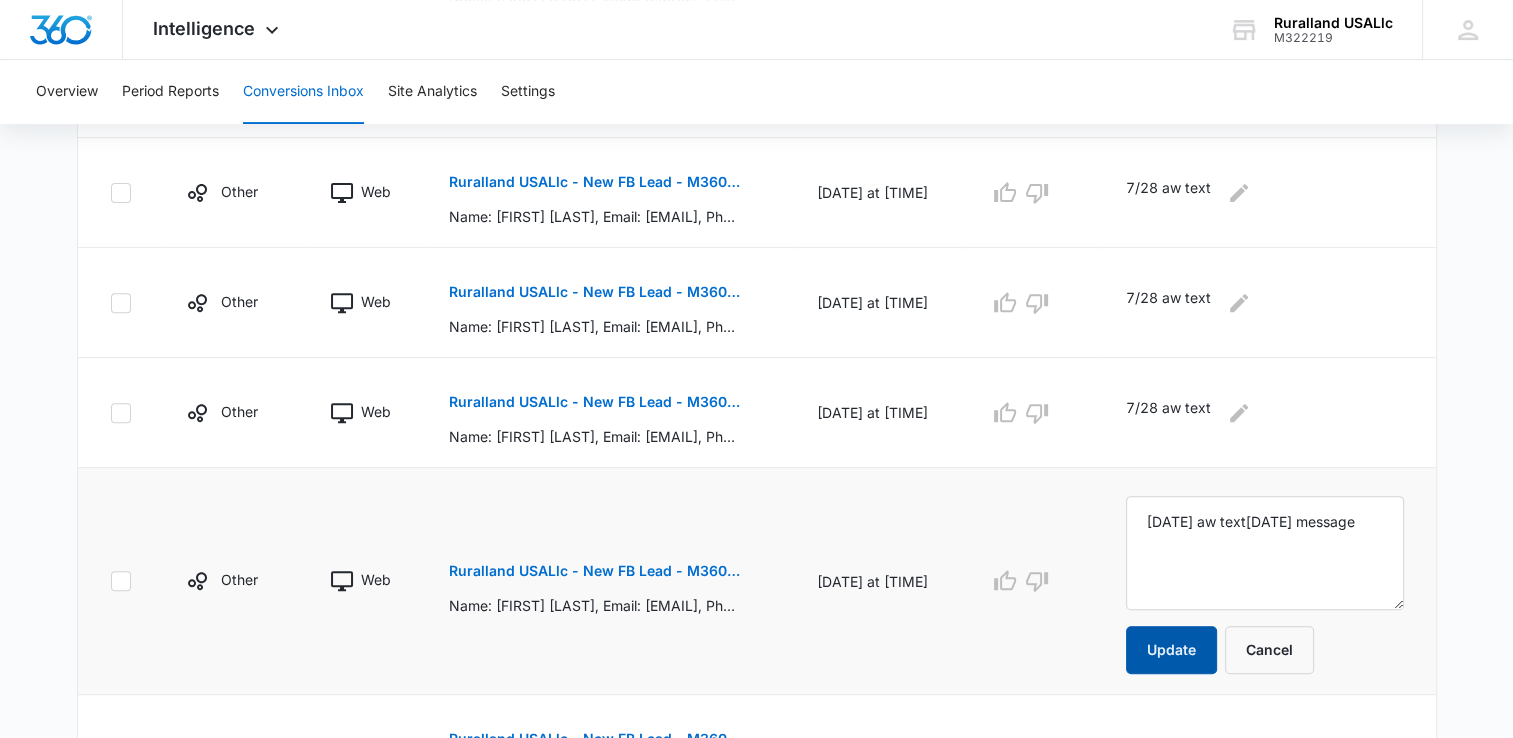 scroll, scrollTop: 667, scrollLeft: 0, axis: vertical 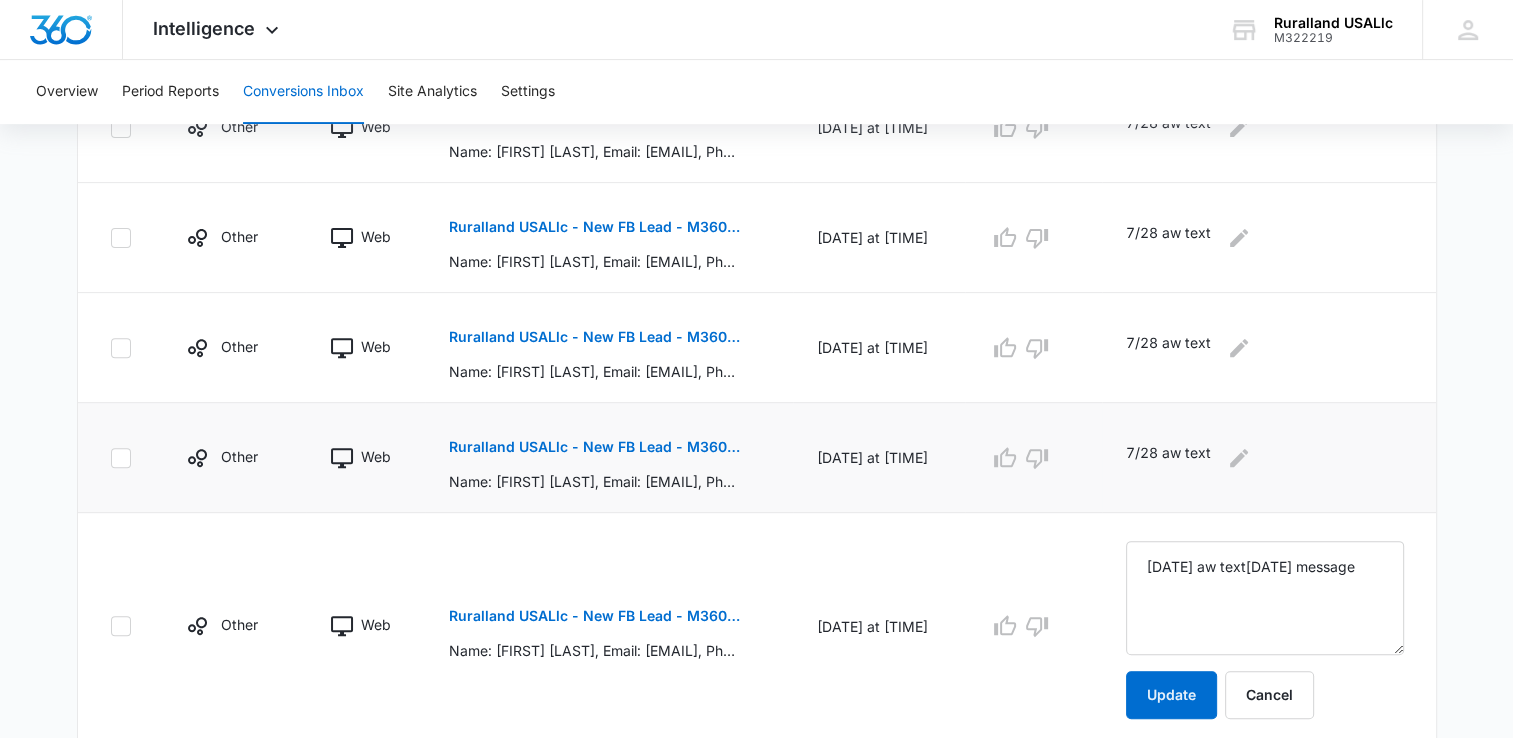 click on "Ruralland USALlc - New FB Lead - M360 Notificaion" at bounding box center (594, 447) 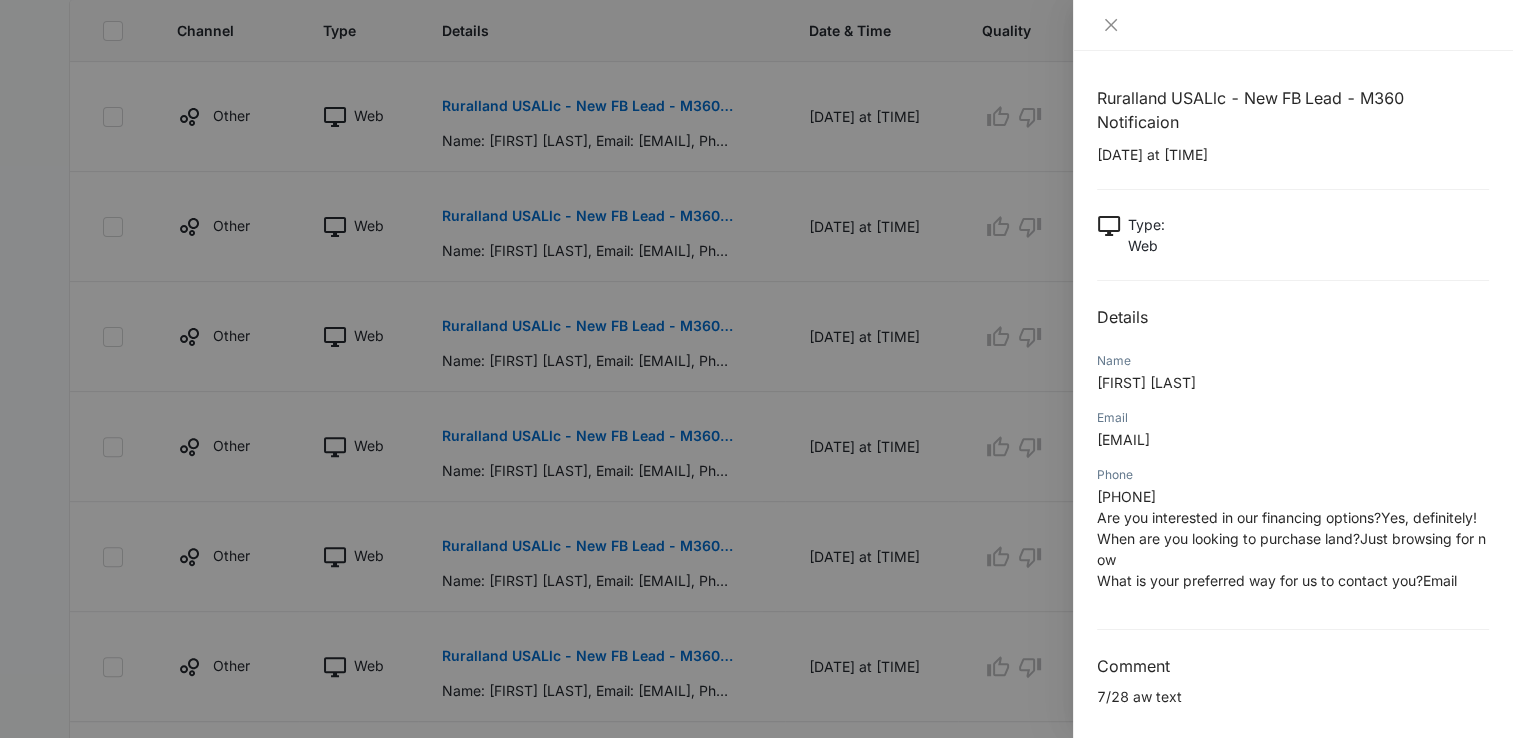 scroll, scrollTop: 567, scrollLeft: 0, axis: vertical 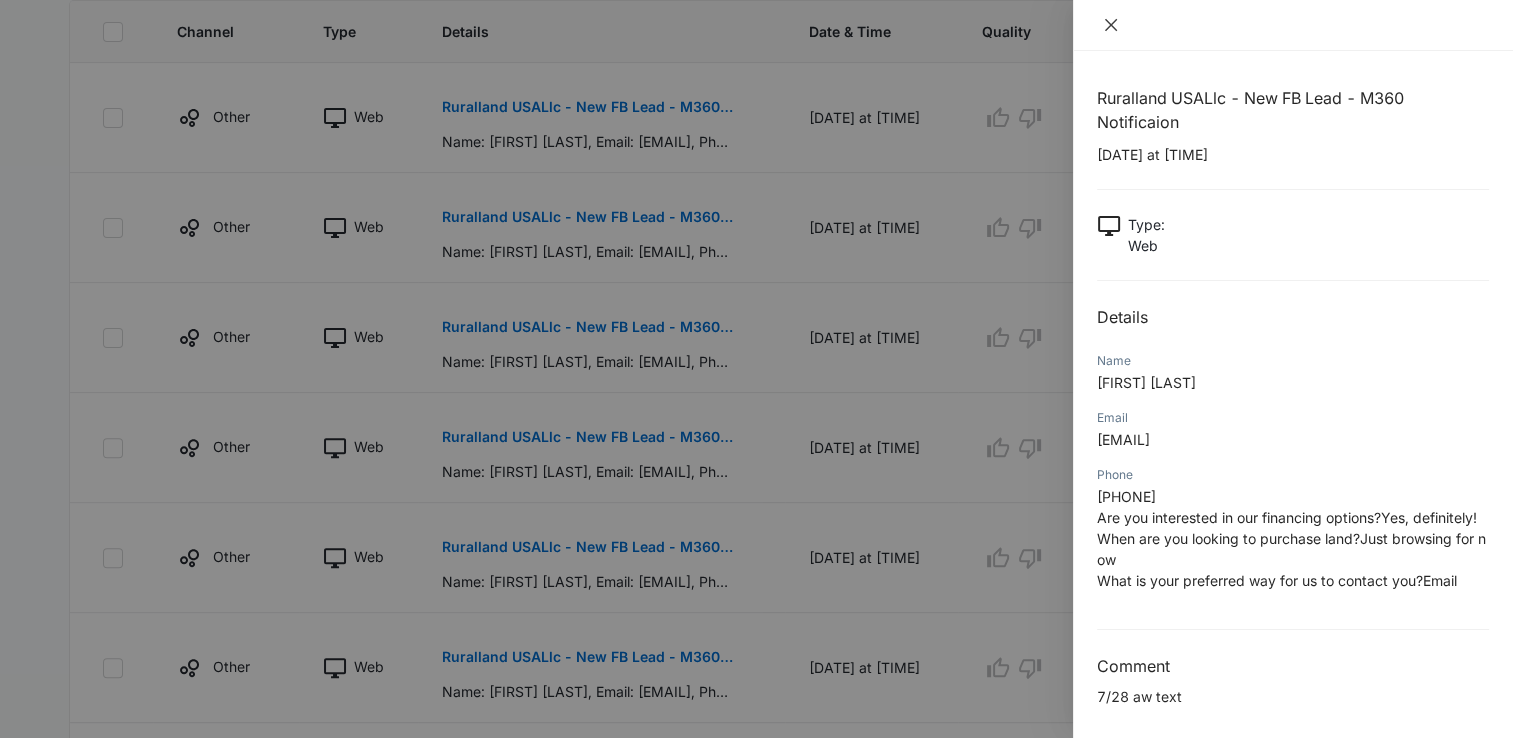 click 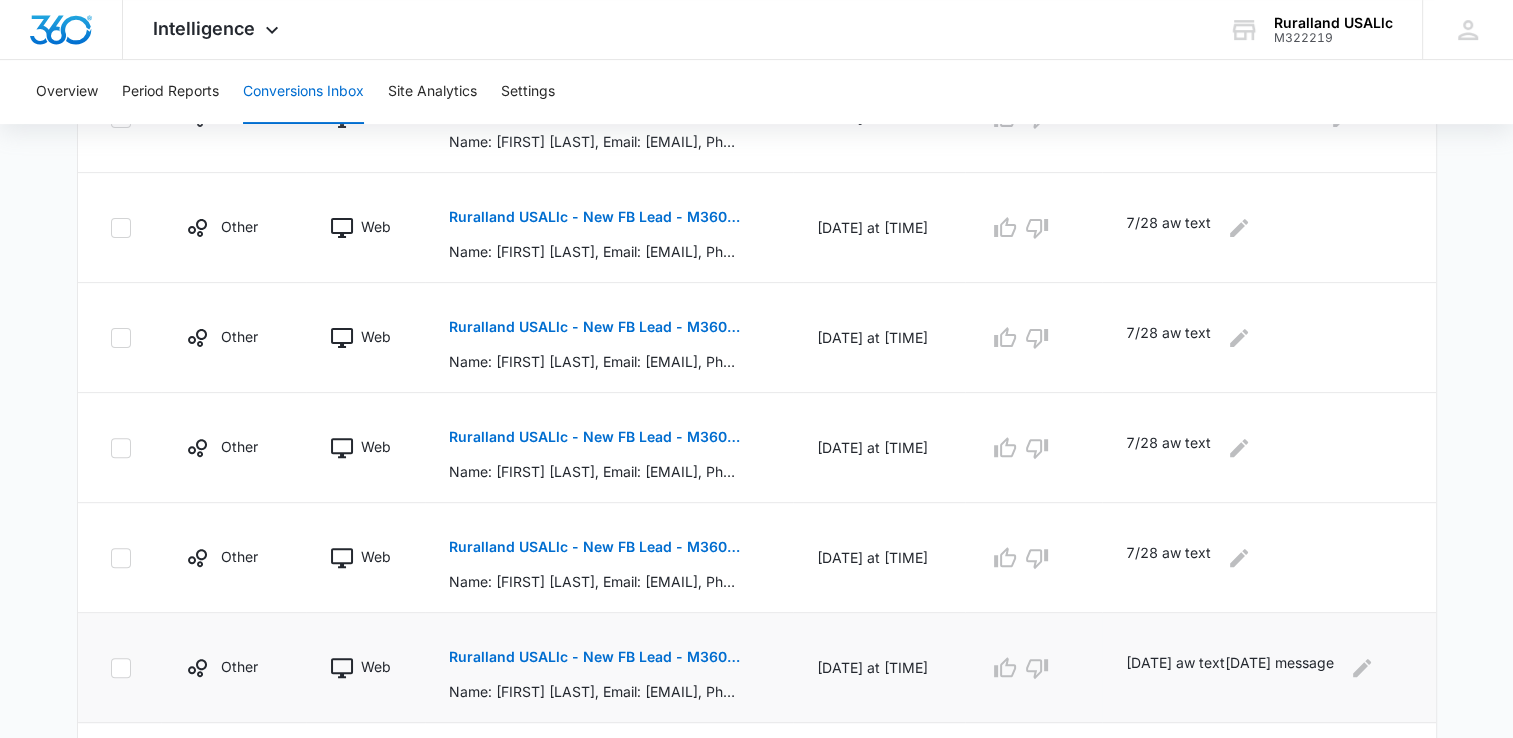 click on "Ruralland USALlc - New FB Lead - M360 Notificaion" at bounding box center [594, 657] 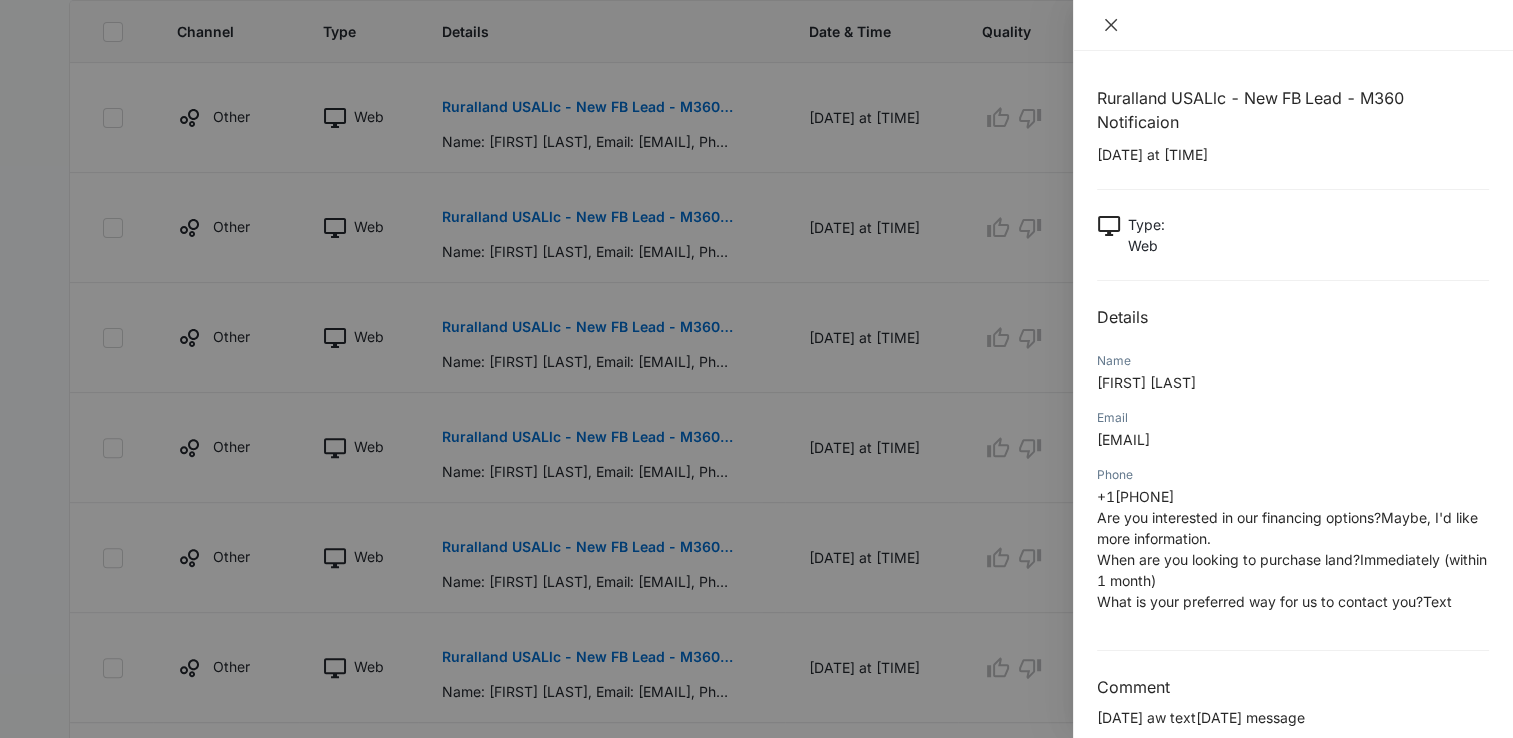 click 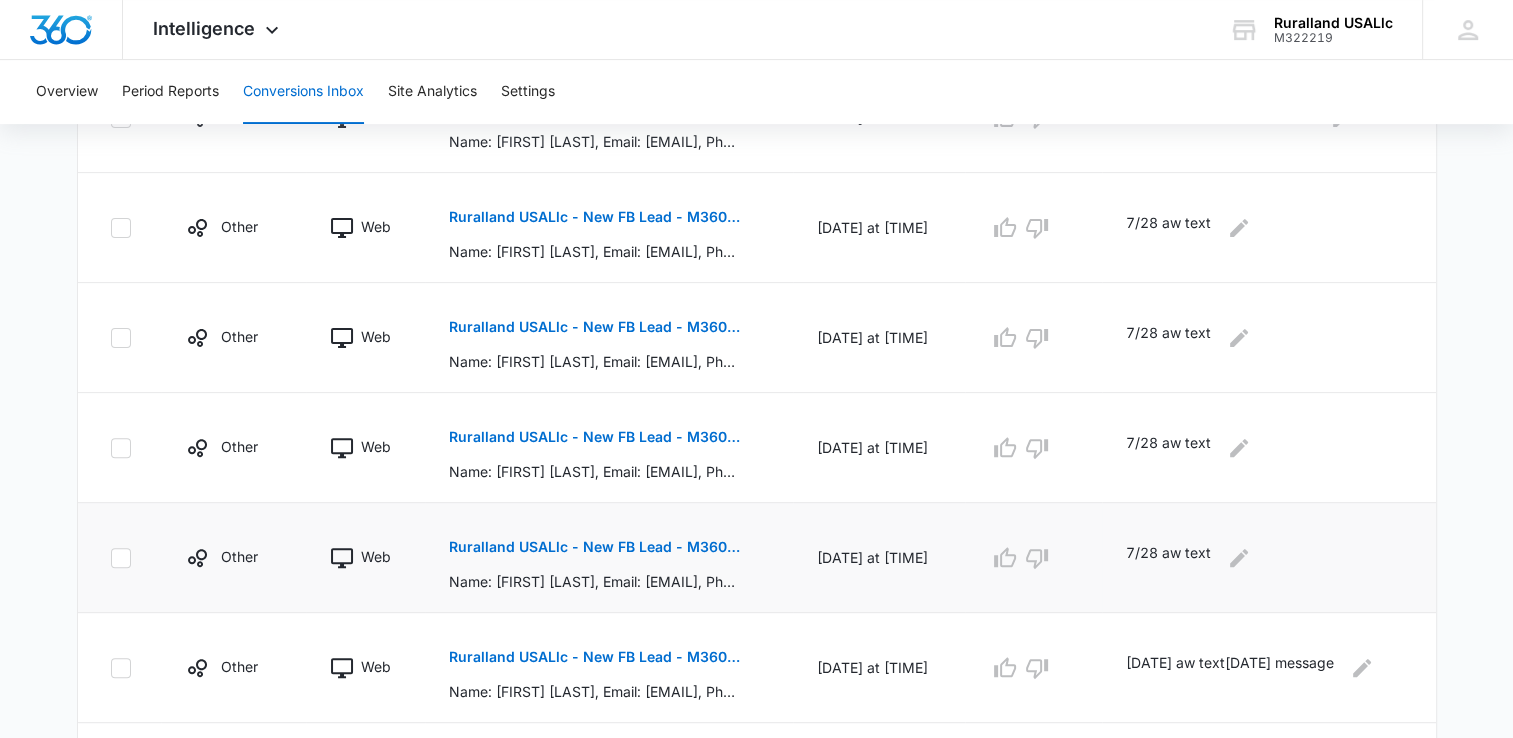 click on "Ruralland USALlc - New FB Lead - M360 Notificaion" at bounding box center (594, 547) 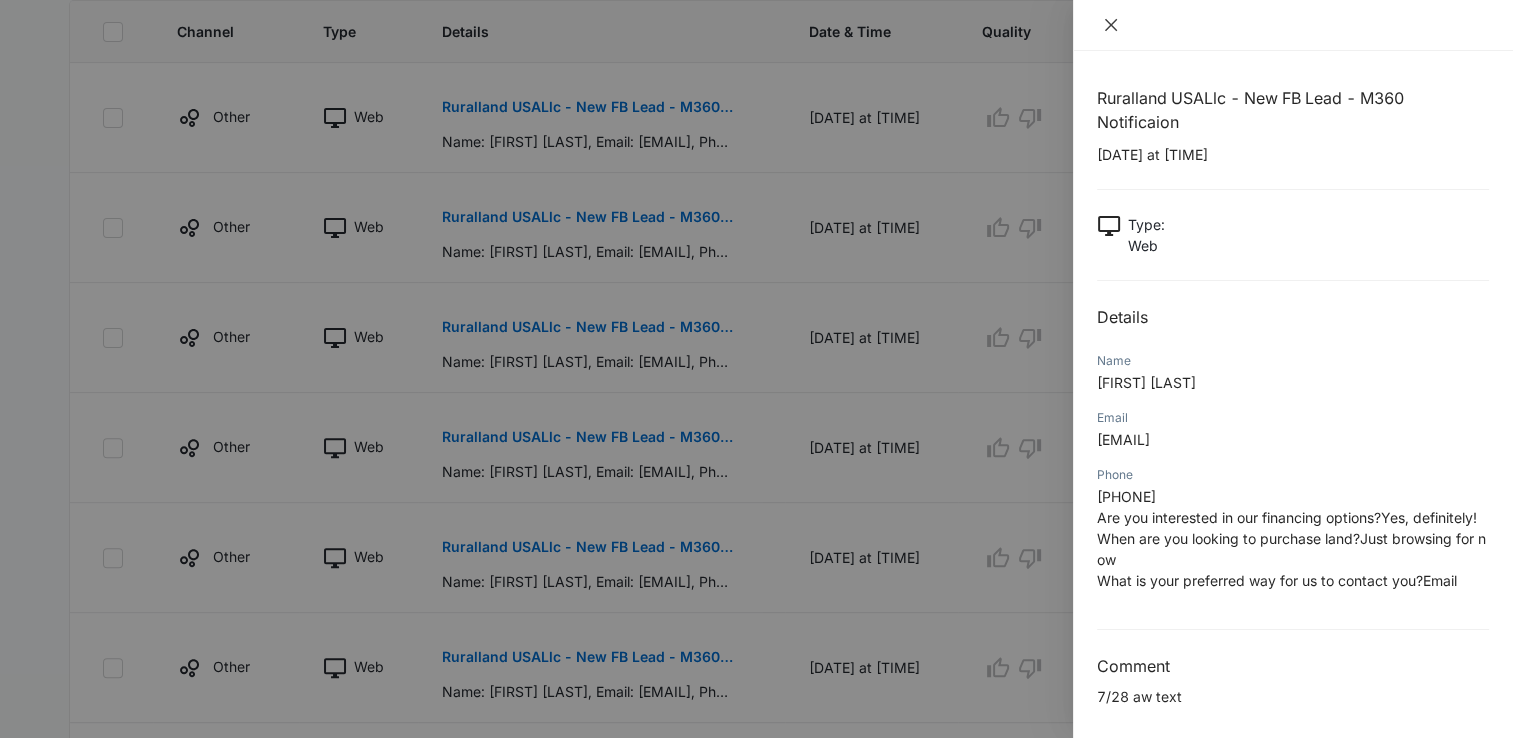 click 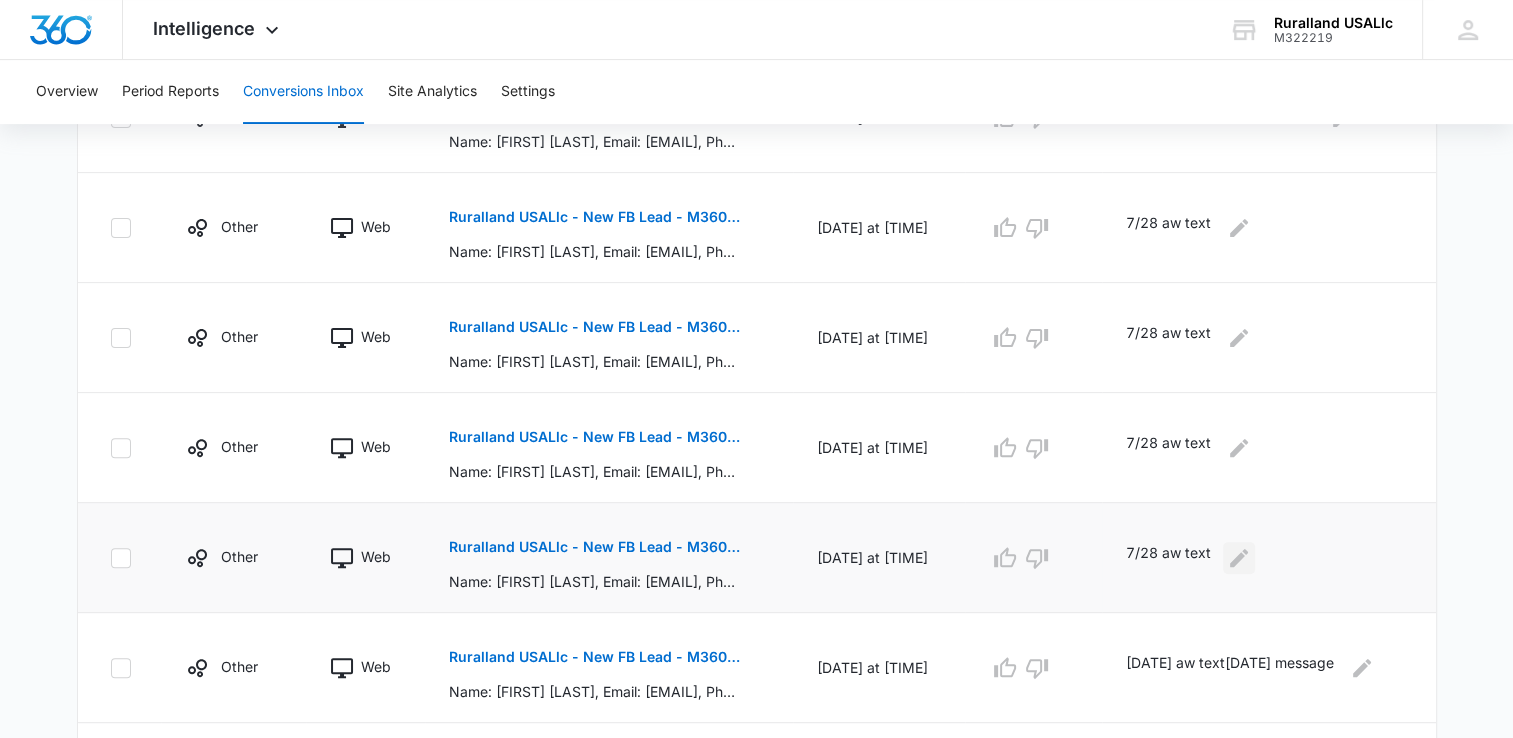 click 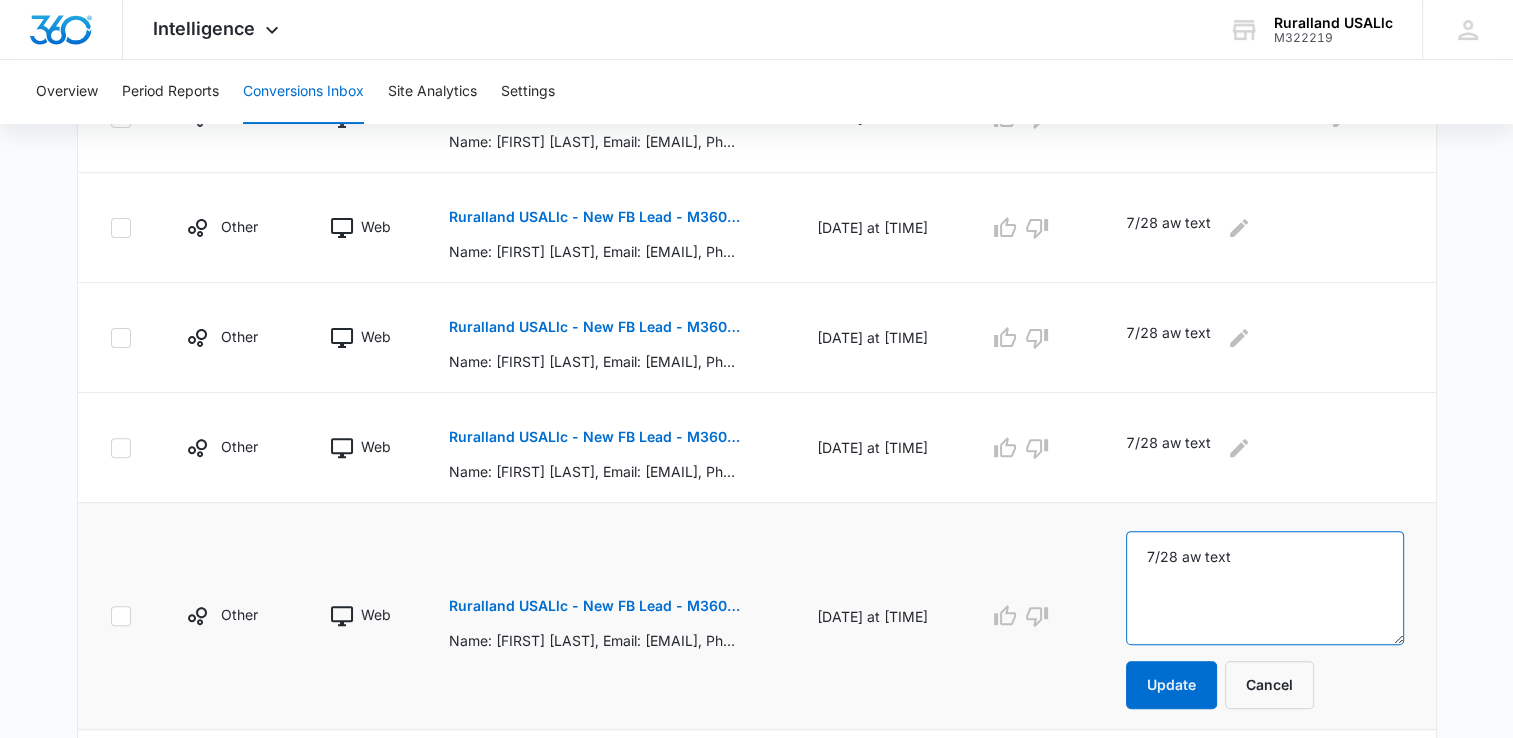 drag, startPoint x: 1250, startPoint y: 553, endPoint x: 1261, endPoint y: 554, distance: 11.045361 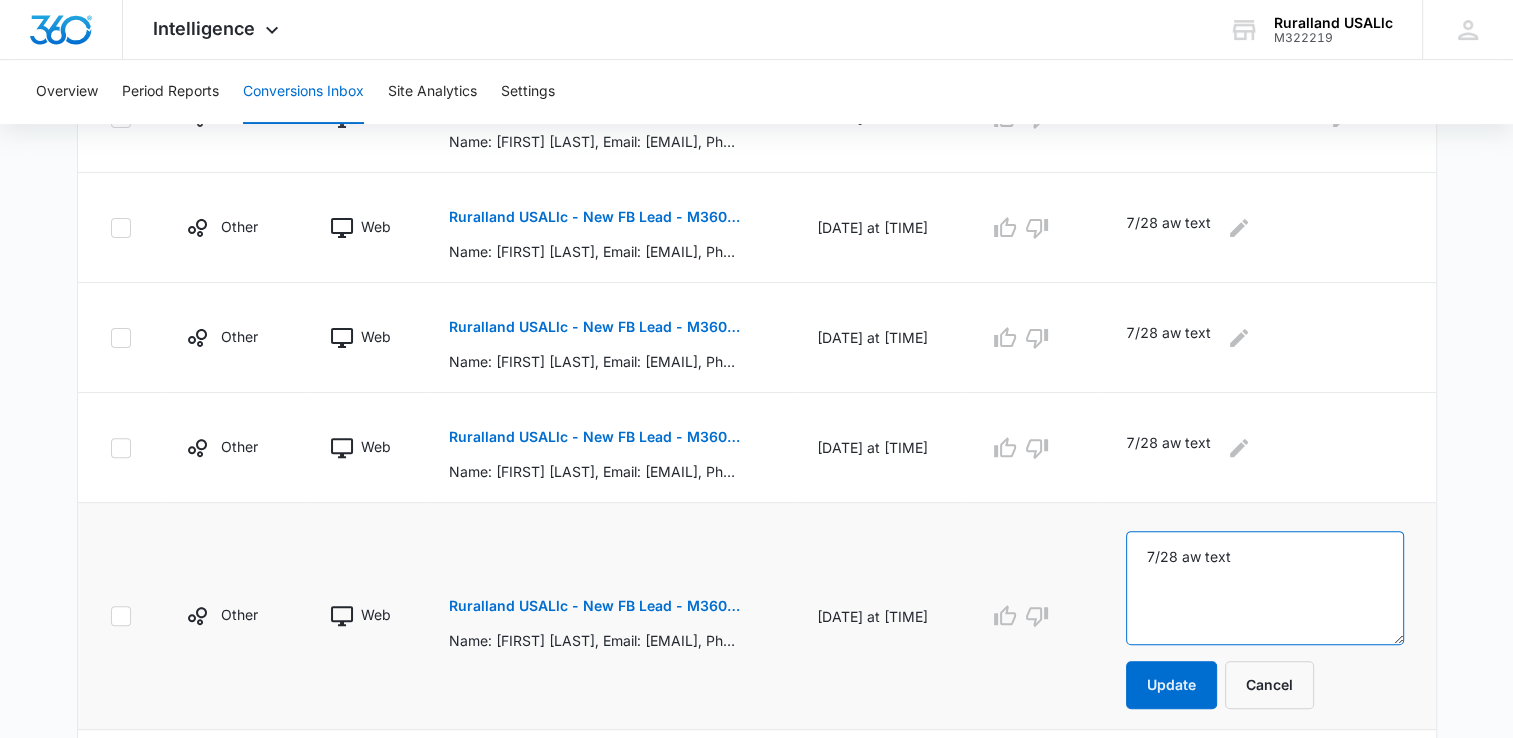 click on "7/28 aw text" at bounding box center (1265, 588) 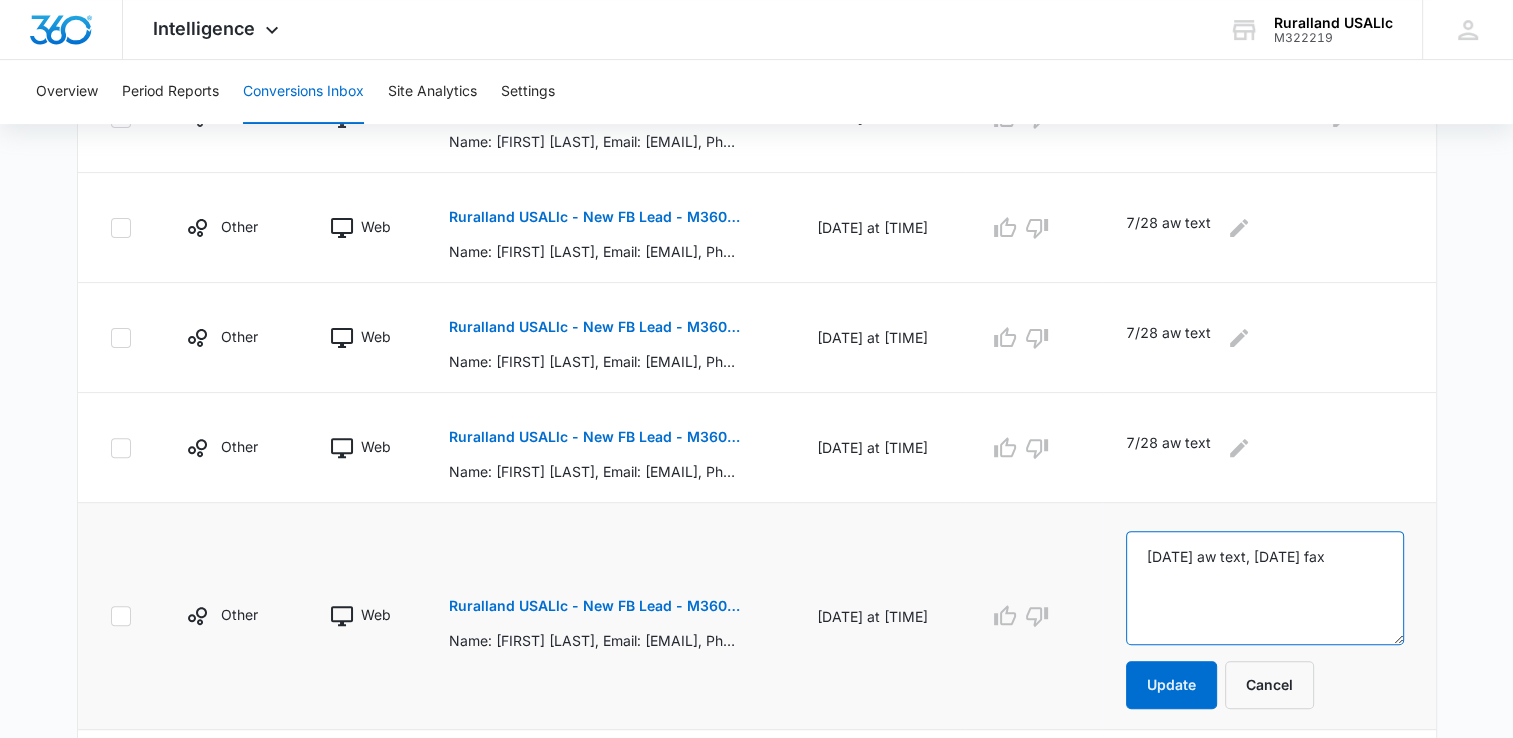 type on "[DATE] aw text, [DATE] fax" 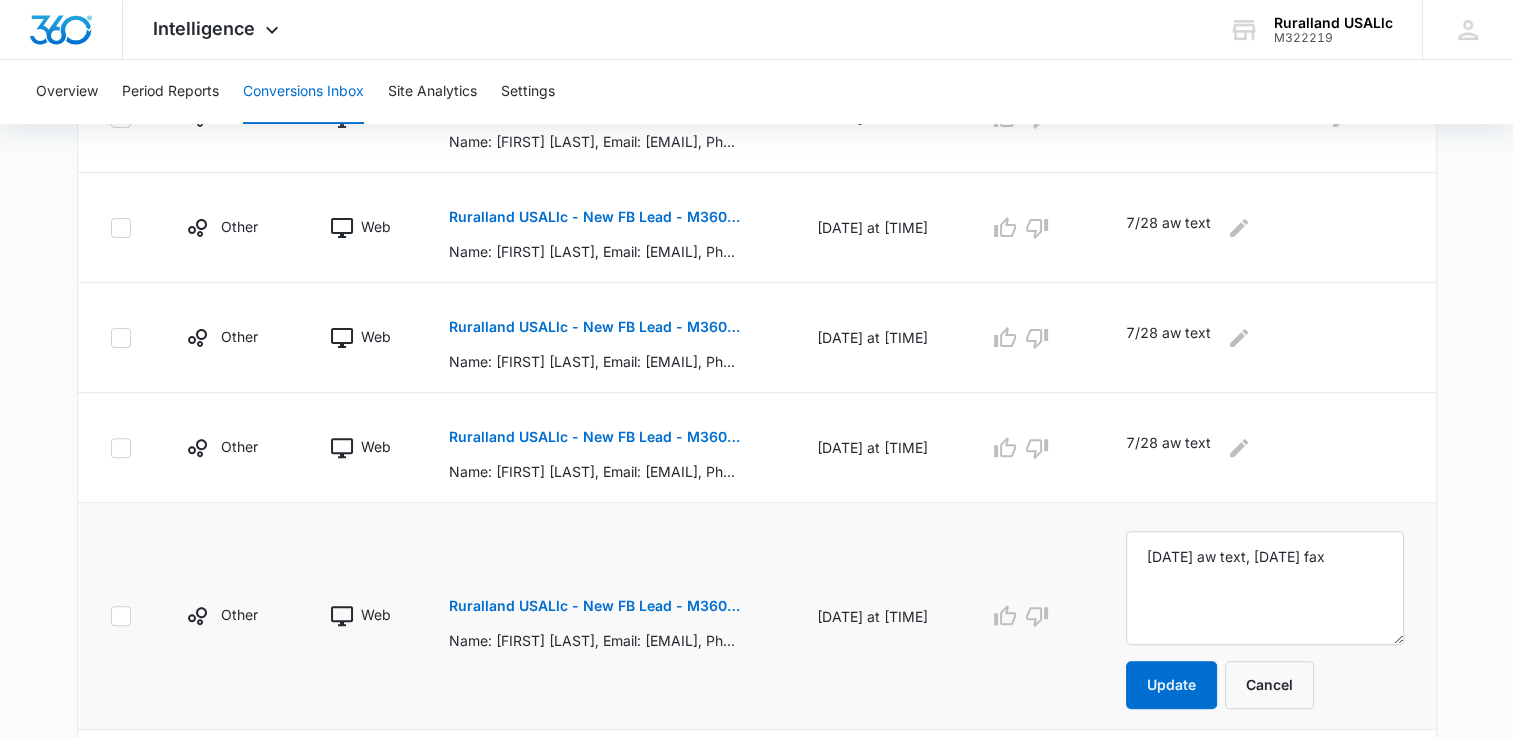 click on "Ruralland USALlc - New FB Lead - M360 Notificaion" at bounding box center [594, 606] 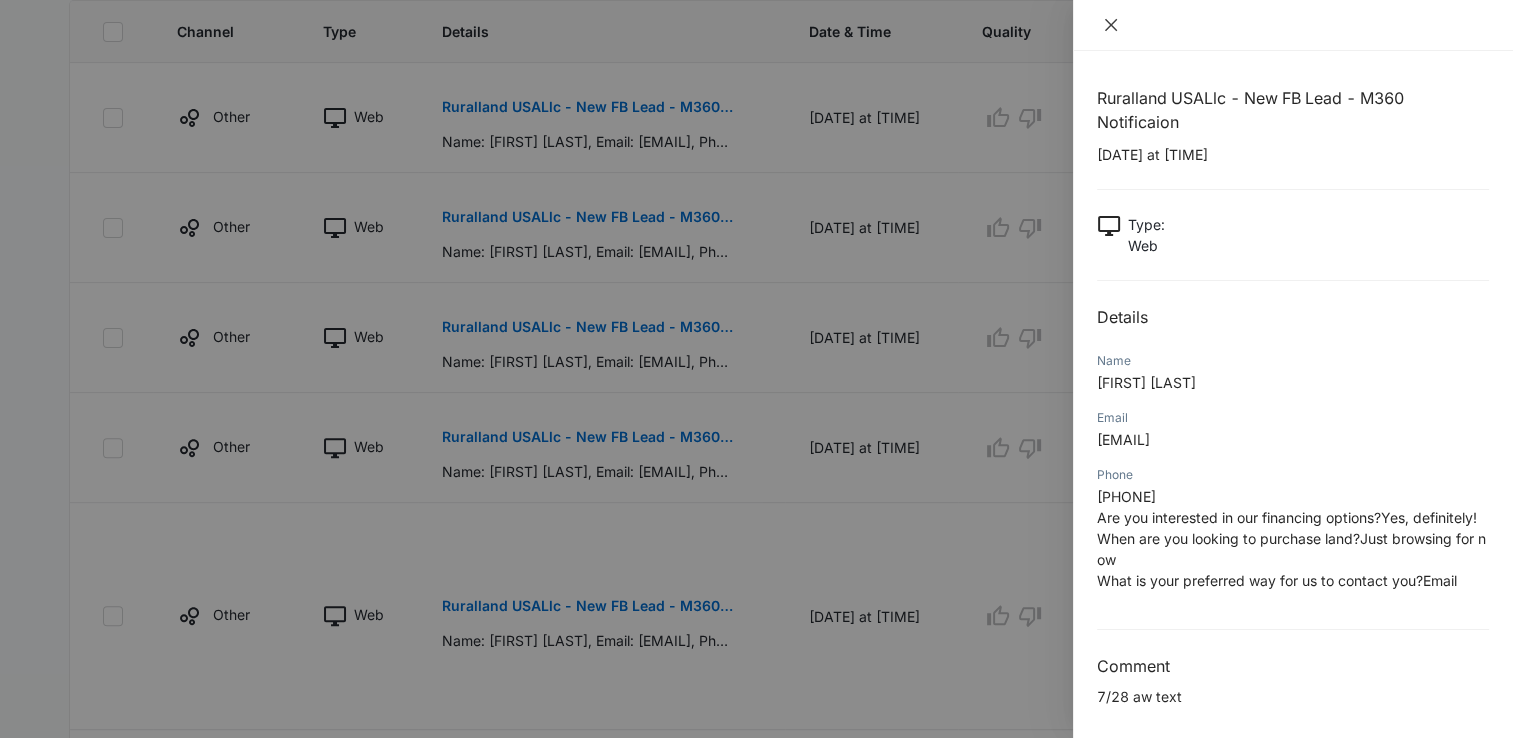 drag, startPoint x: 1109, startPoint y: 20, endPoint x: 1094, endPoint y: 36, distance: 21.931713 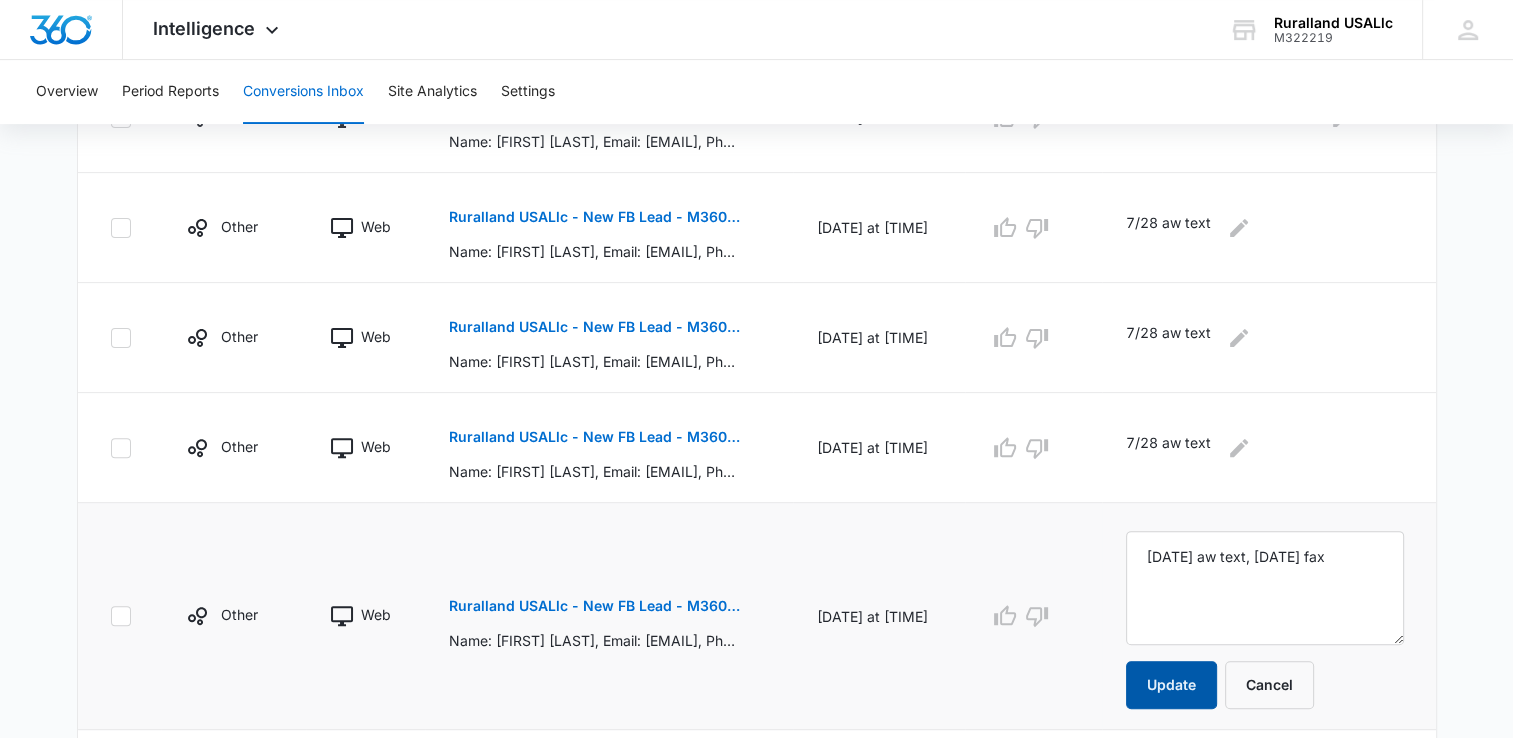 click on "Update" at bounding box center [1171, 685] 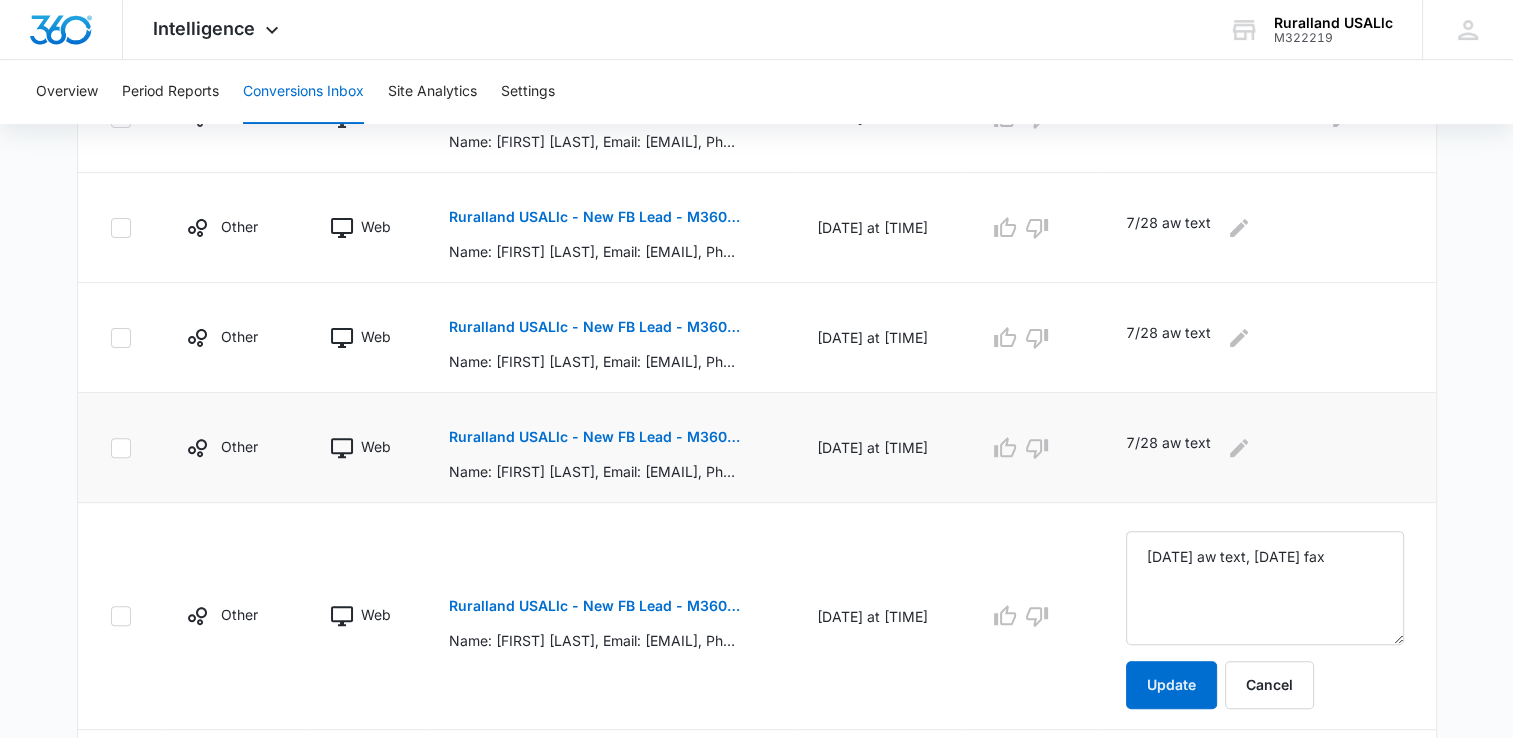 click on "Ruralland USALlc - New FB Lead - M360 Notificaion" at bounding box center (594, 437) 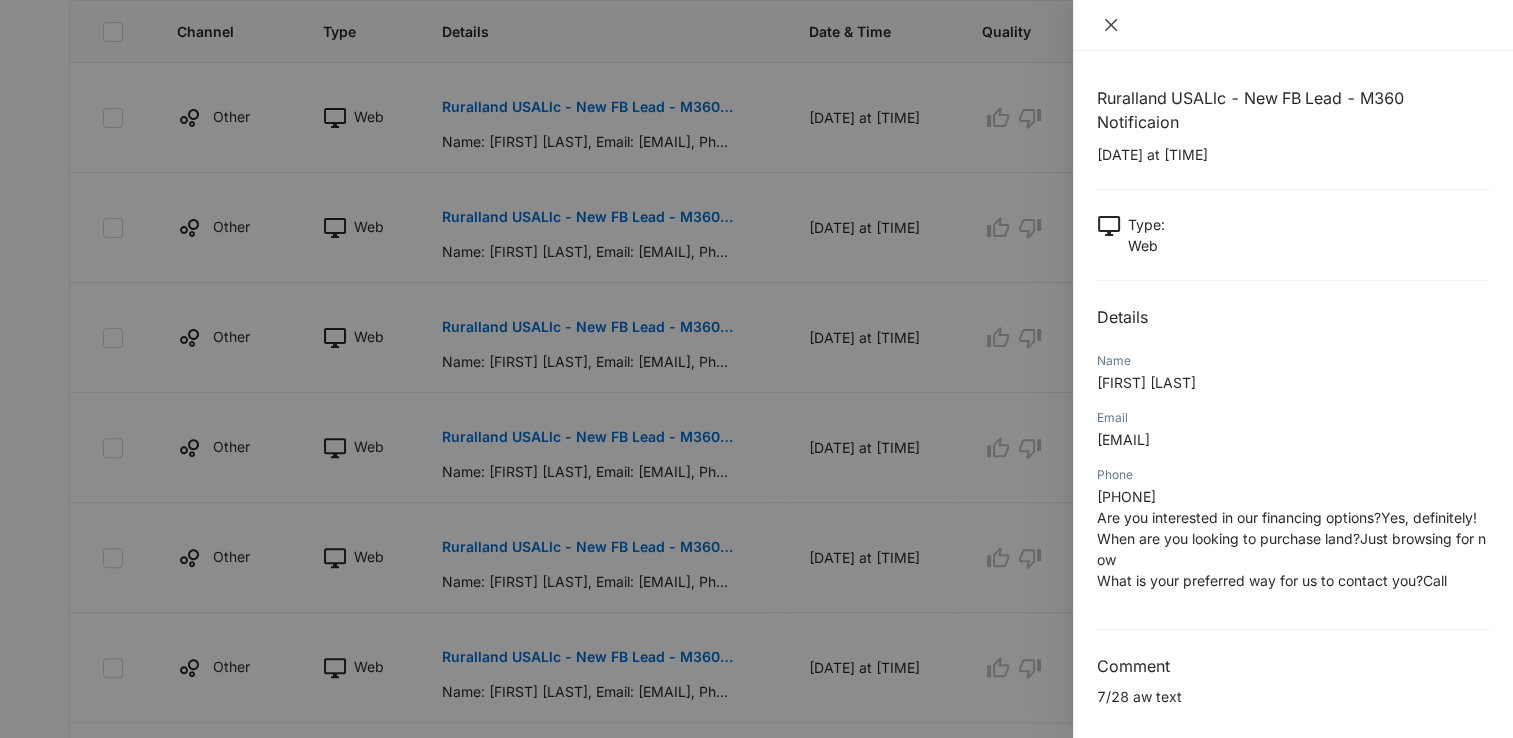 click at bounding box center [1111, 25] 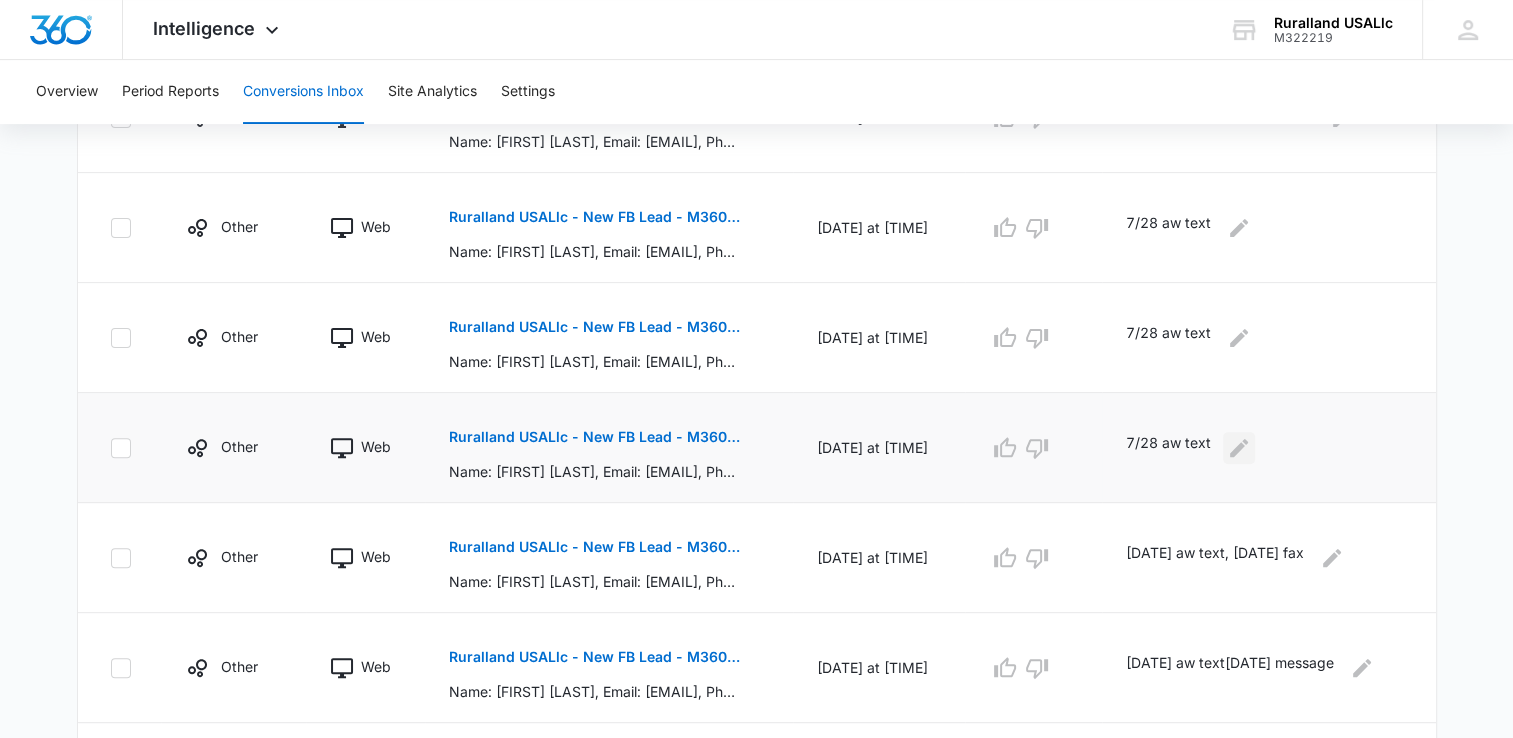 click 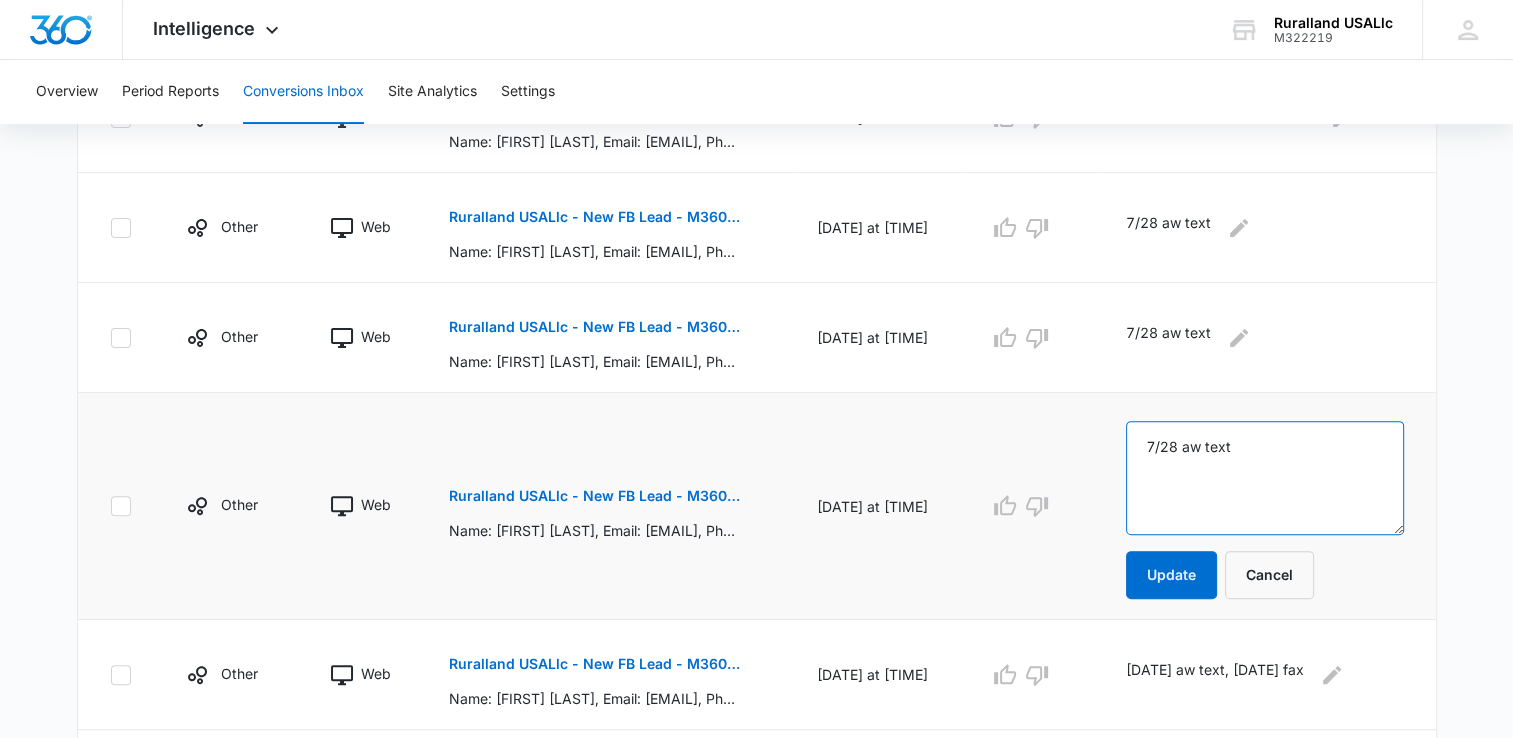 click on "7/28 aw text" at bounding box center (1265, 478) 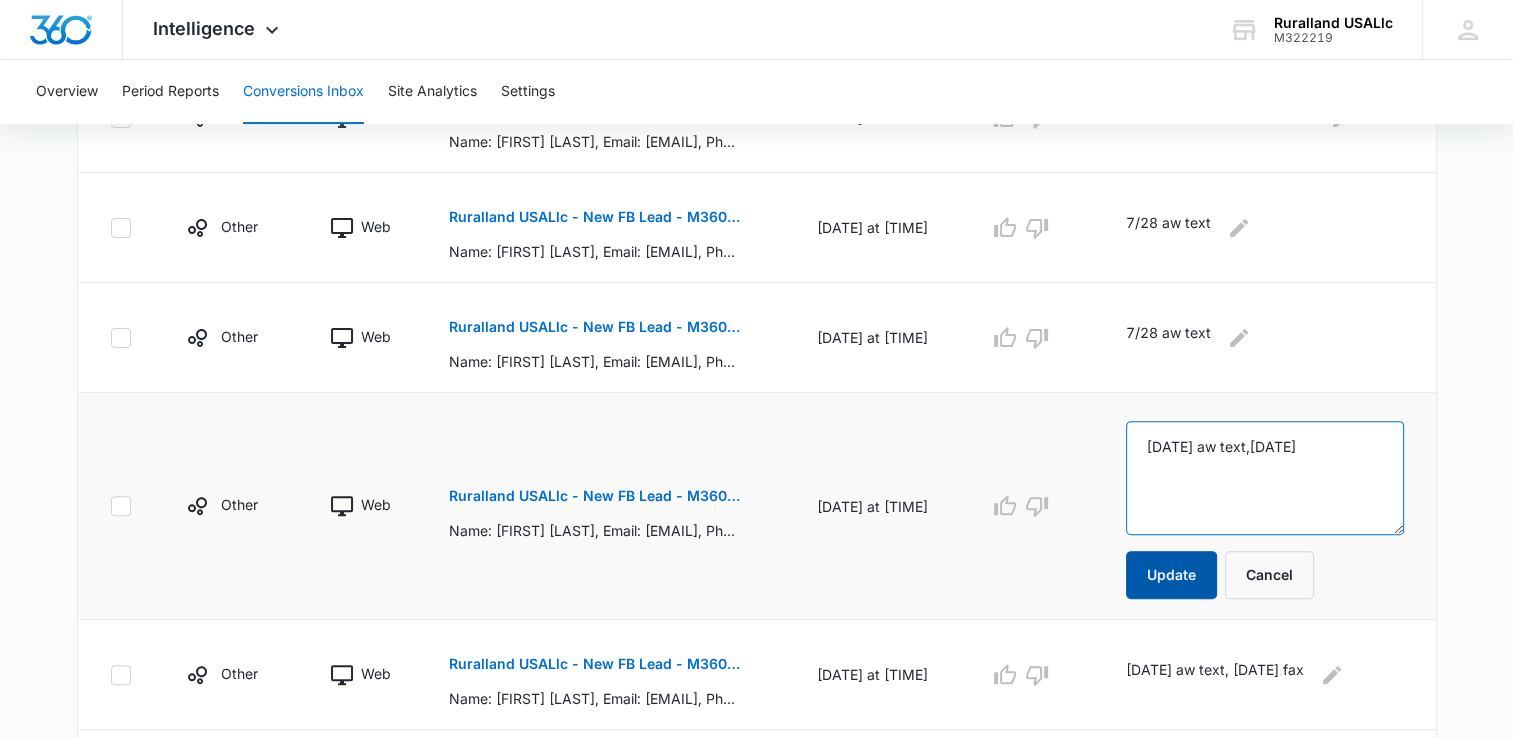 type on "[DATE] aw text,[DATE]" 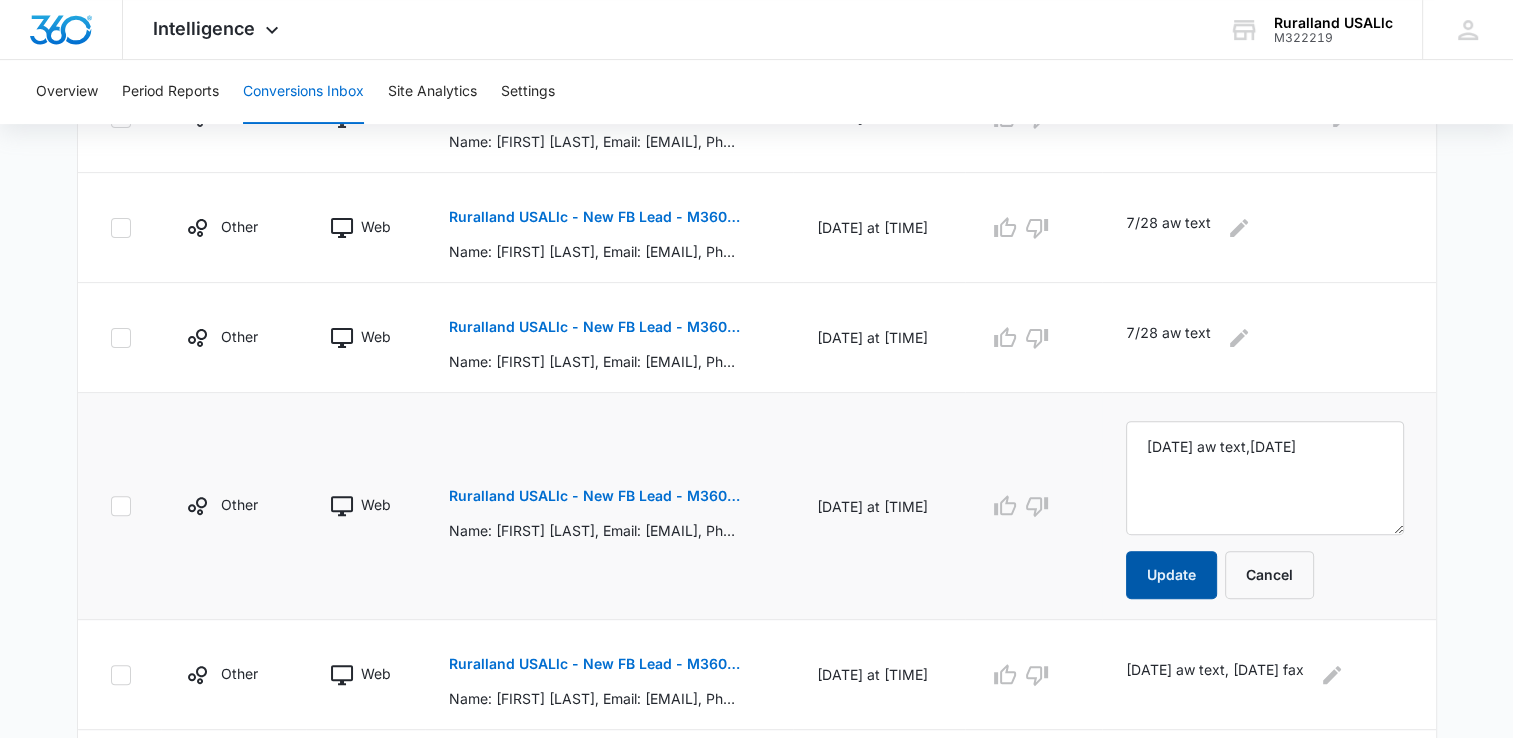 click on "Update" at bounding box center [1171, 575] 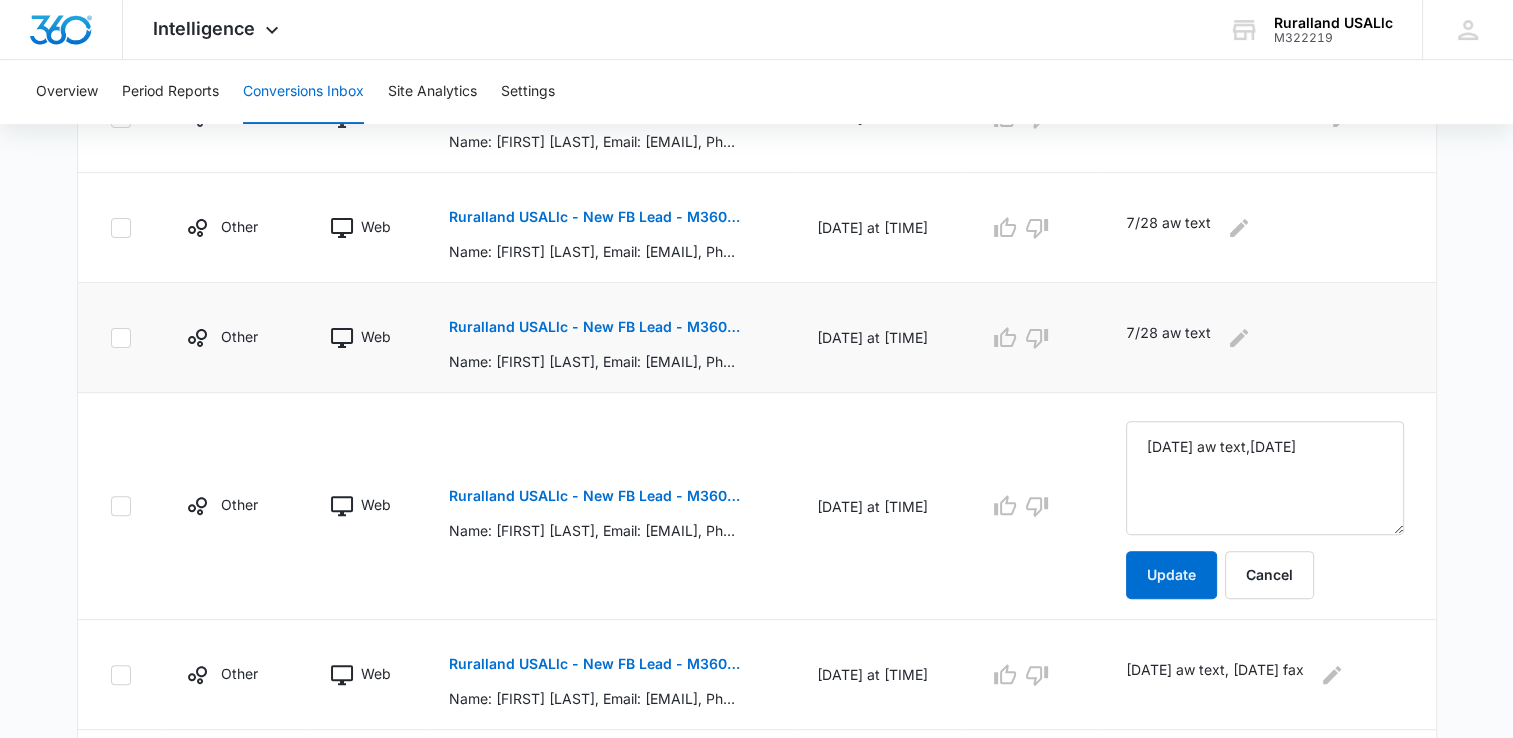 click on "Ruralland USALlc - New FB Lead - M360 Notificaion" at bounding box center [594, 327] 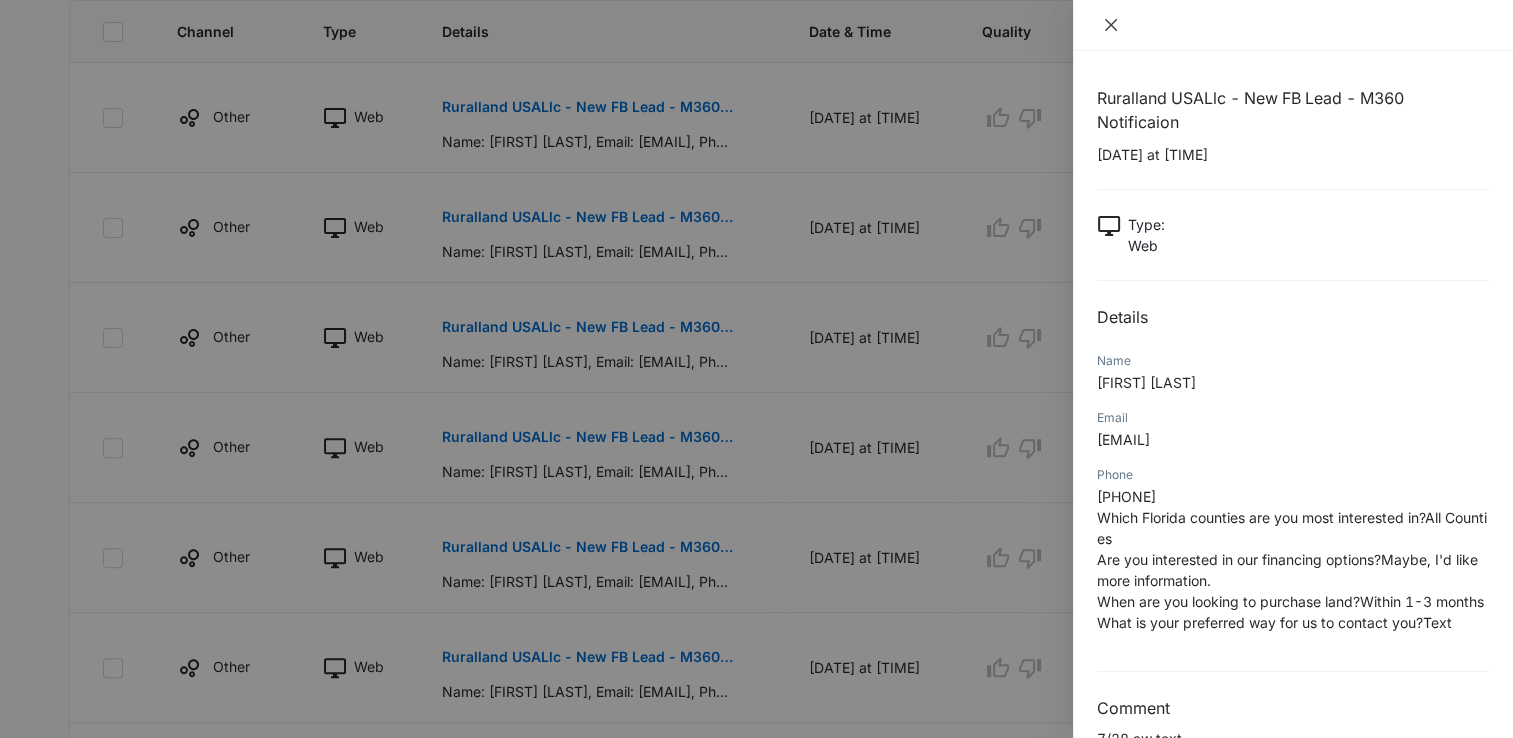 click 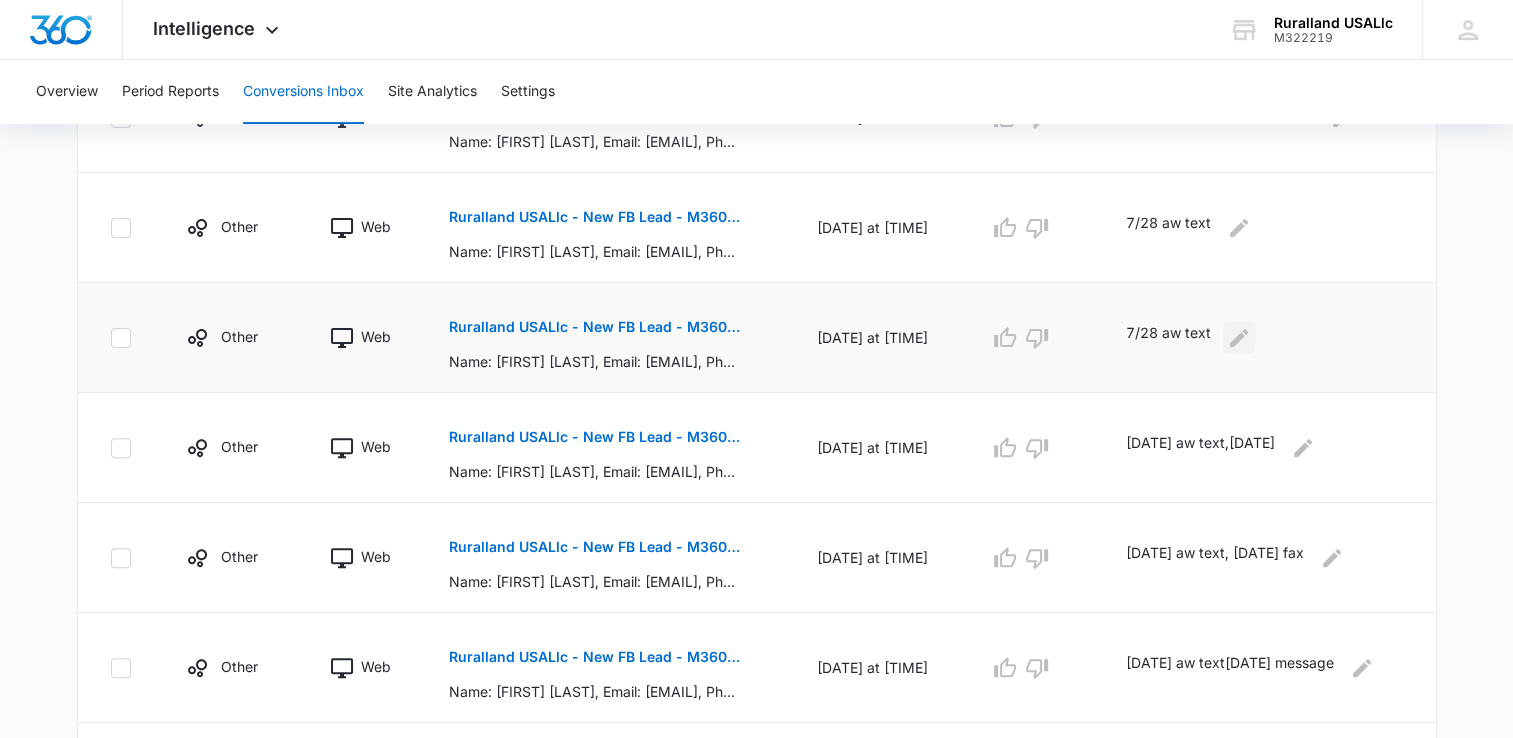 click 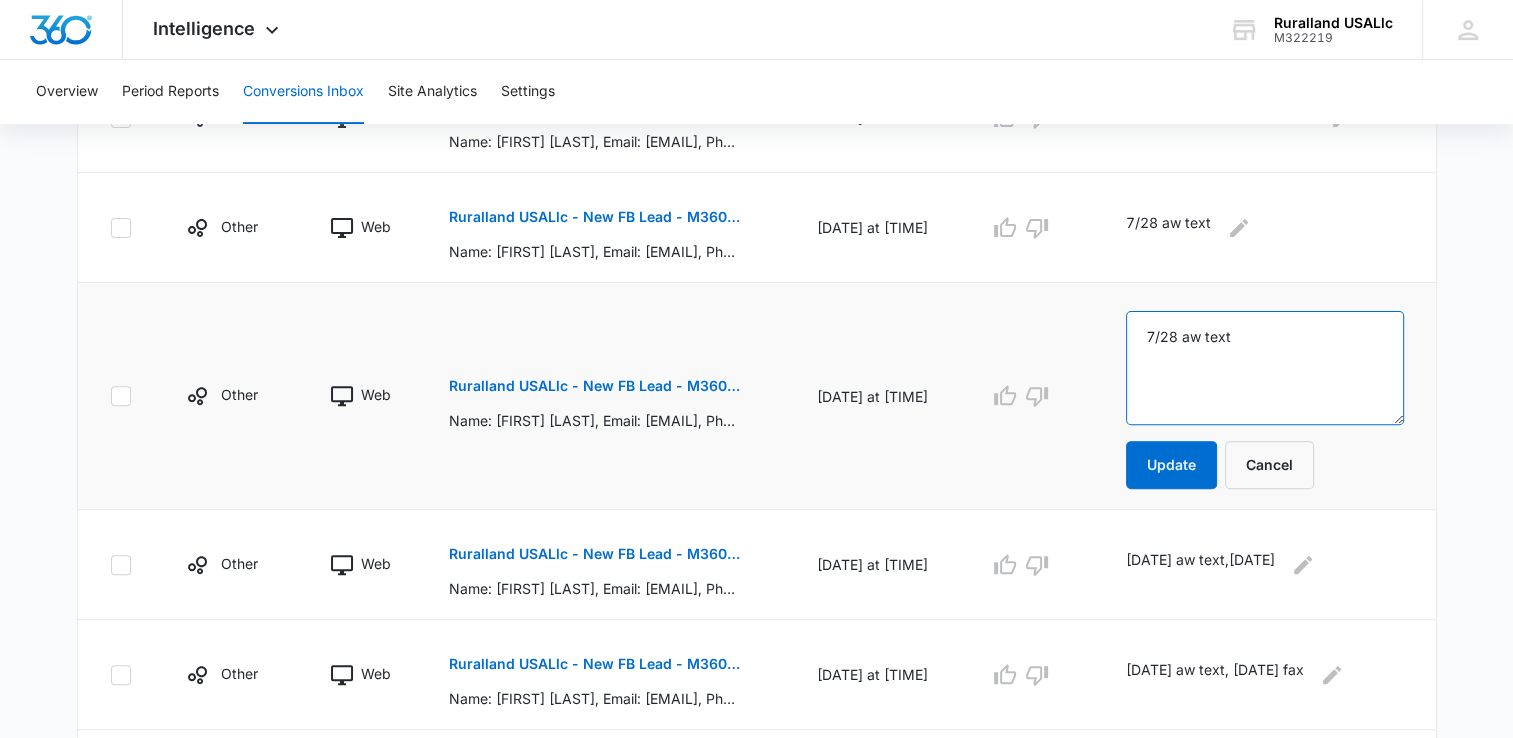 click on "7/28 aw text" at bounding box center [1265, 368] 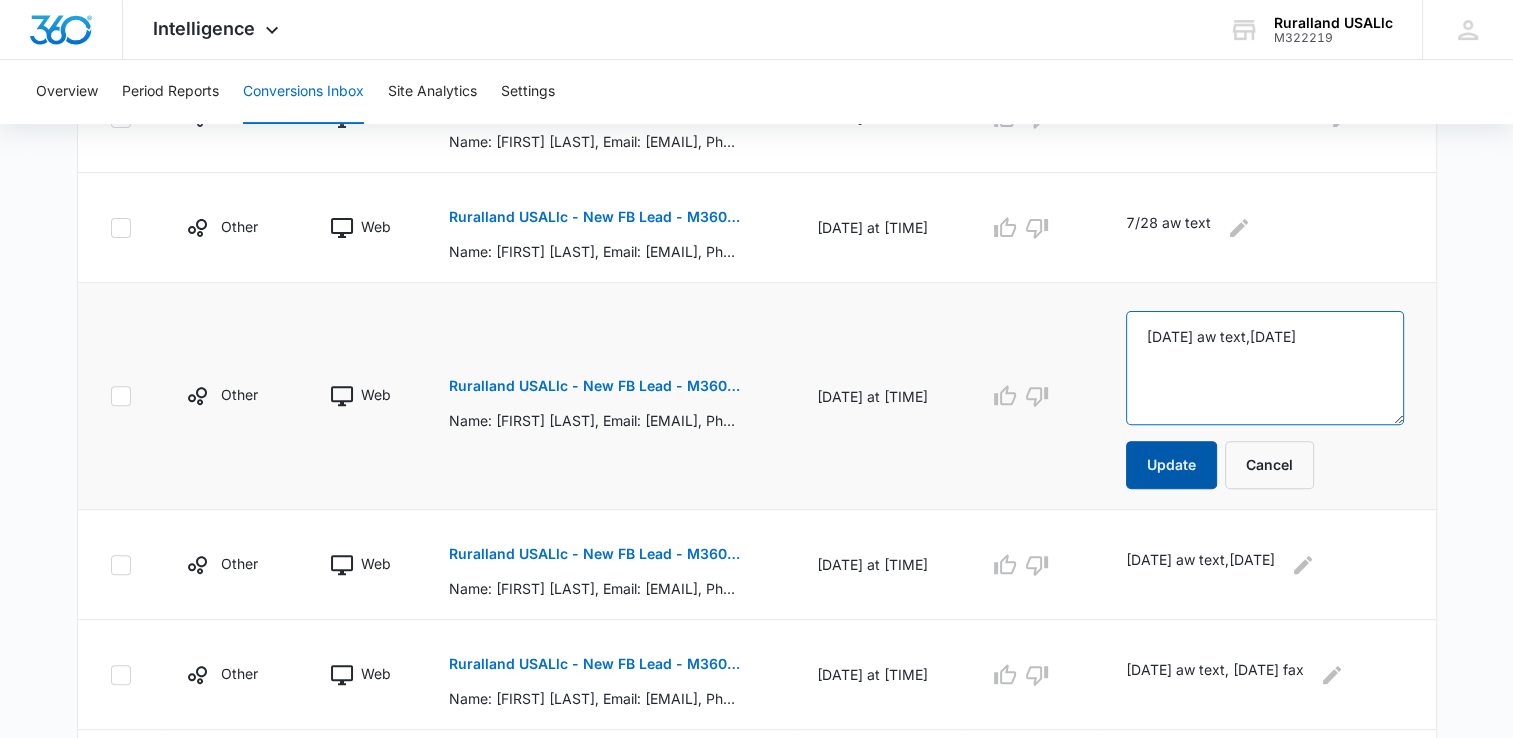 type on "[DATE] aw text,[DATE]" 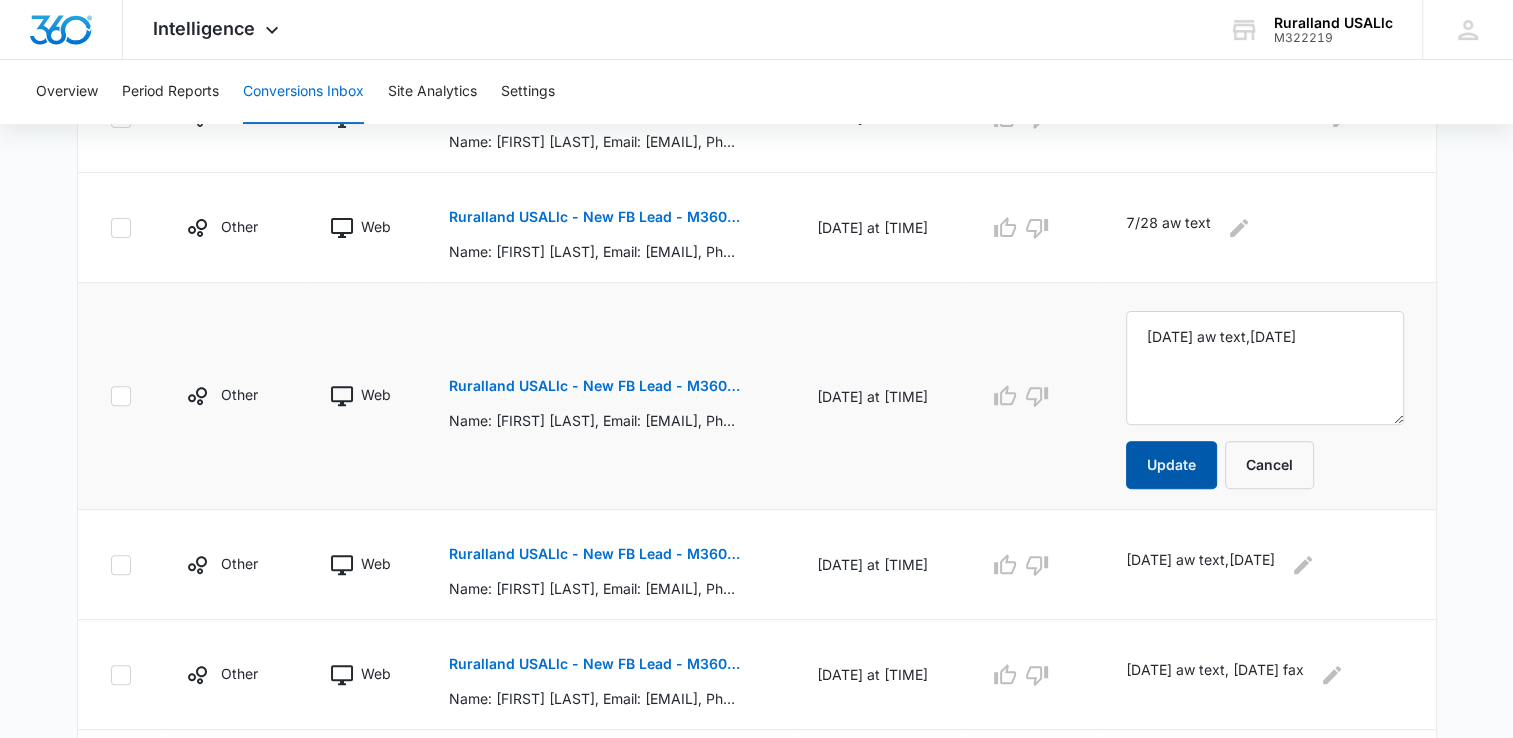 click on "Update" at bounding box center (1171, 465) 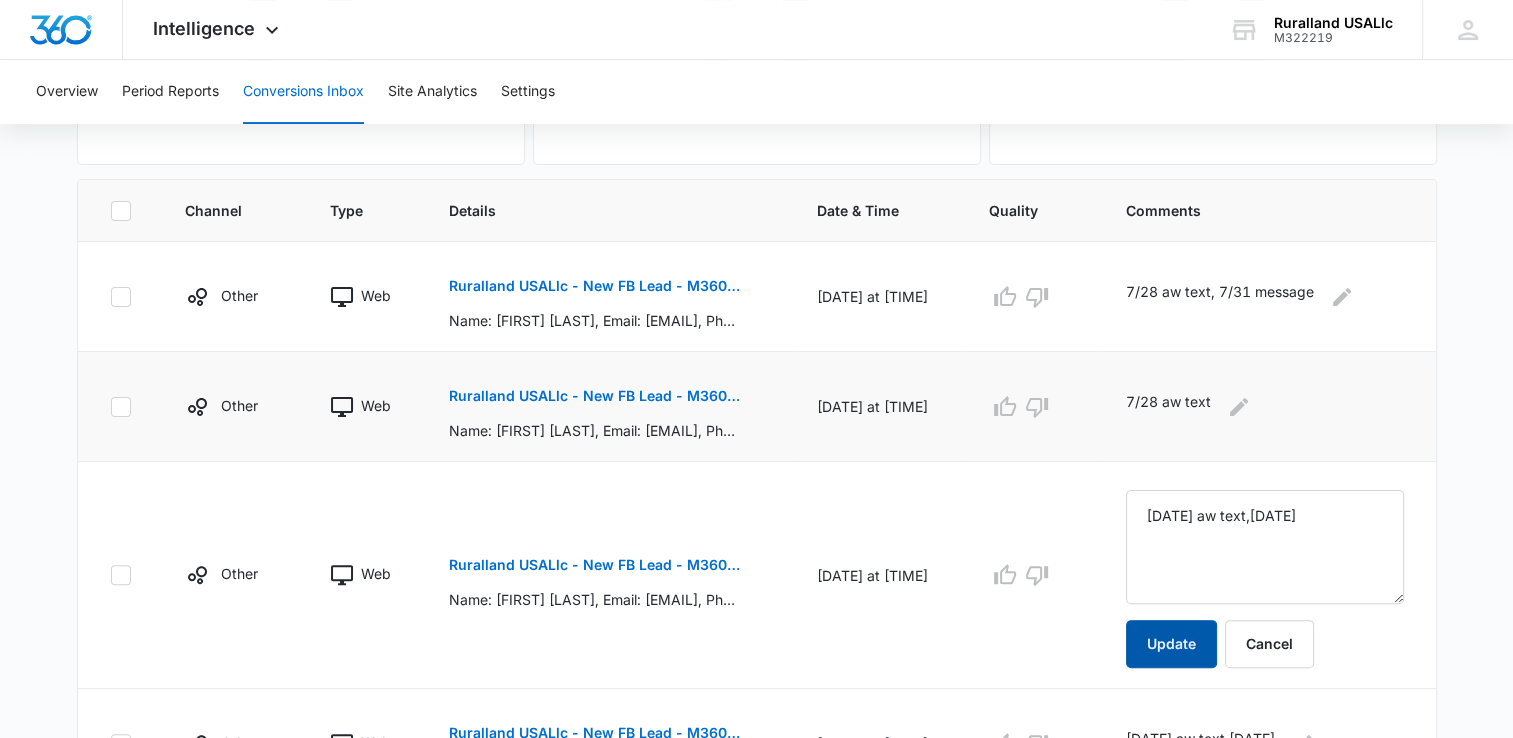 scroll, scrollTop: 367, scrollLeft: 0, axis: vertical 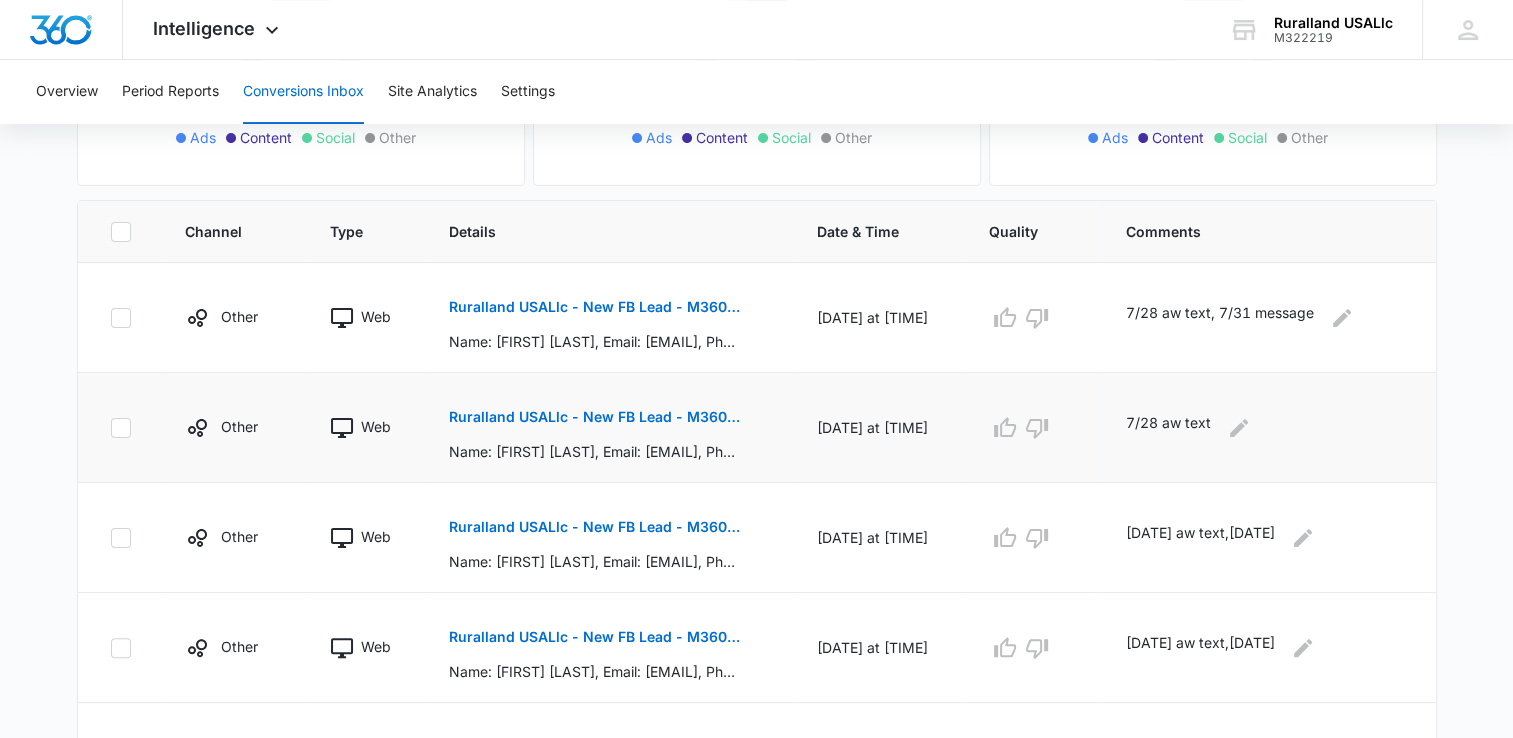 click on "Ruralland USALlc - New FB Lead - M360 Notificaion" at bounding box center (594, 417) 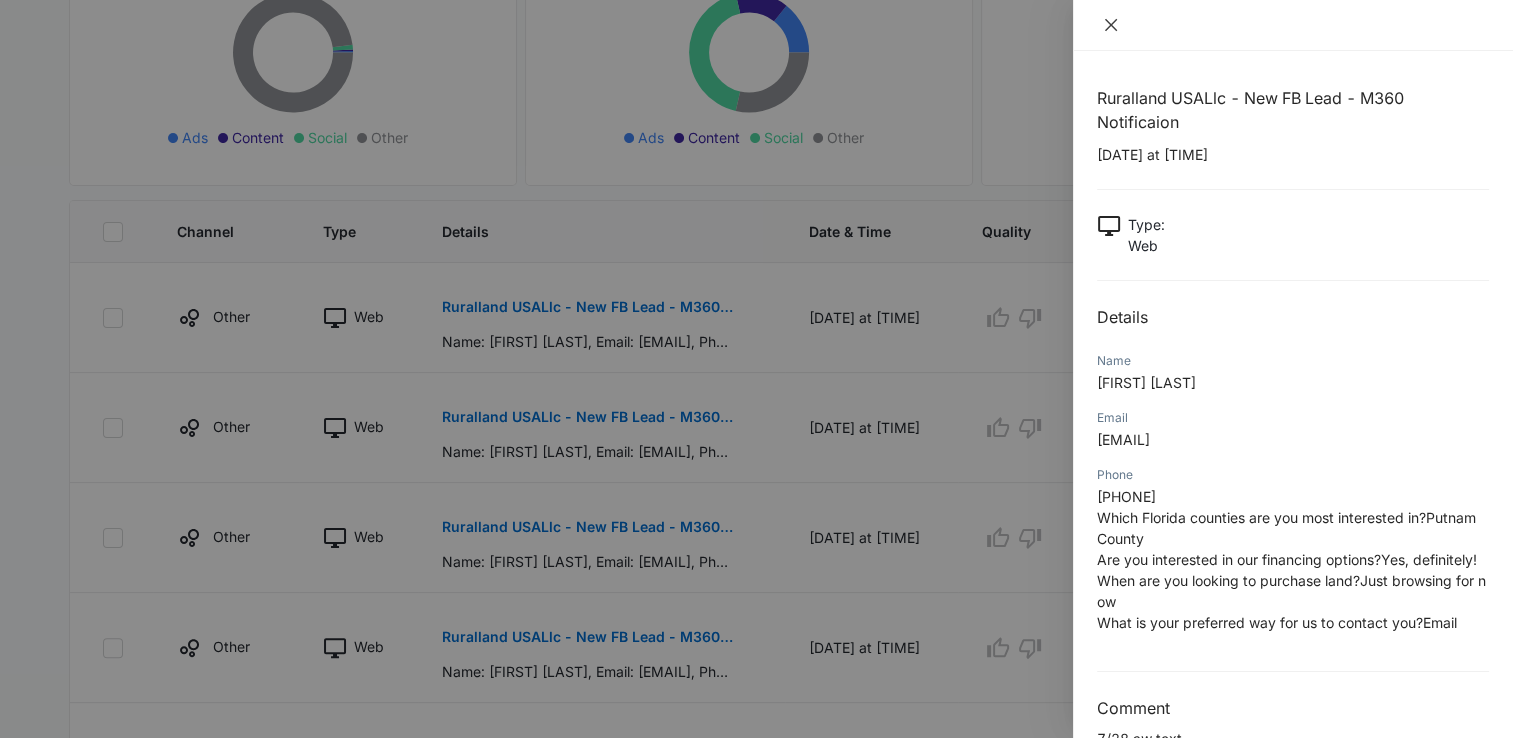 click 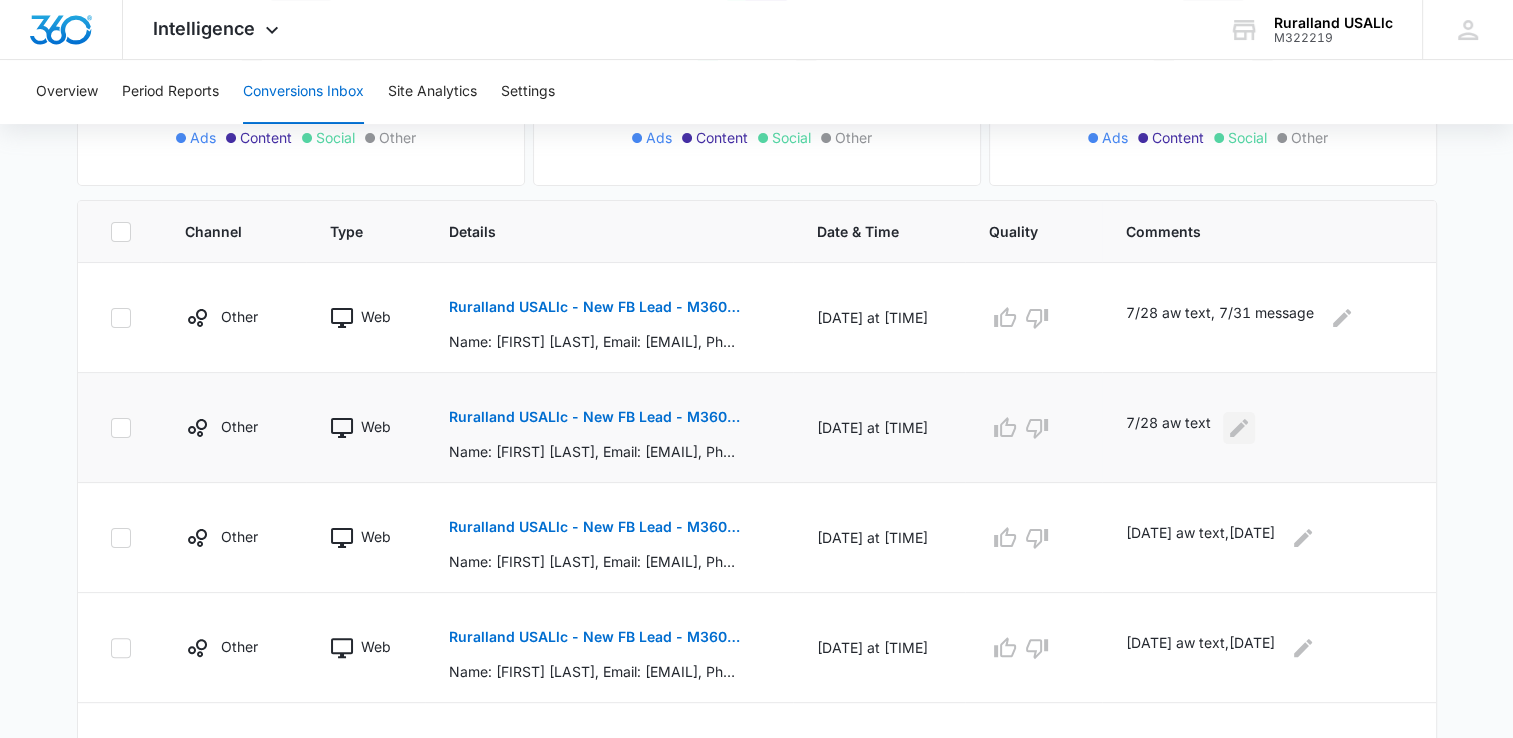 click 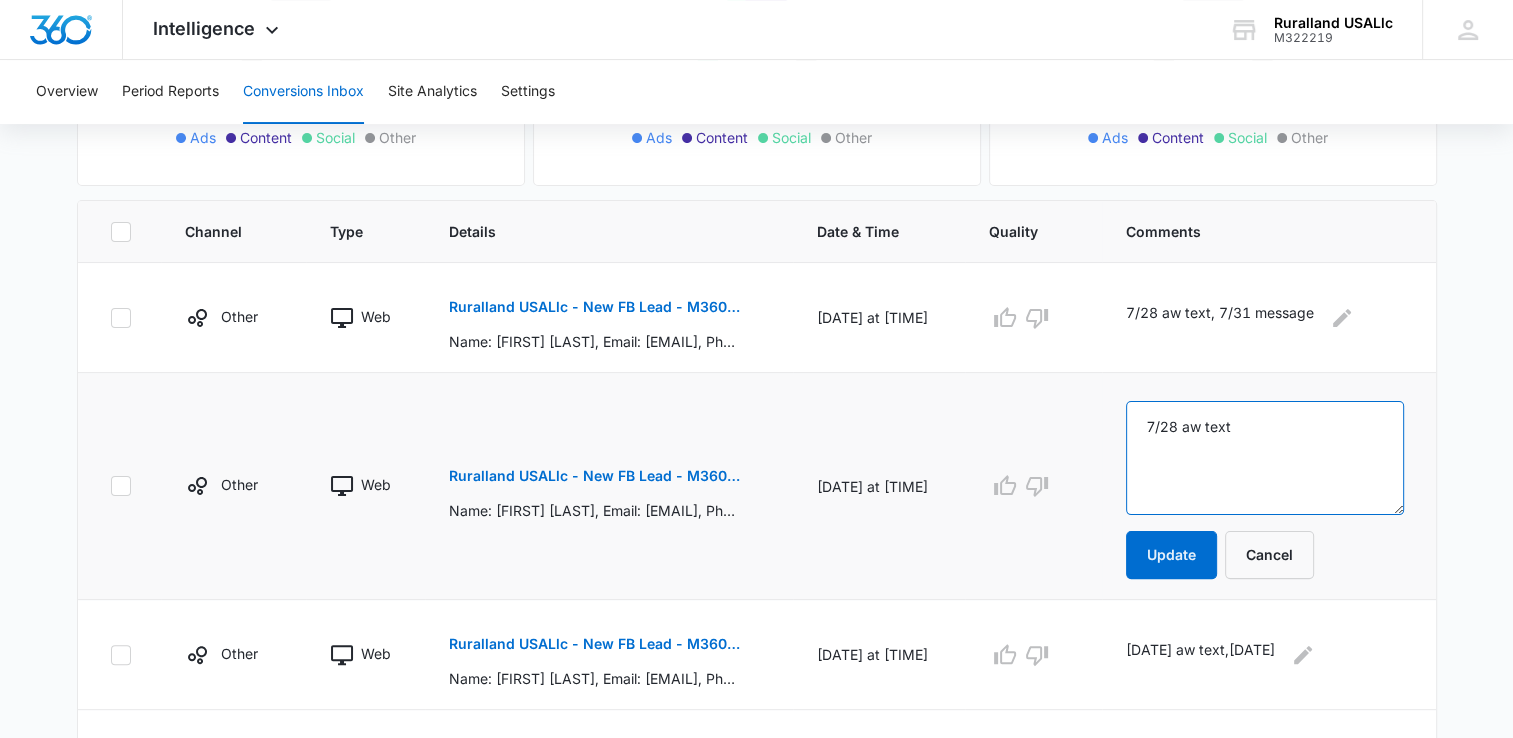 click on "7/28 aw text" at bounding box center (1265, 458) 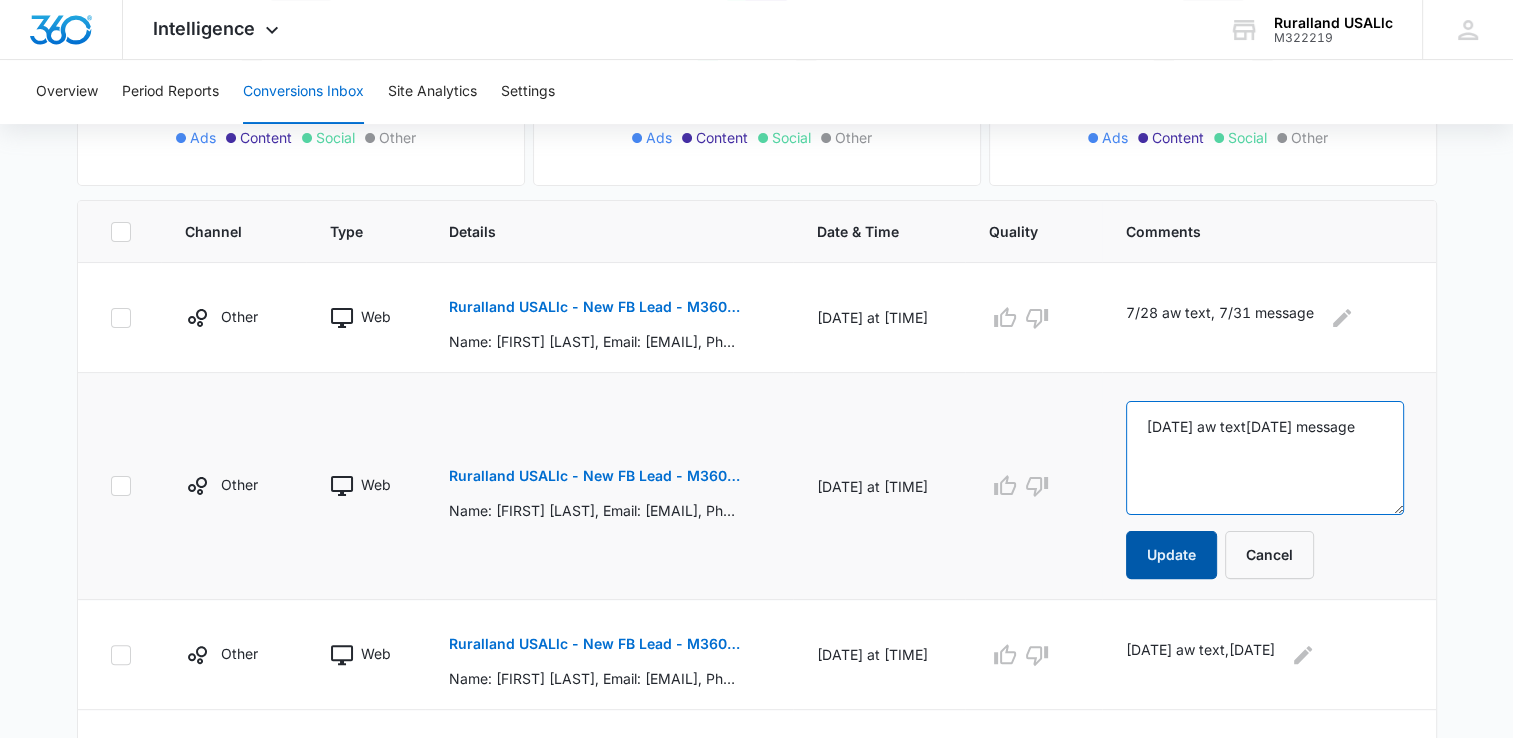 type on "[DATE] aw text[DATE] message" 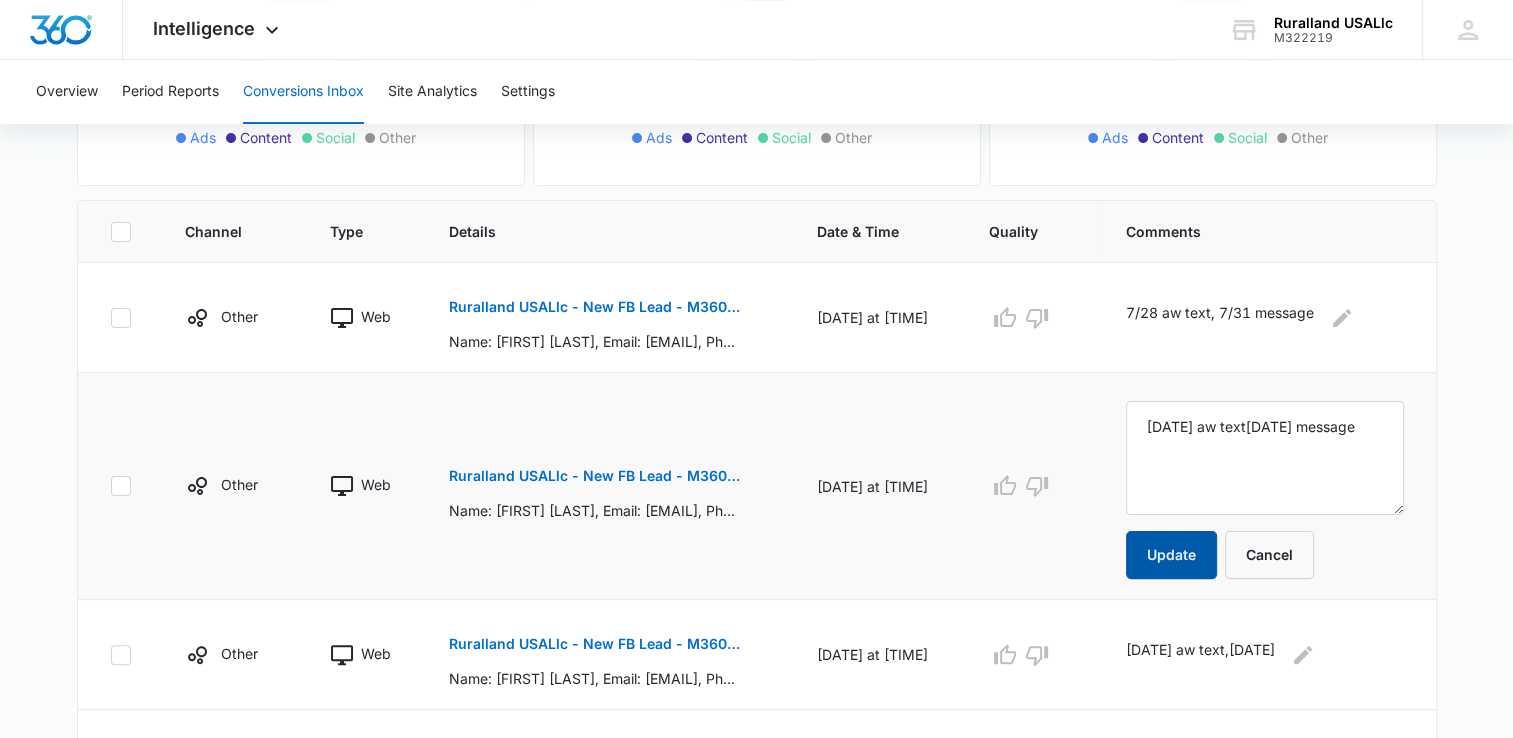 click on "Update" at bounding box center (1171, 555) 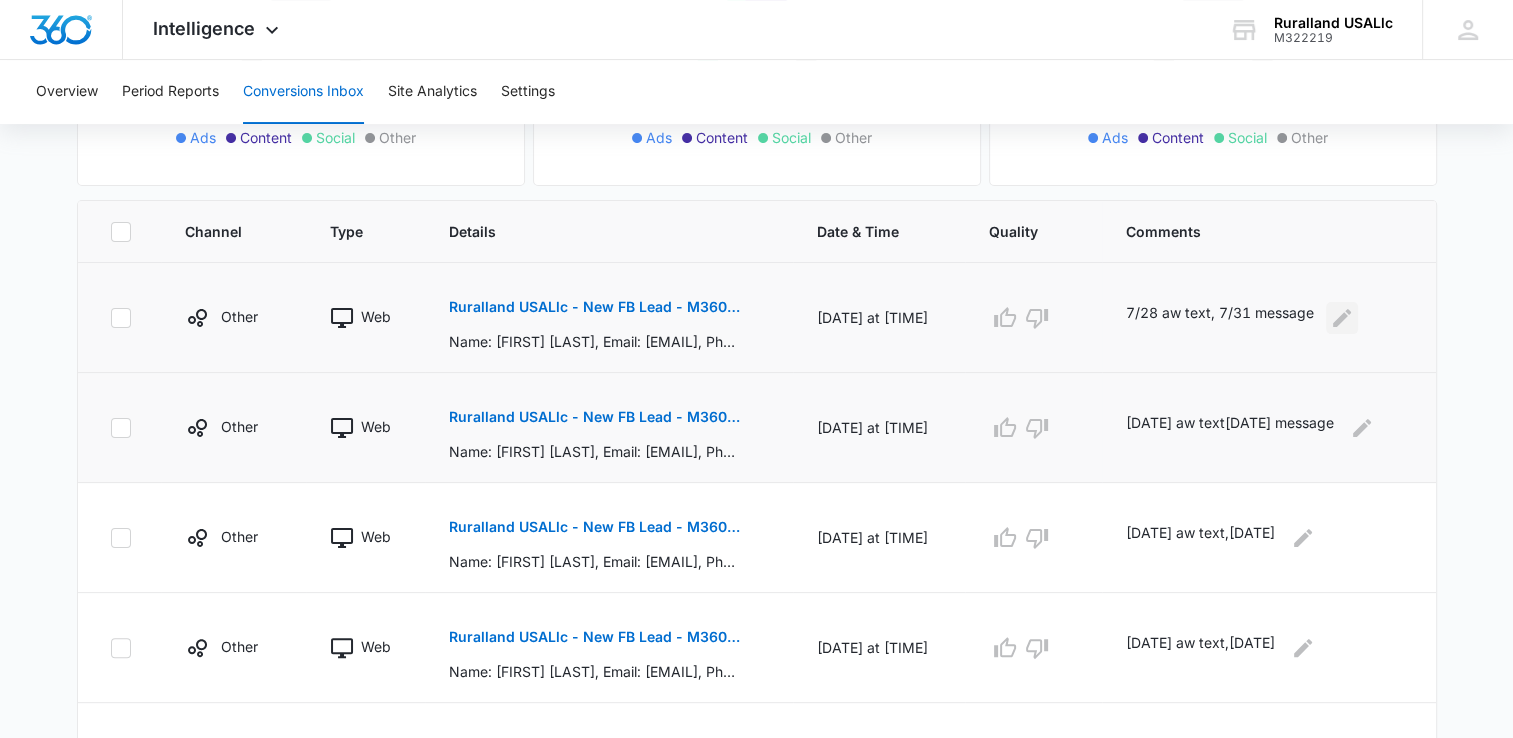 click 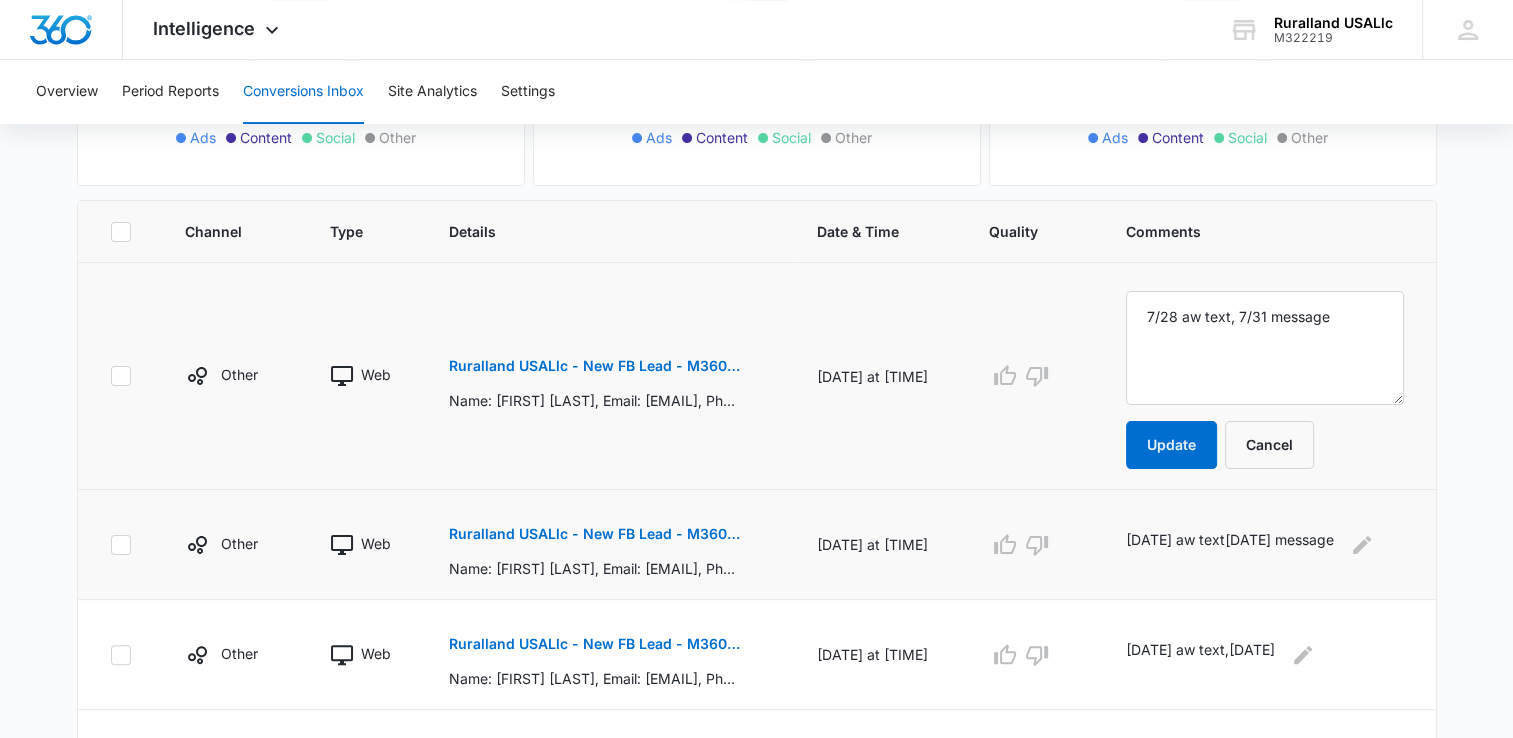 click on "Ruralland USALlc - New FB Lead - M360 Notificaion" at bounding box center [594, 366] 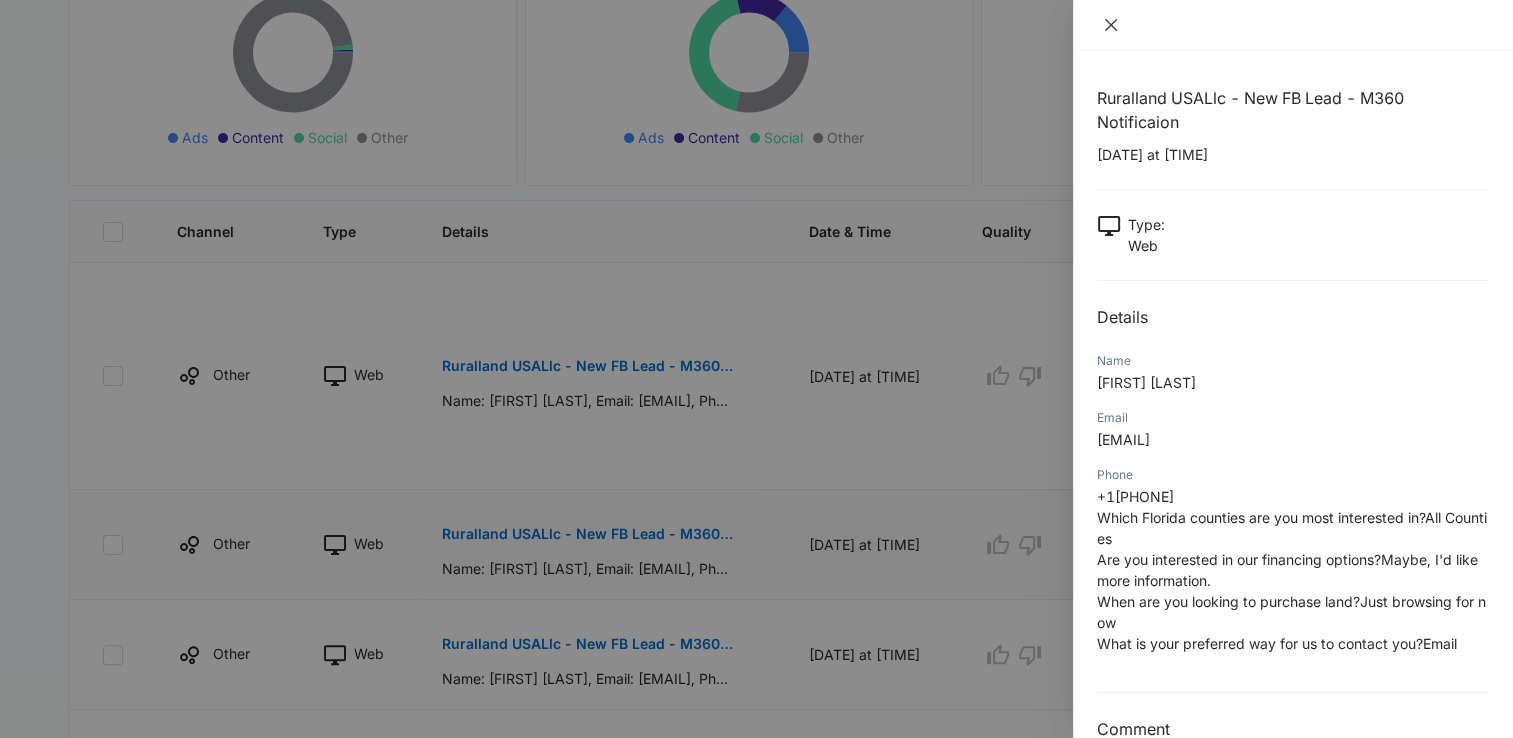 click 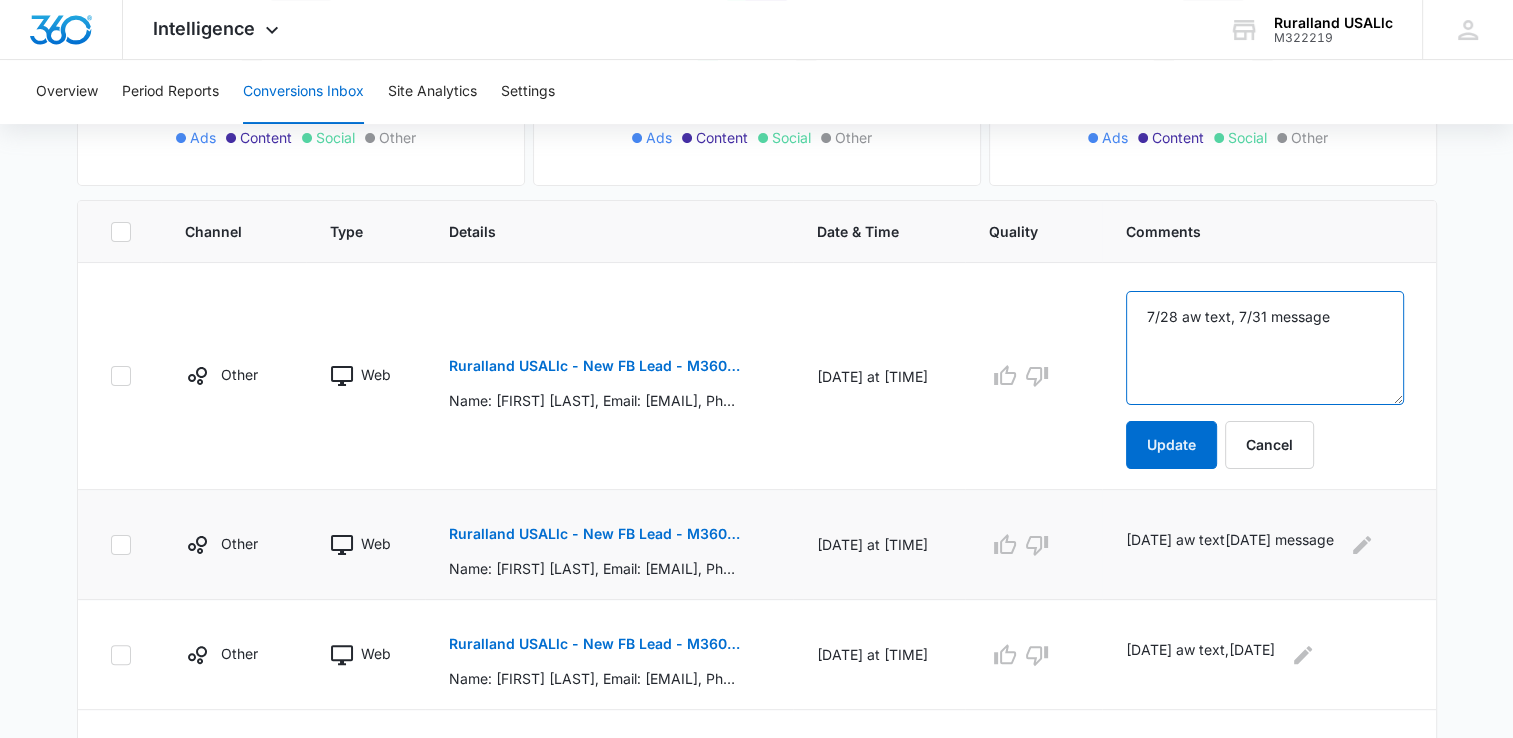 click on "7/28 aw text, 7/31 message" at bounding box center (1265, 348) 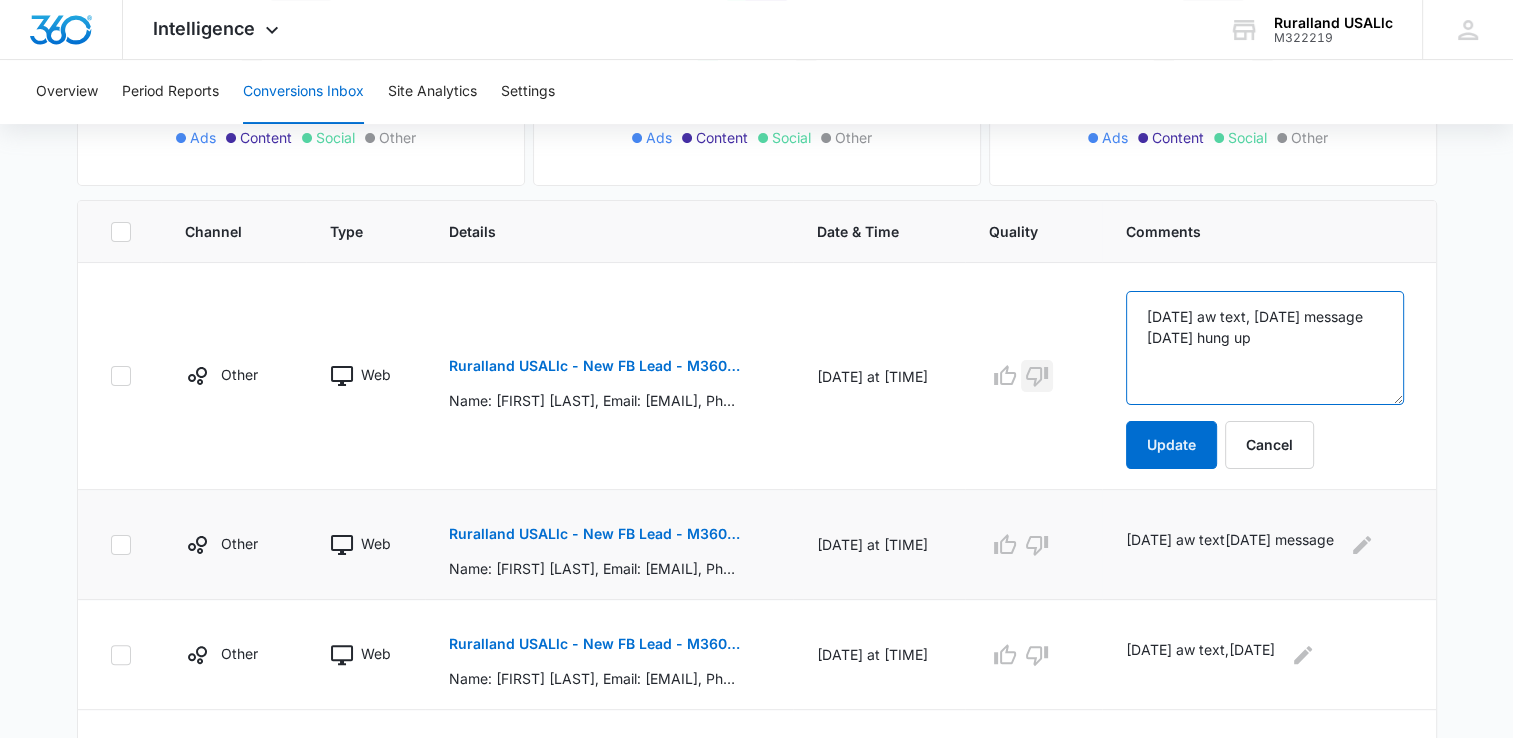 type on "[DATE] aw text, [DATE] message [DATE] hung up" 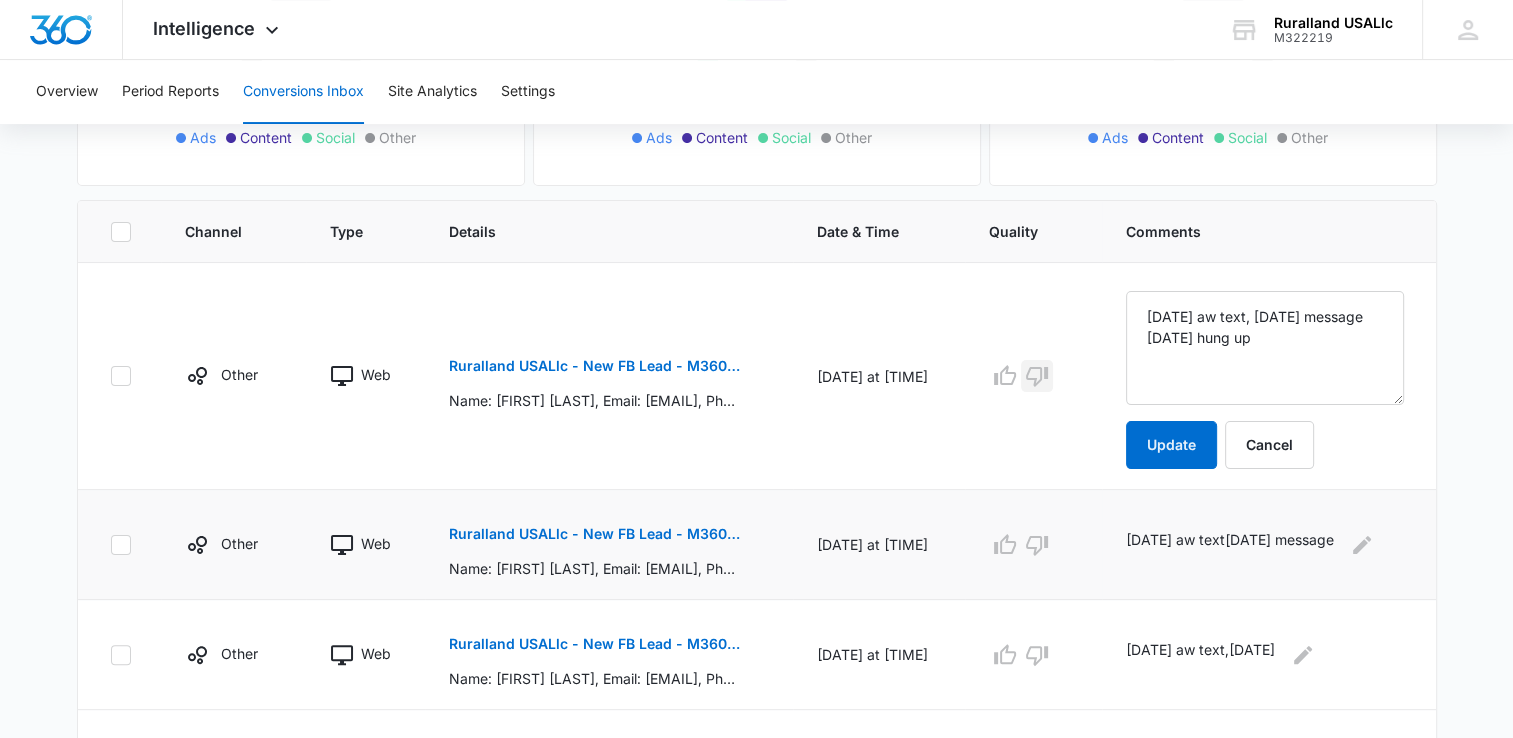 click 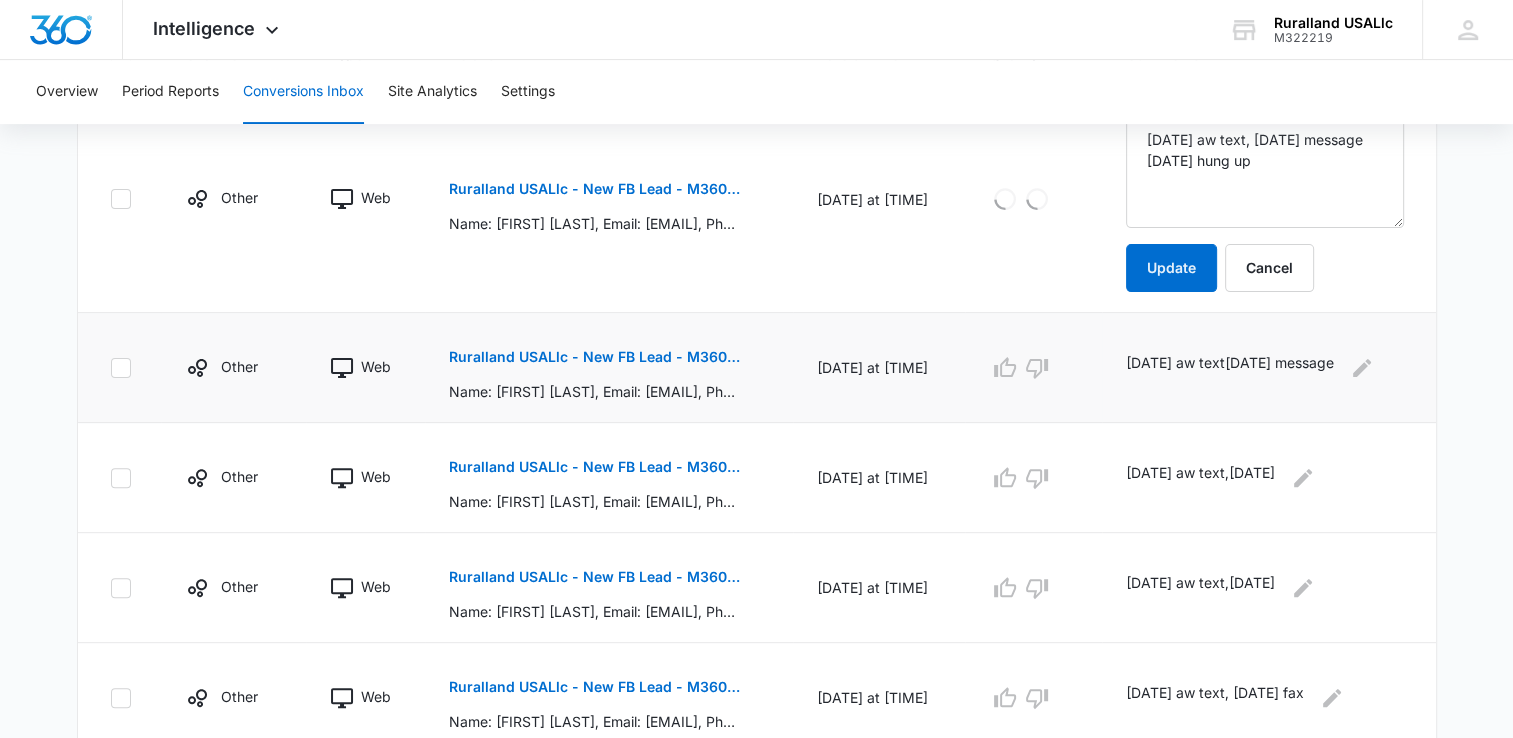 scroll, scrollTop: 567, scrollLeft: 0, axis: vertical 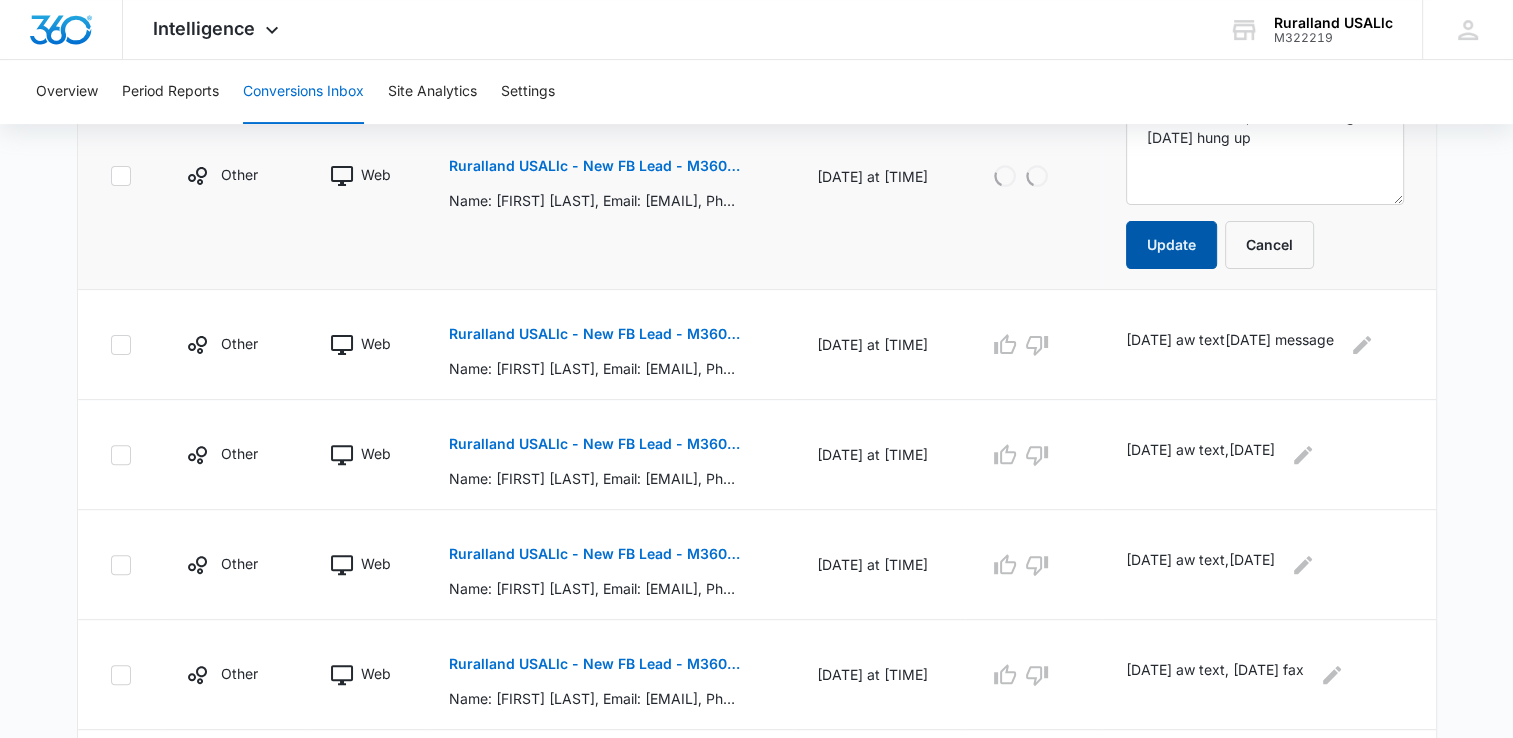 click on "Update" at bounding box center (1171, 245) 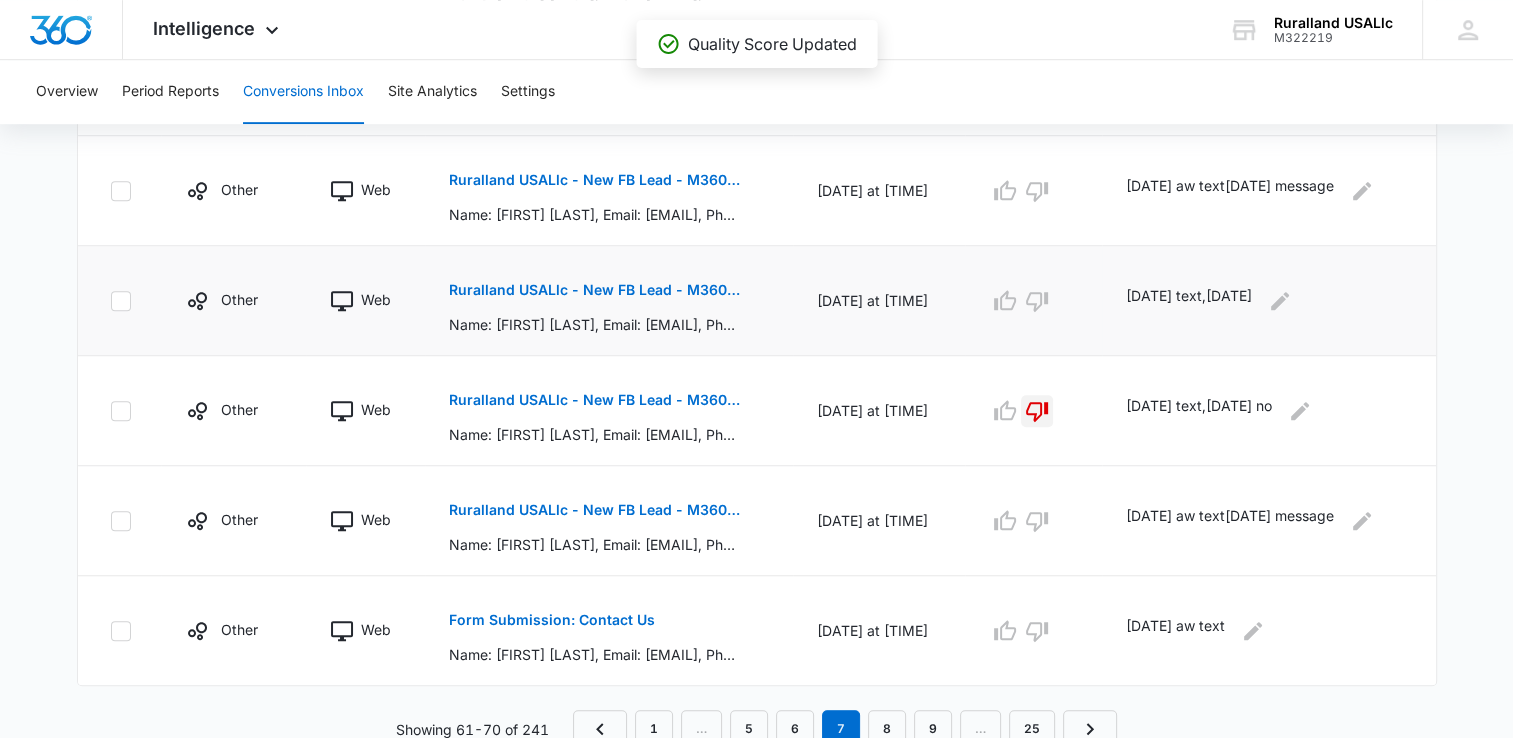 scroll, scrollTop: 1167, scrollLeft: 0, axis: vertical 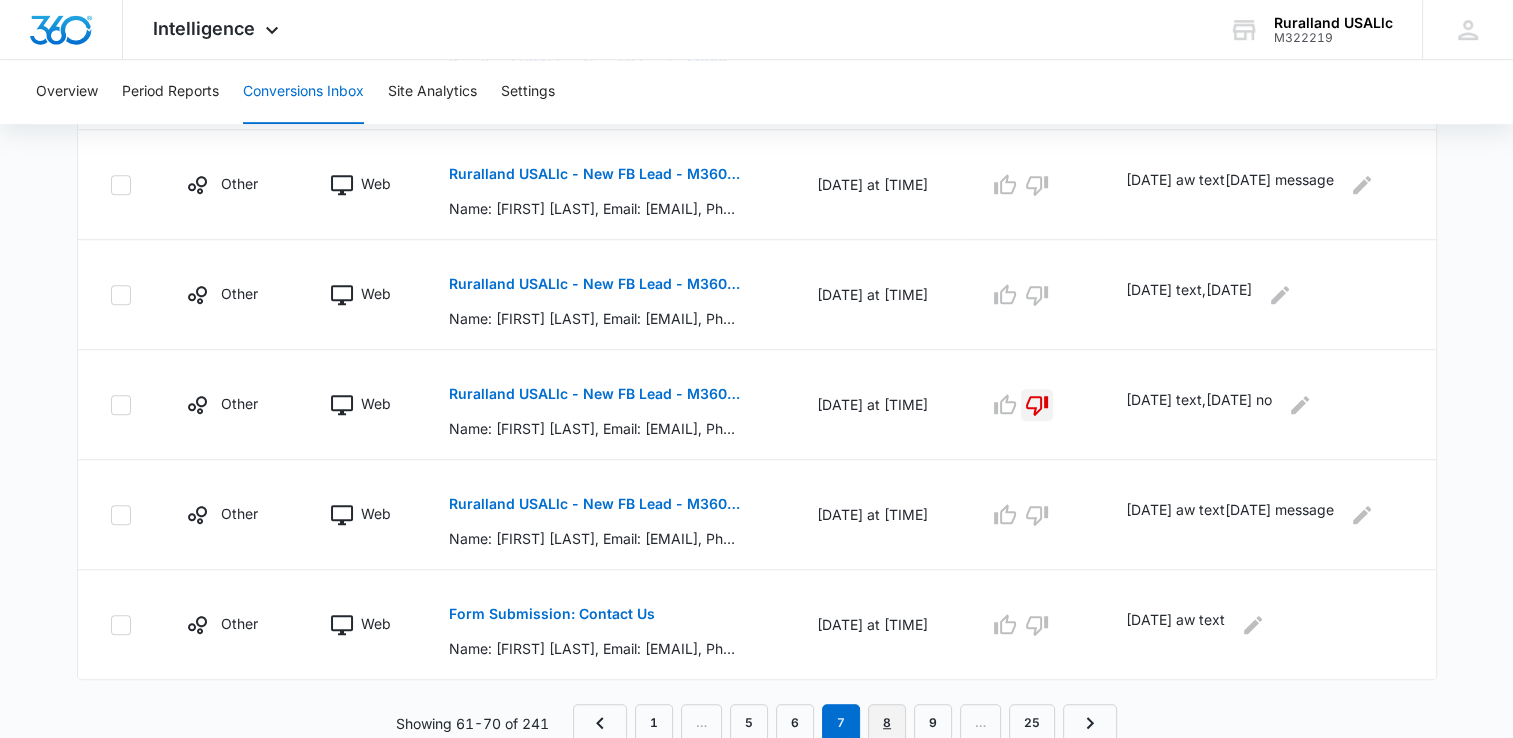 click on "8" at bounding box center [887, 723] 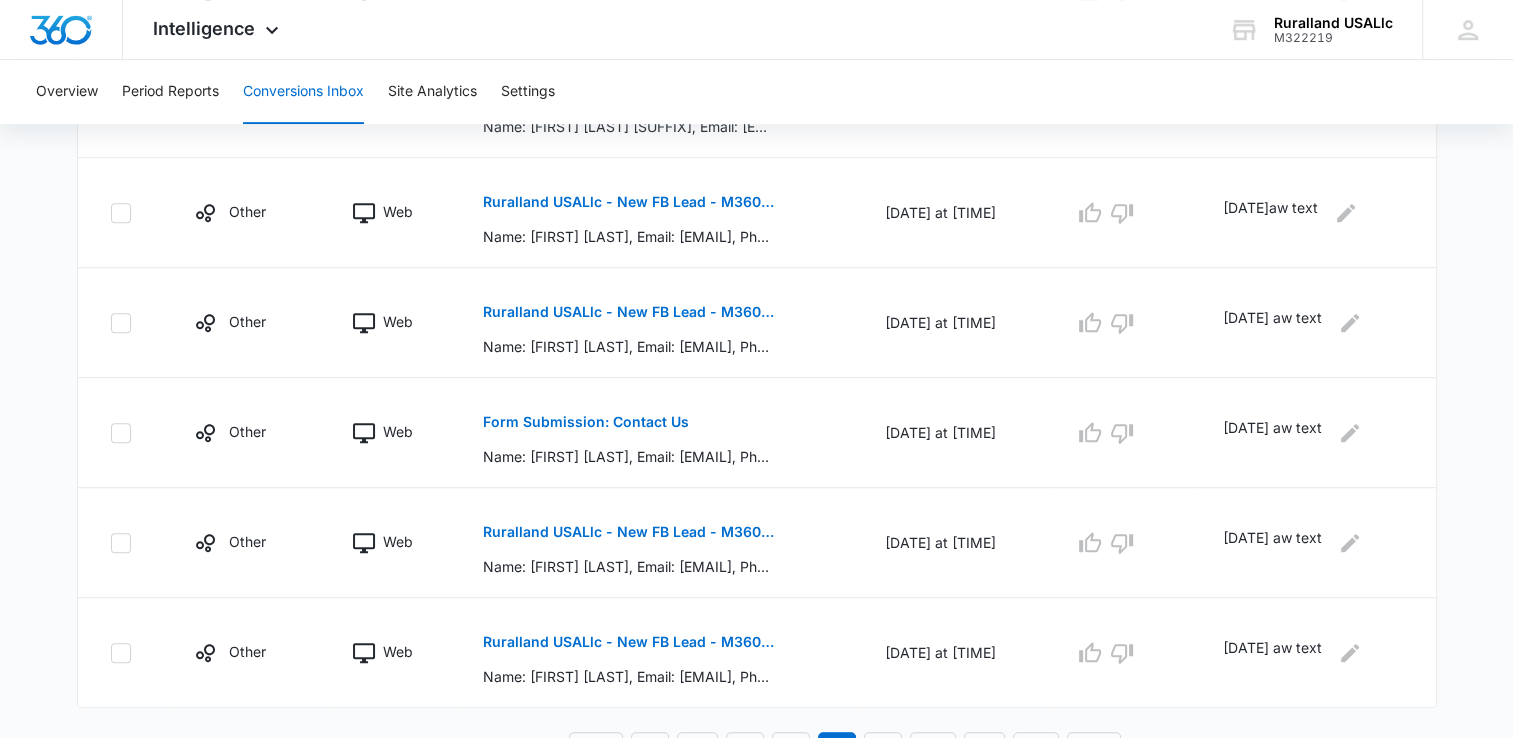 scroll, scrollTop: 1051, scrollLeft: 0, axis: vertical 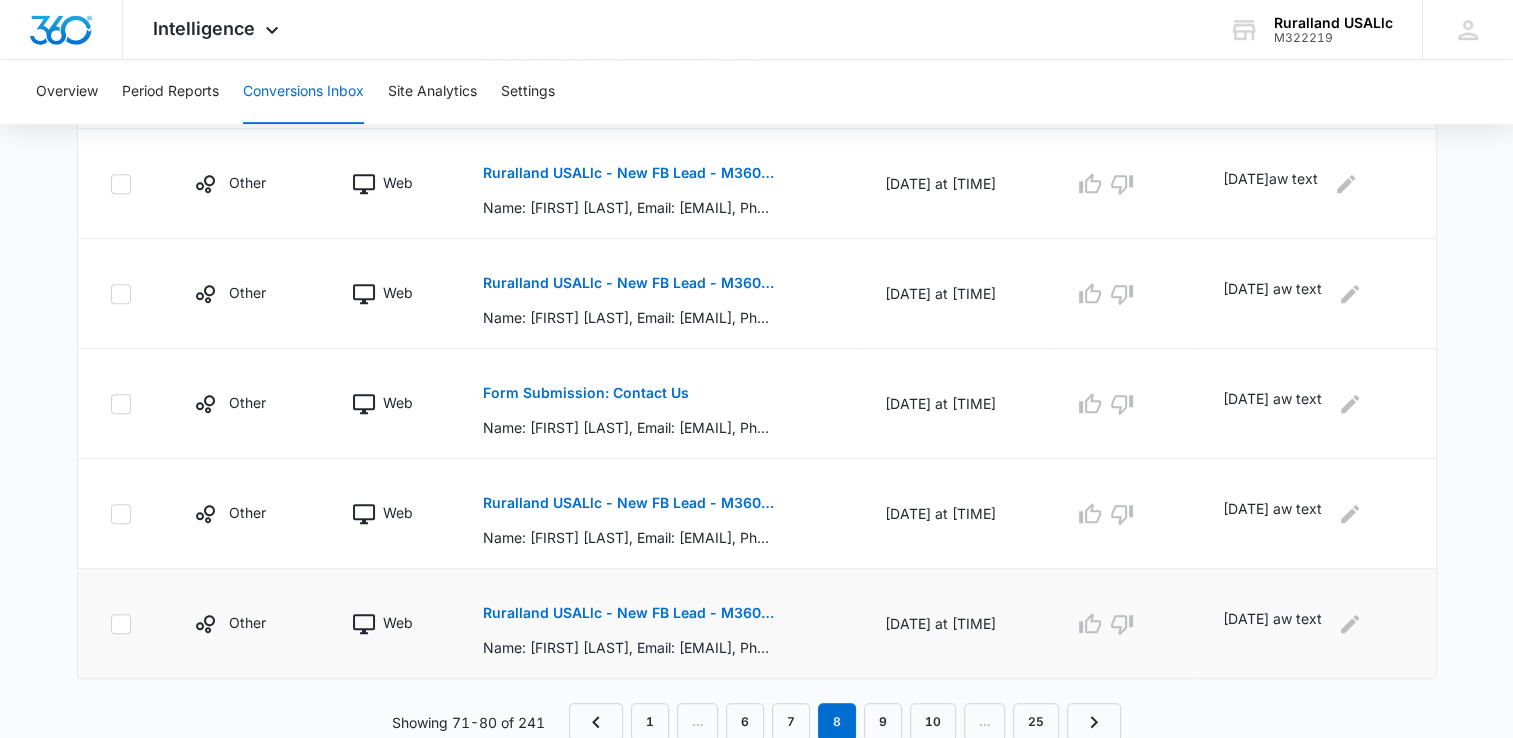 click on "Ruralland USALlc - New FB Lead - M360 Notificaion" at bounding box center [628, 613] 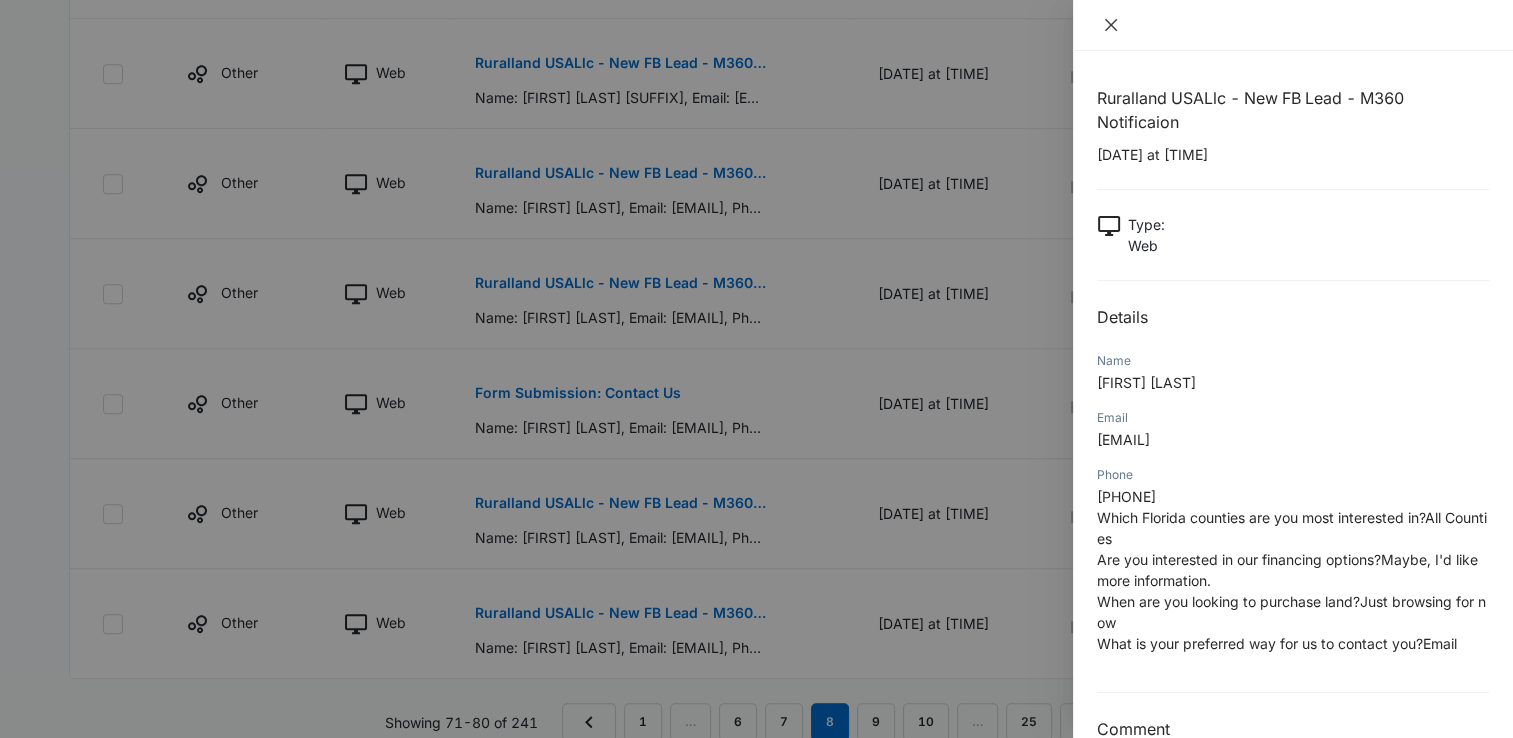 click 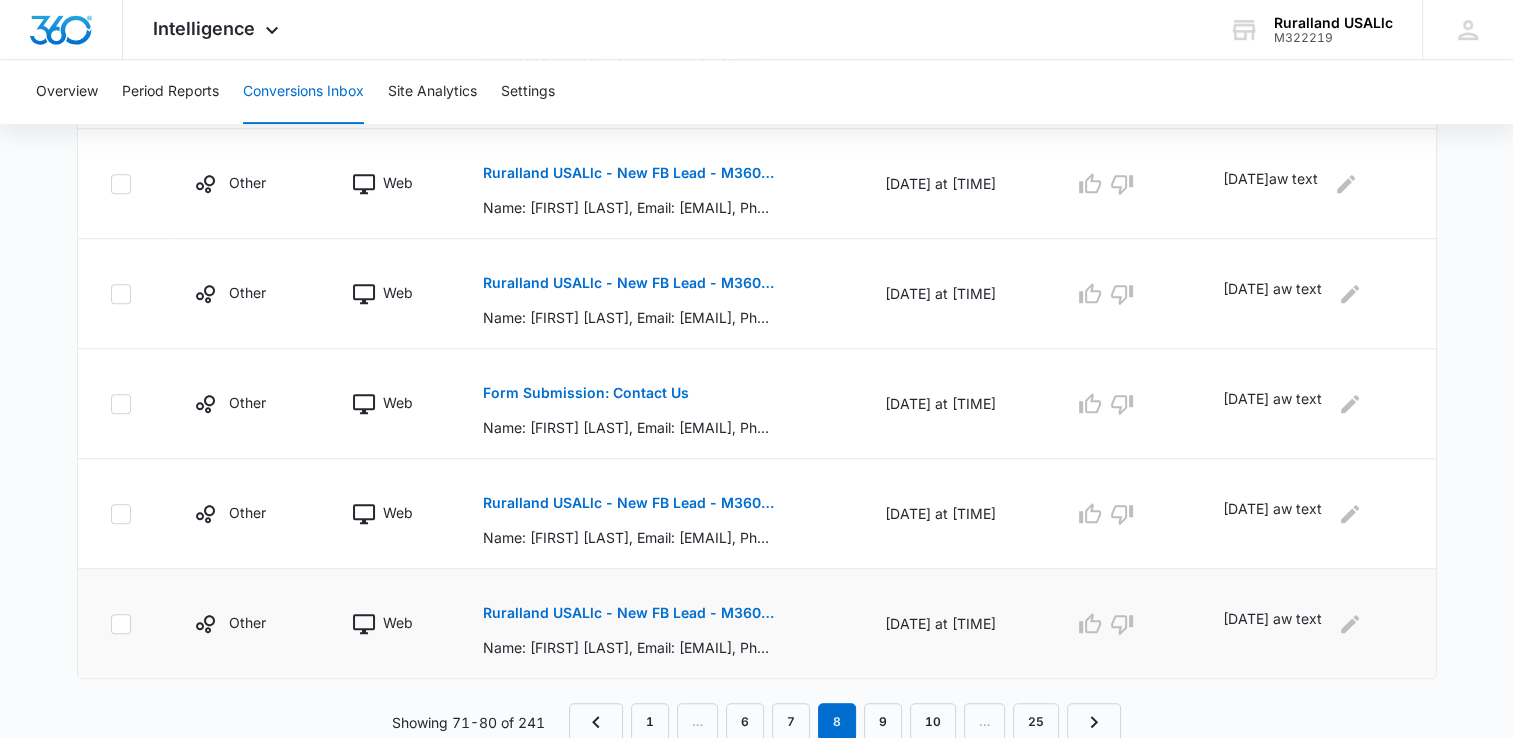 click on "Ruralland USALlc - New FB Lead - M360 Notificaion" at bounding box center (628, 613) 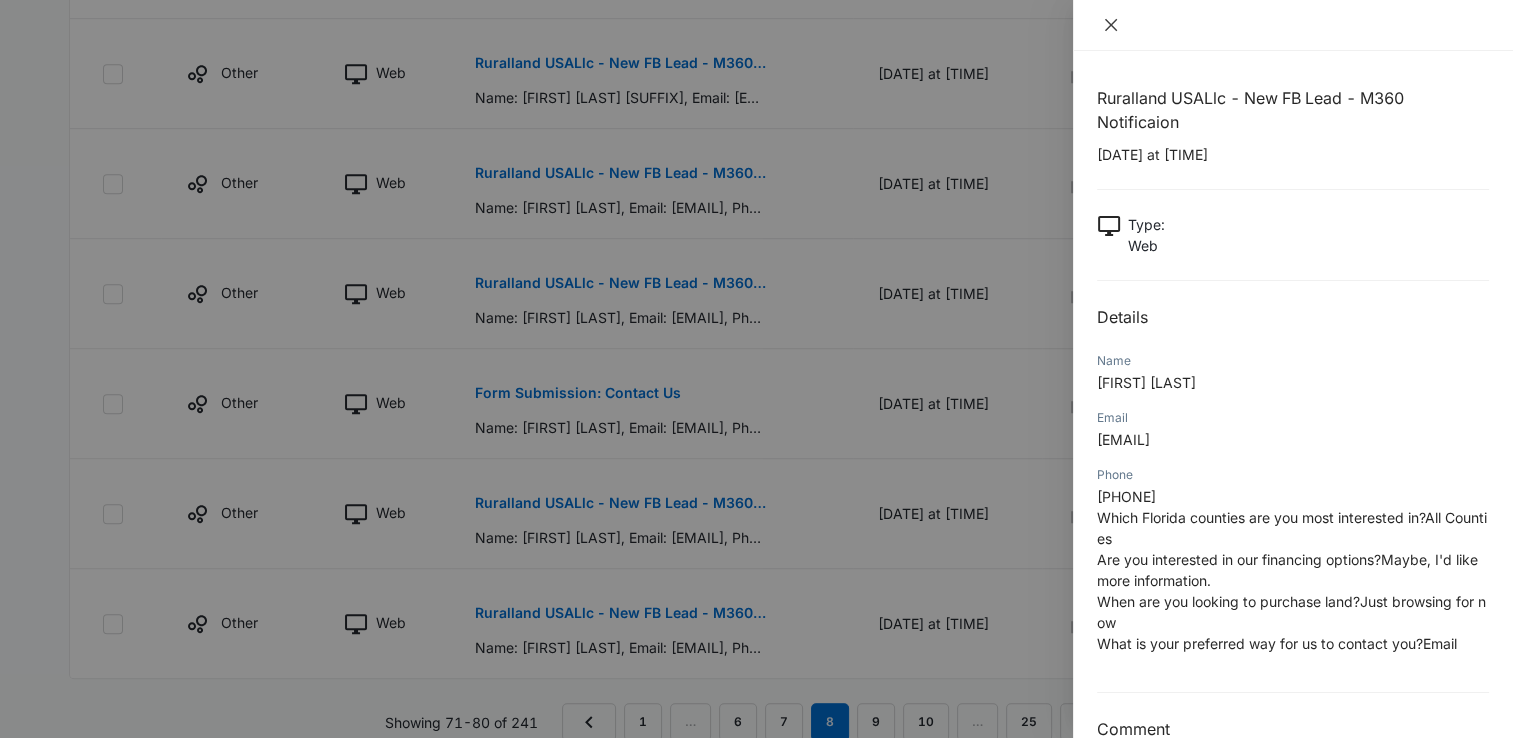 click 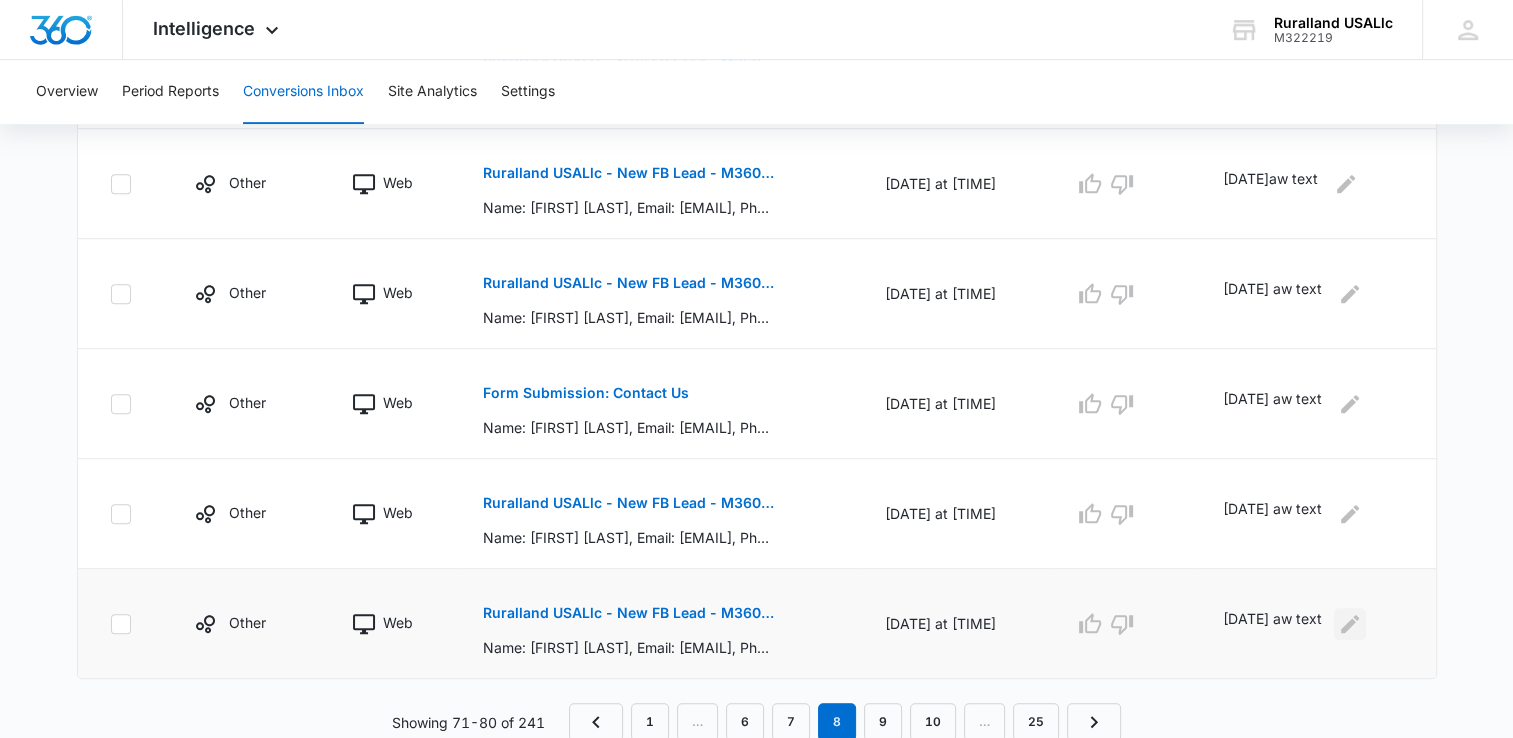 click 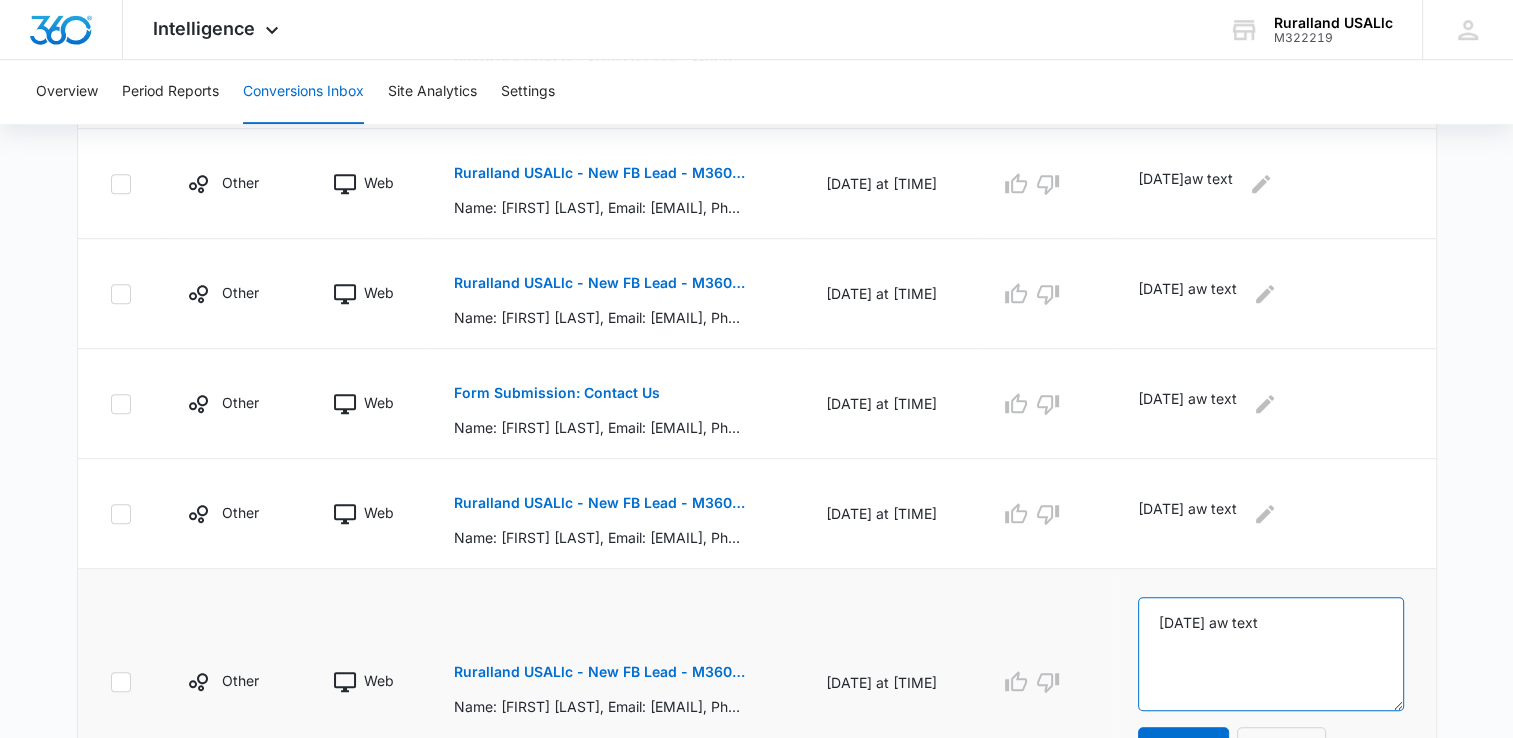 drag, startPoint x: 1336, startPoint y: 630, endPoint x: 1352, endPoint y: 625, distance: 16.763054 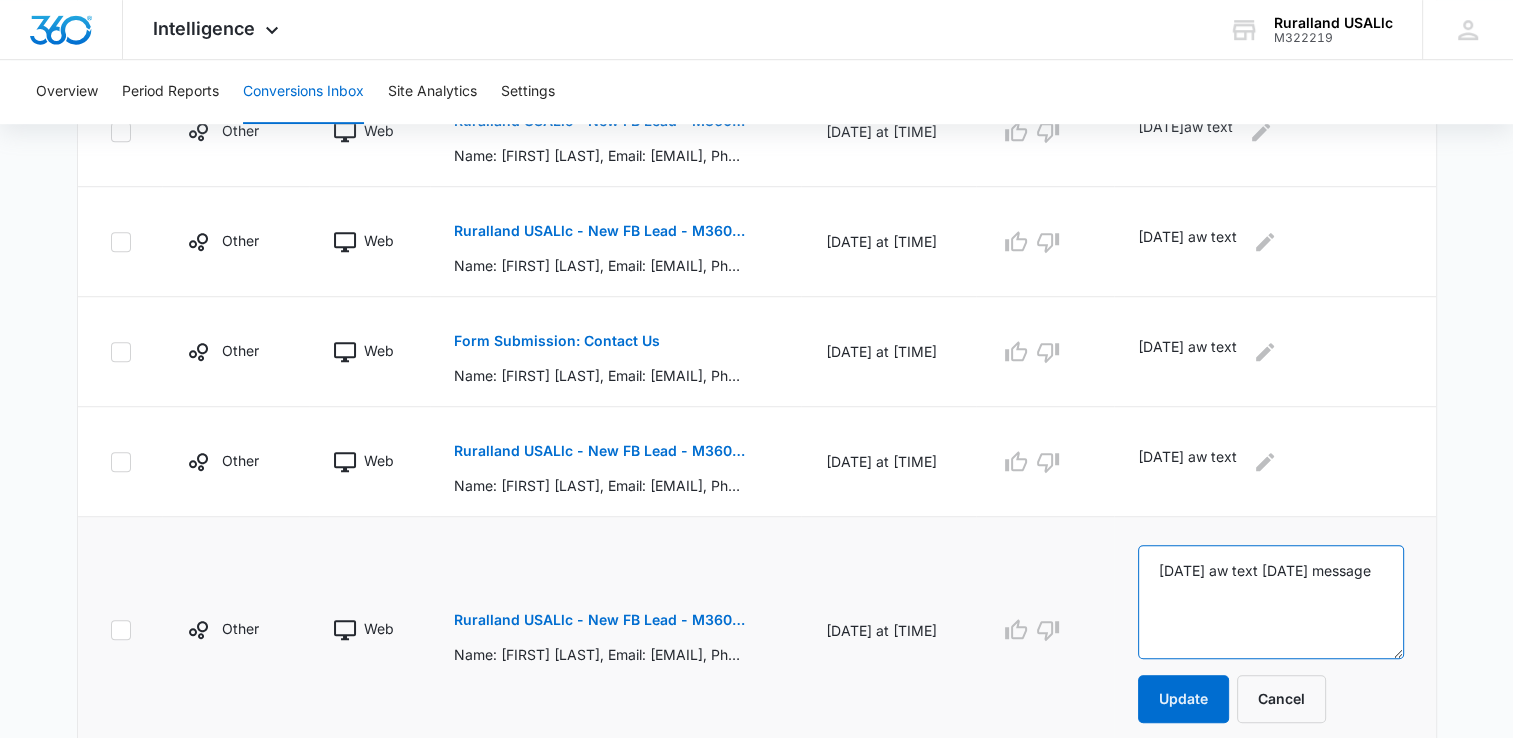 scroll, scrollTop: 1167, scrollLeft: 0, axis: vertical 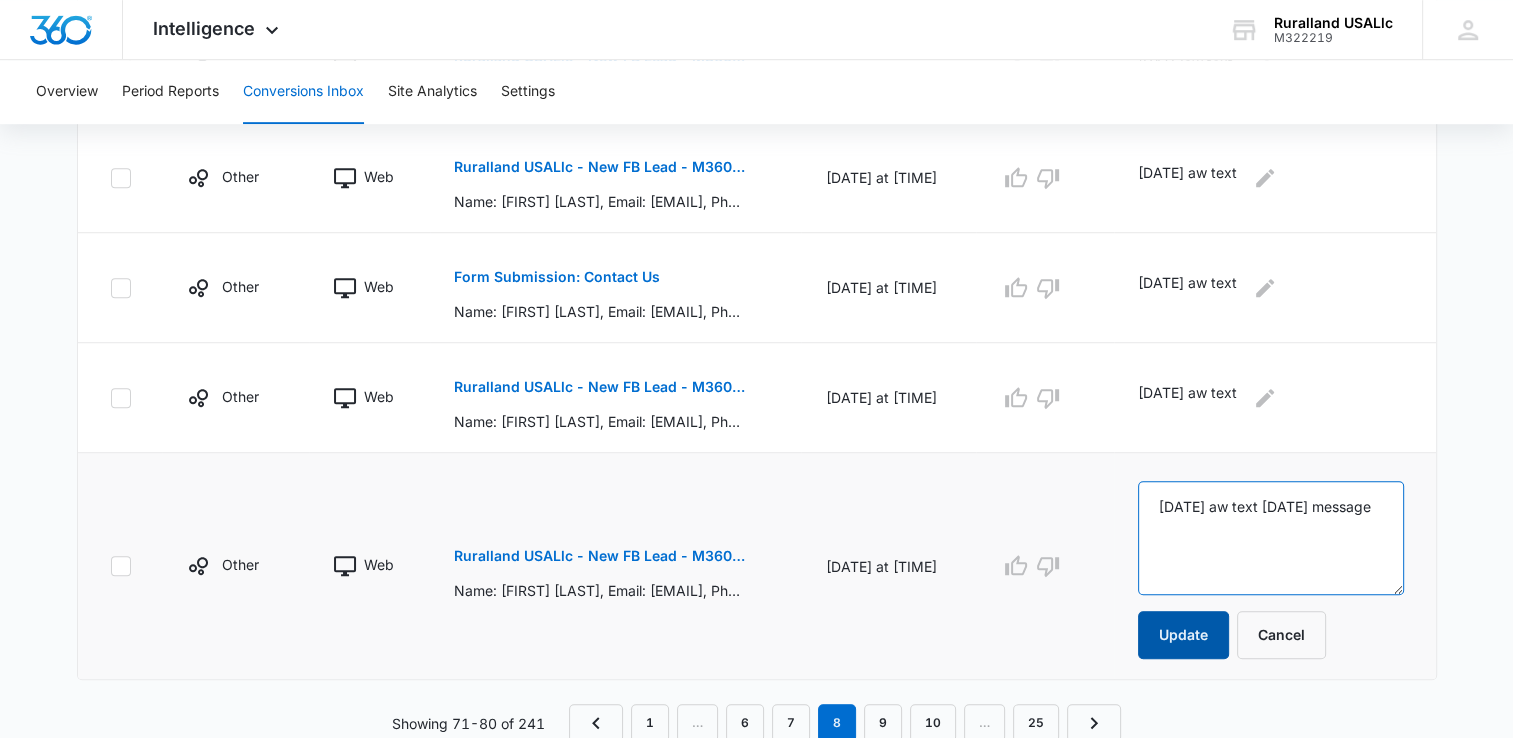 type on "[DATE] aw text [DATE] message" 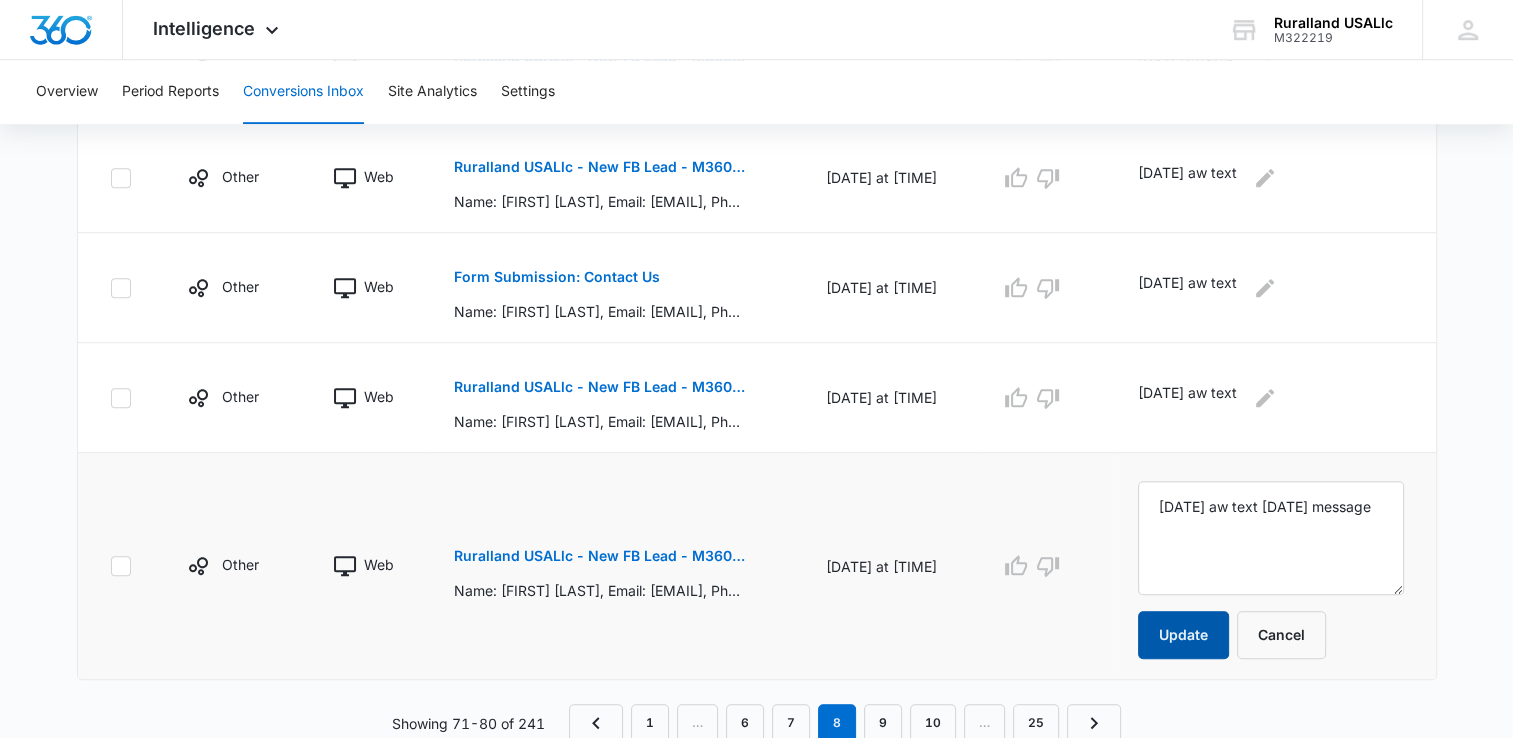 click on "Update" at bounding box center [1183, 635] 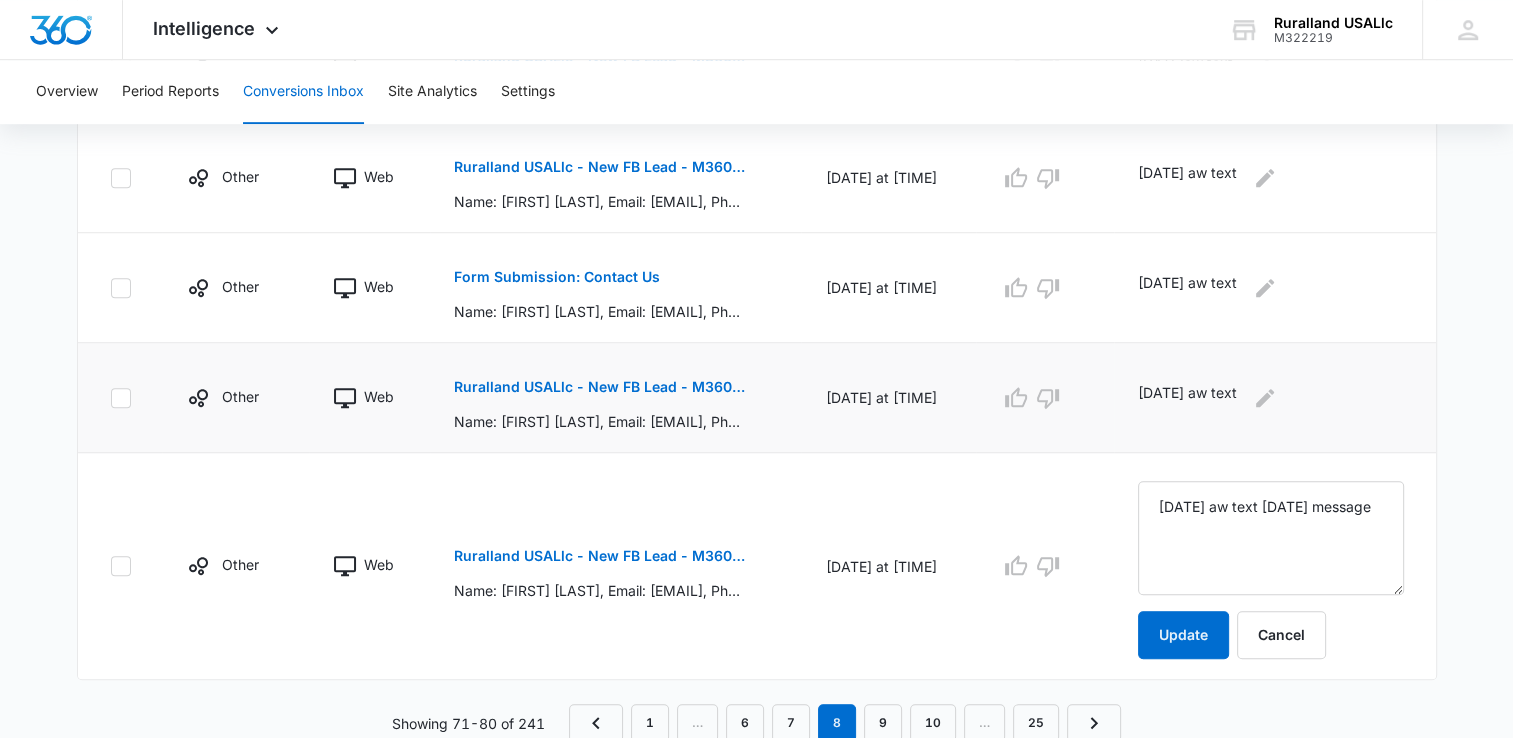 click on "Ruralland USALlc - New FB Lead - M360 Notificaion" at bounding box center [599, 387] 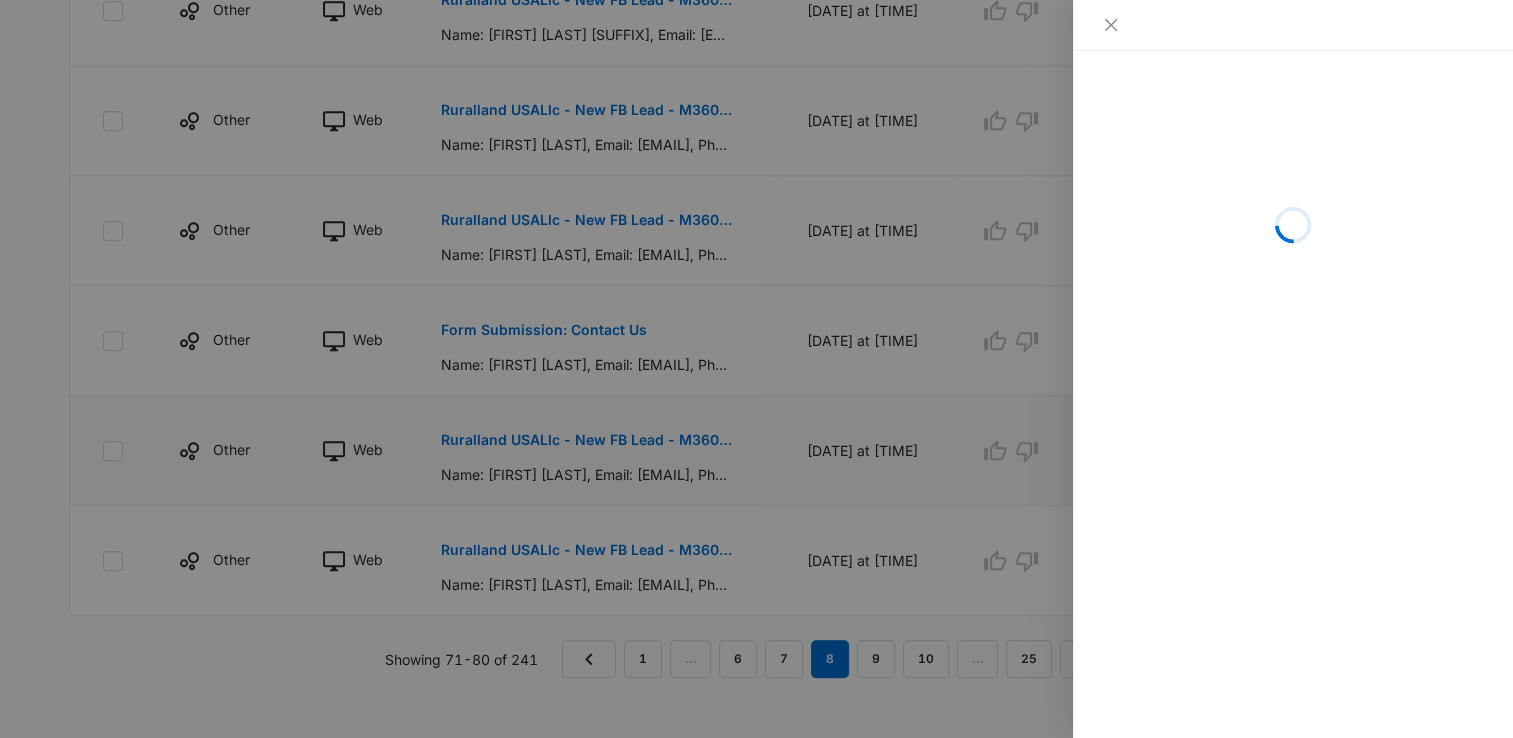 scroll, scrollTop: 1126, scrollLeft: 0, axis: vertical 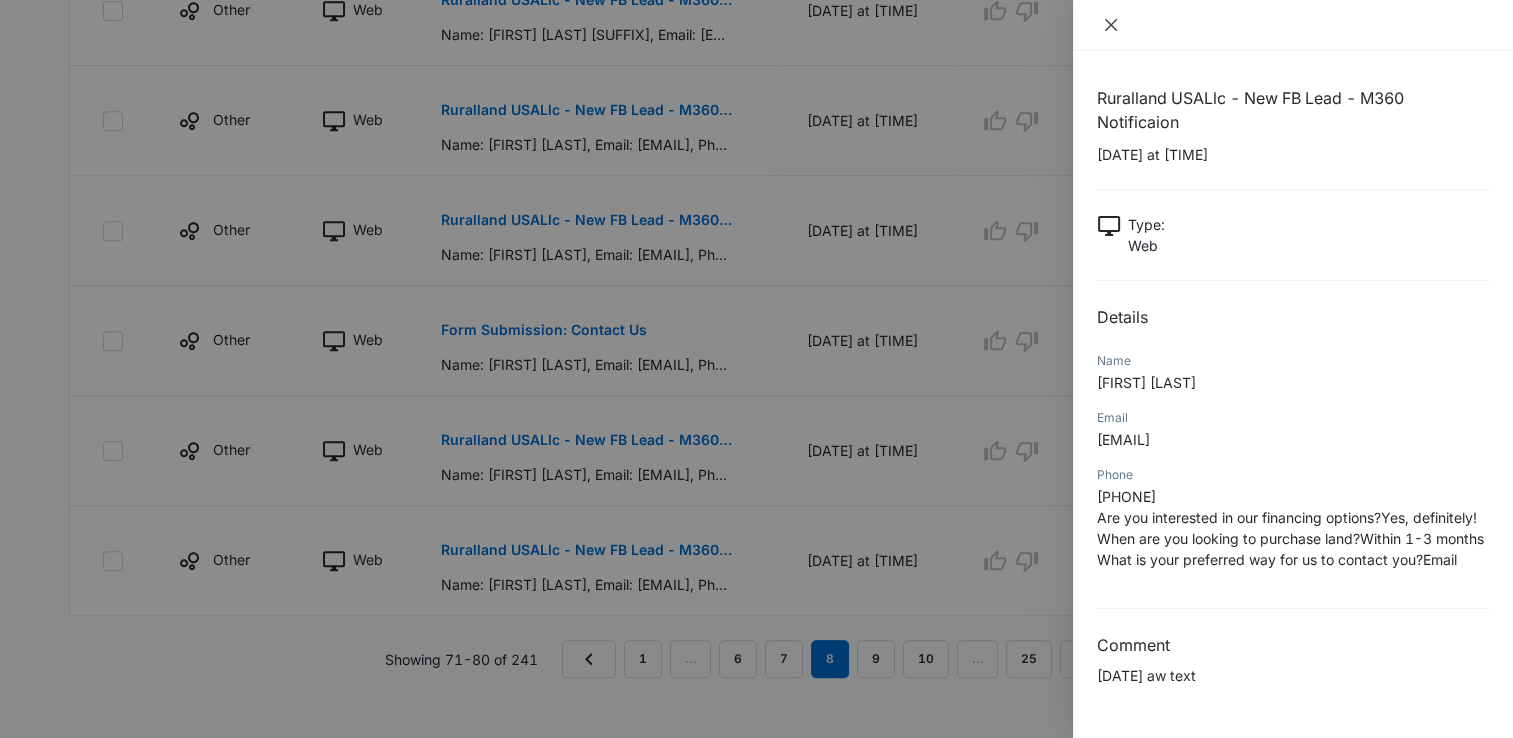 click 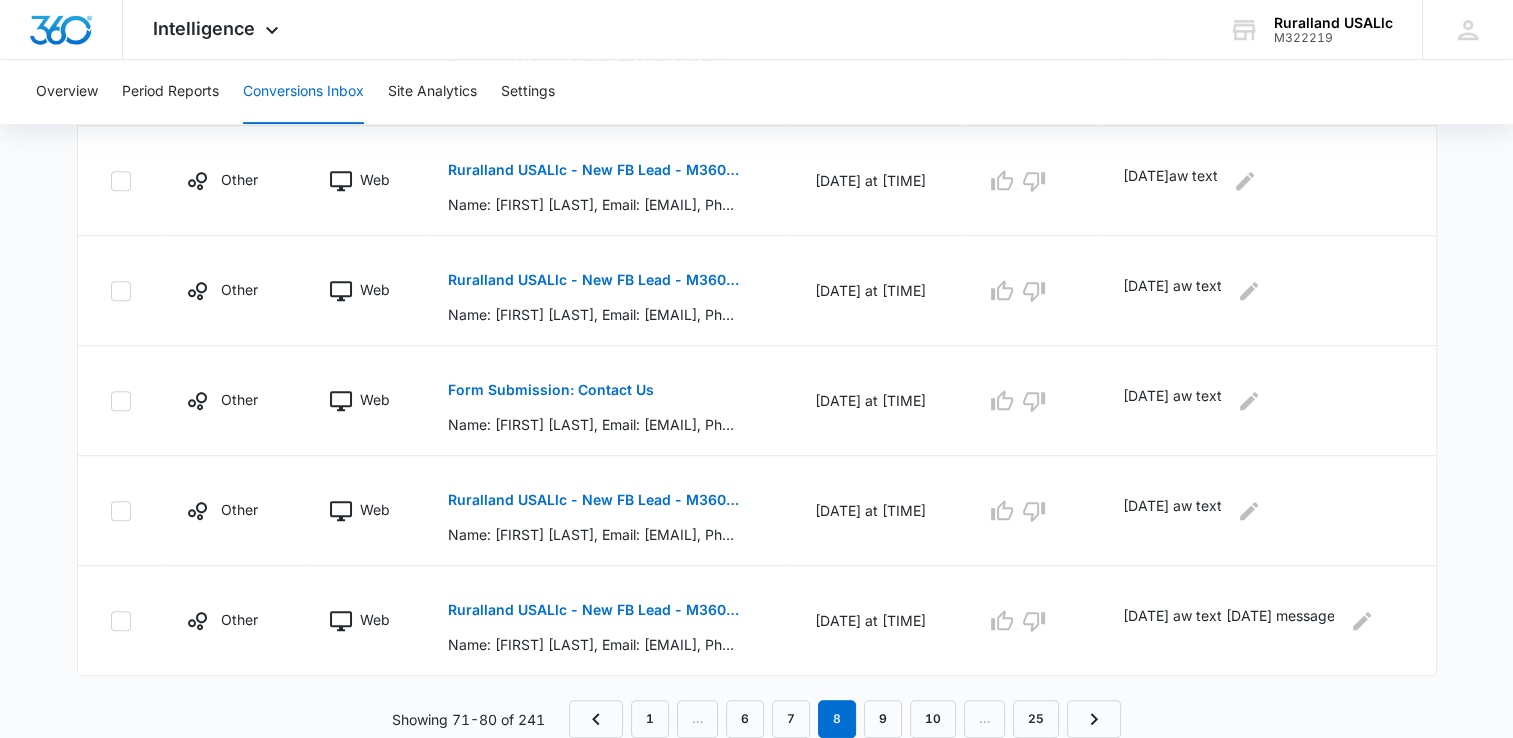 scroll, scrollTop: 1051, scrollLeft: 0, axis: vertical 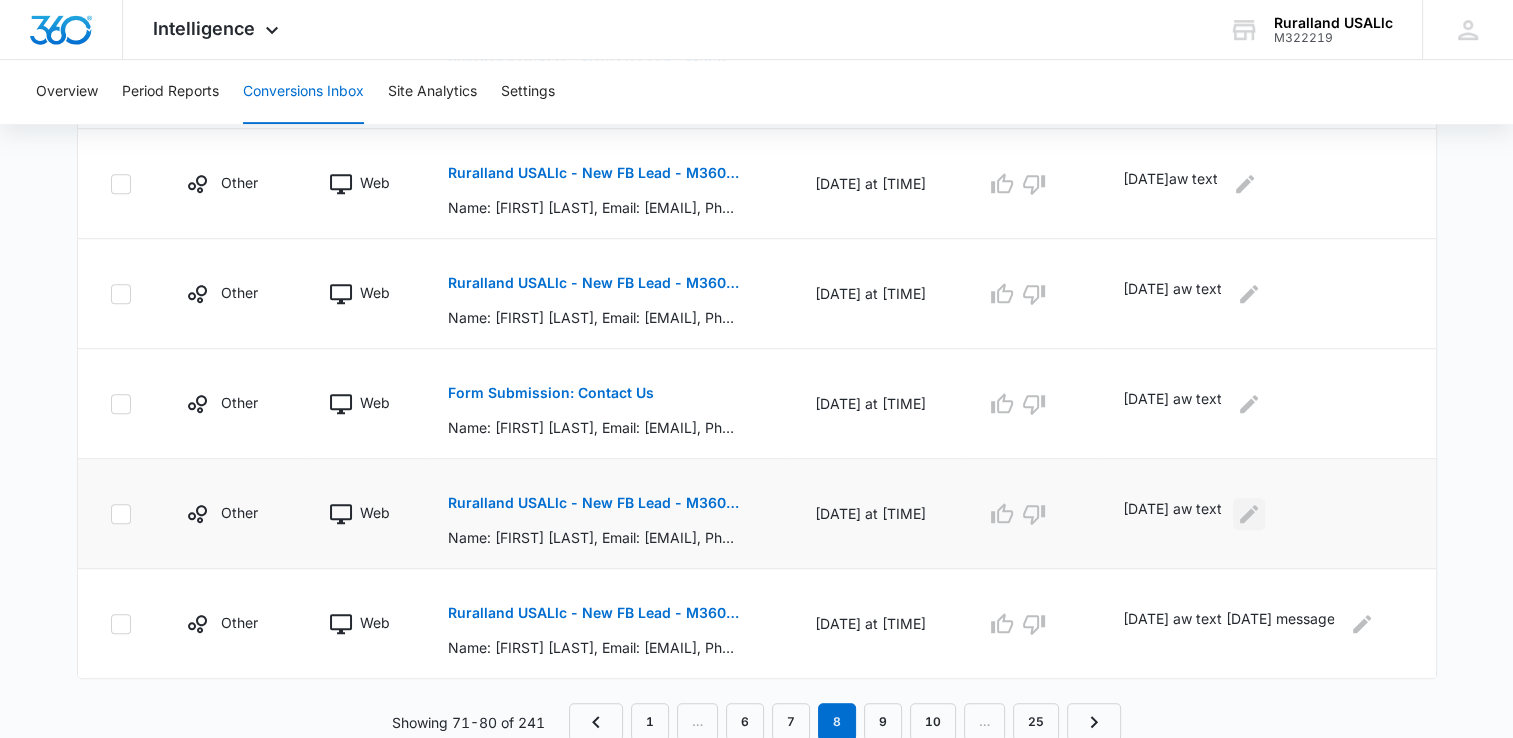 click 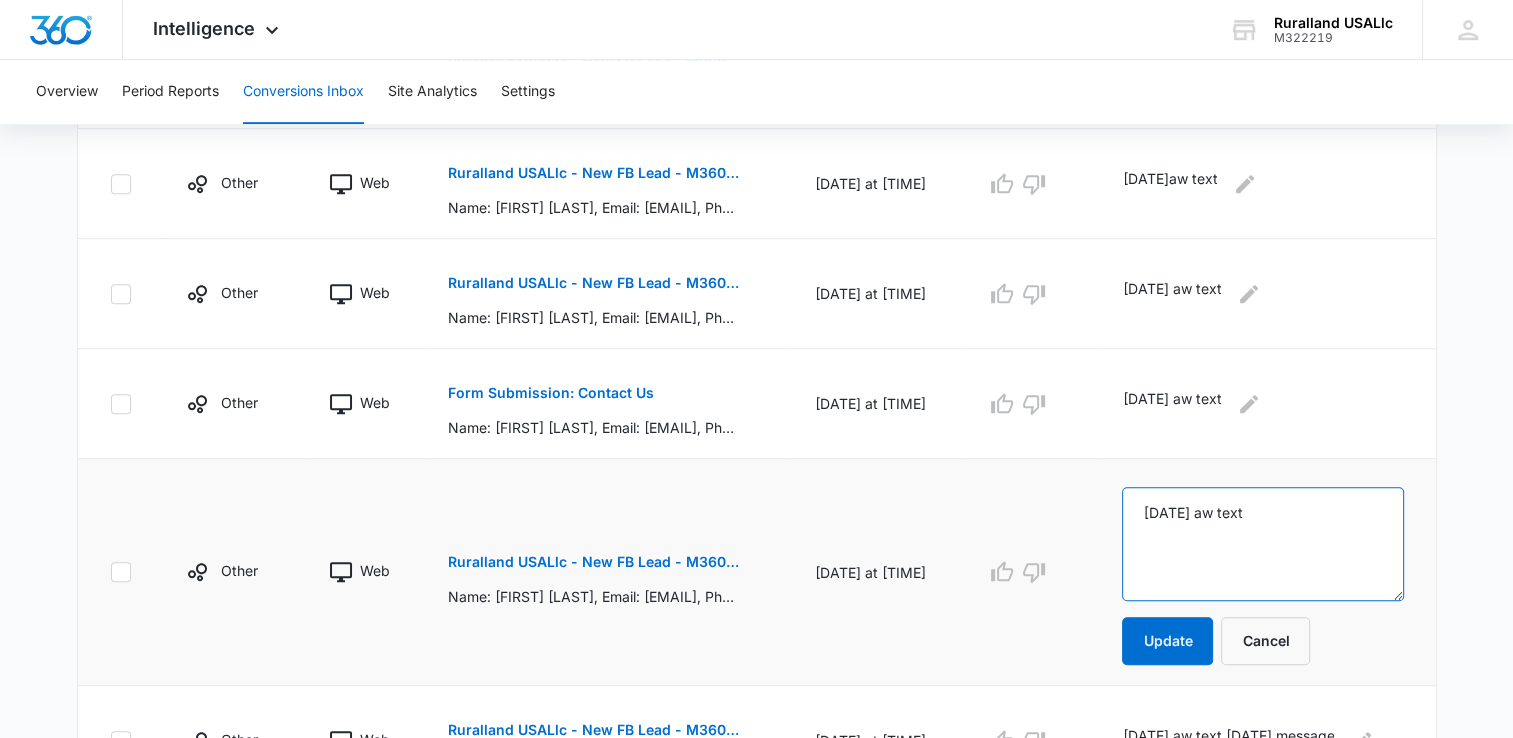 click on "[DATE] aw text" at bounding box center (1262, 544) 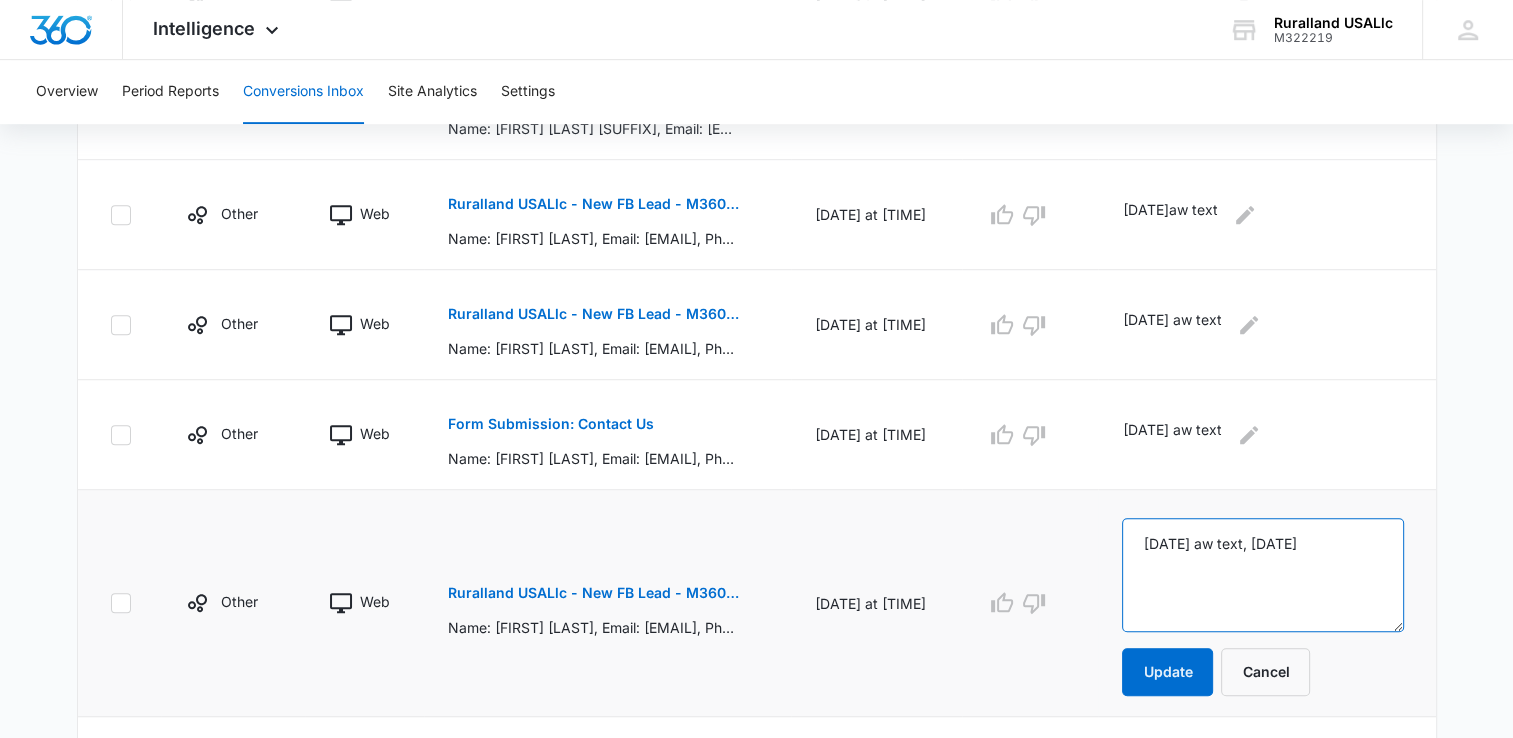 scroll, scrollTop: 976, scrollLeft: 0, axis: vertical 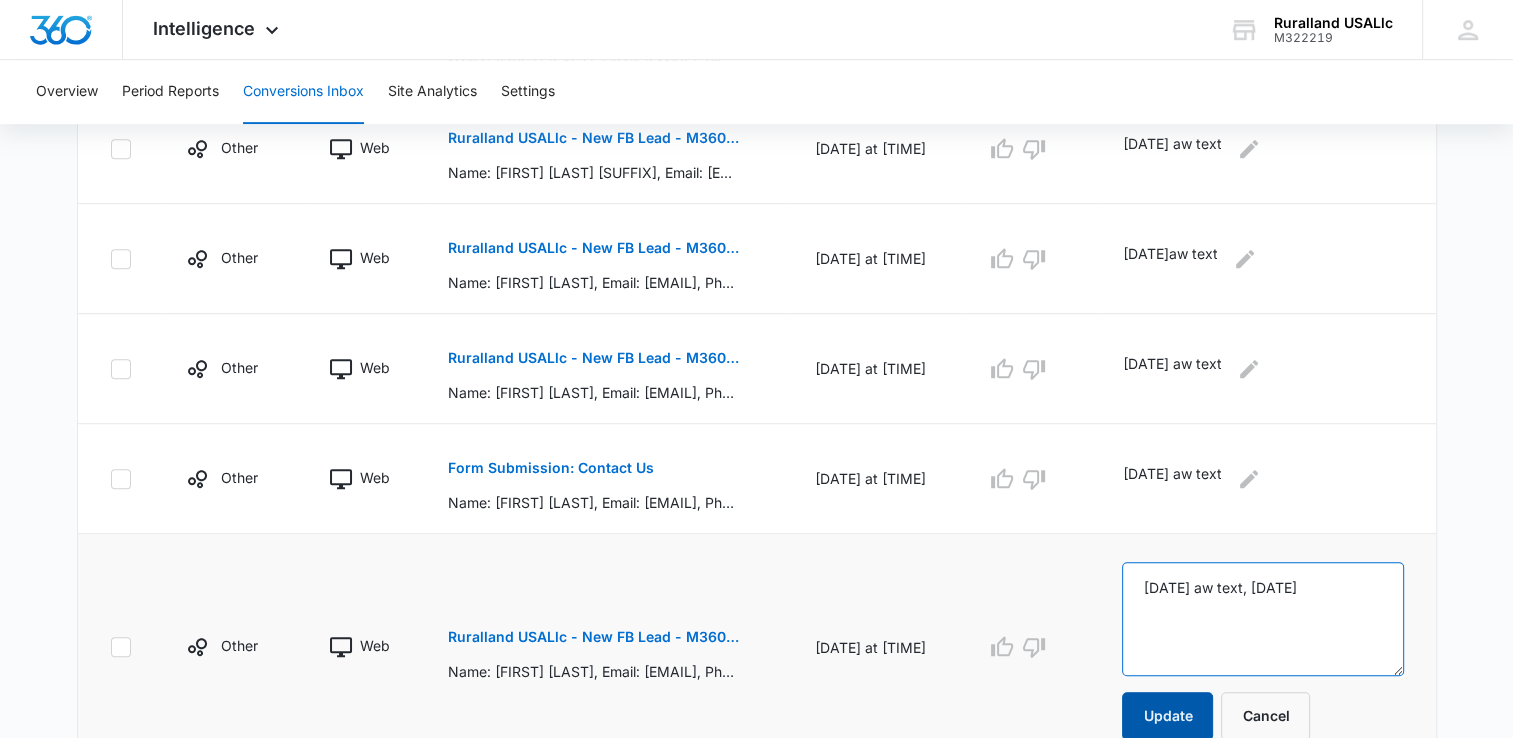 type on "[DATE] aw text, [DATE]" 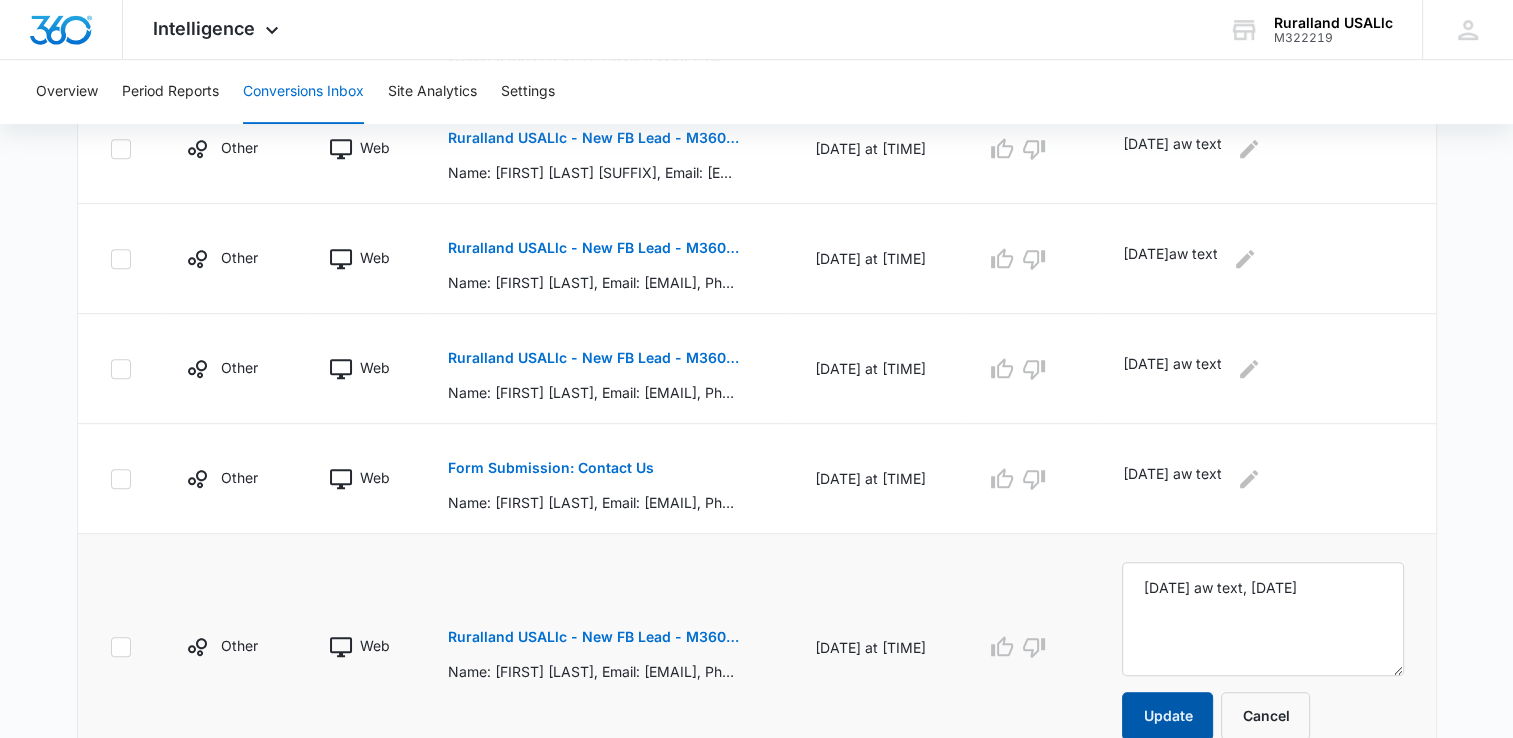 click on "Update" at bounding box center (1167, 716) 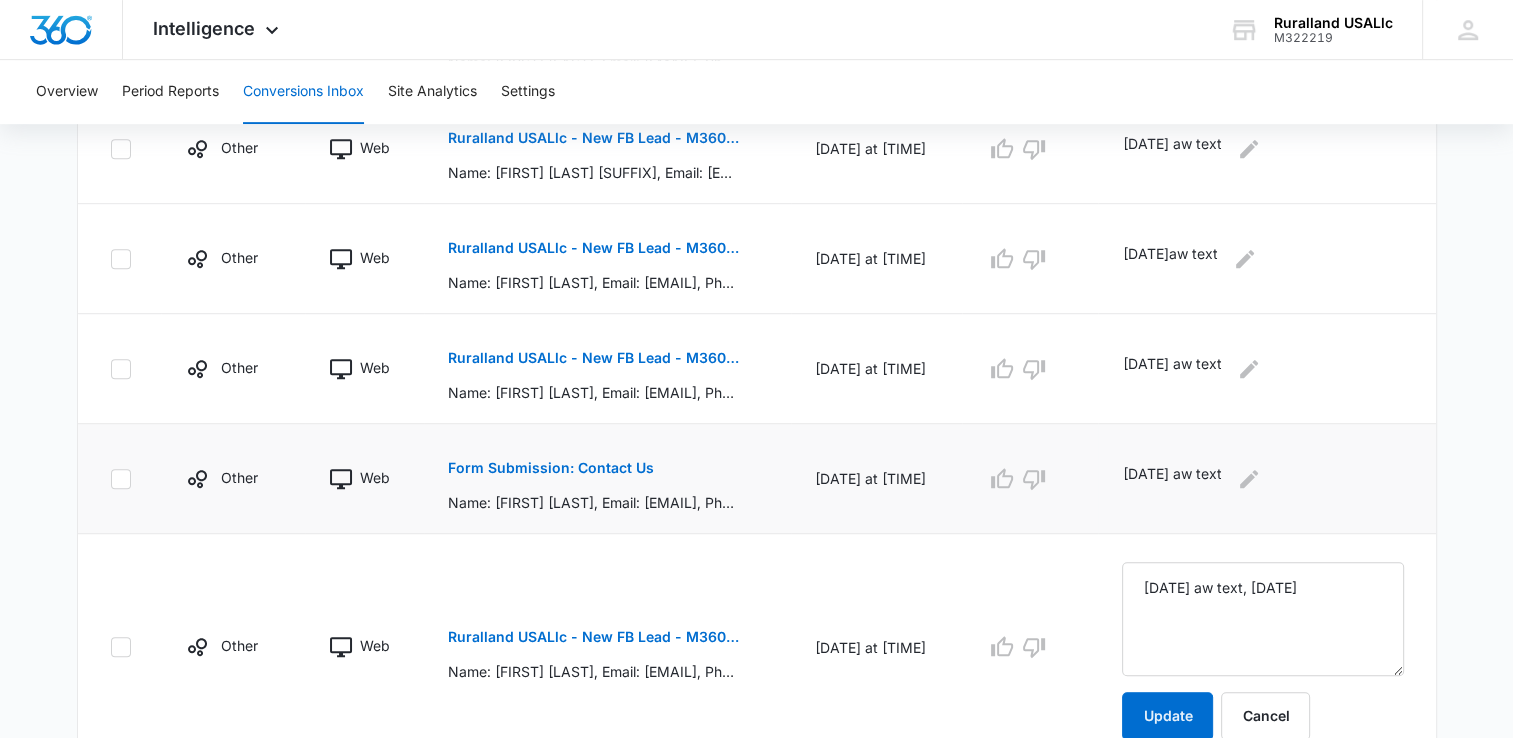 click on "Form Submission: Contact Us" at bounding box center [551, 468] 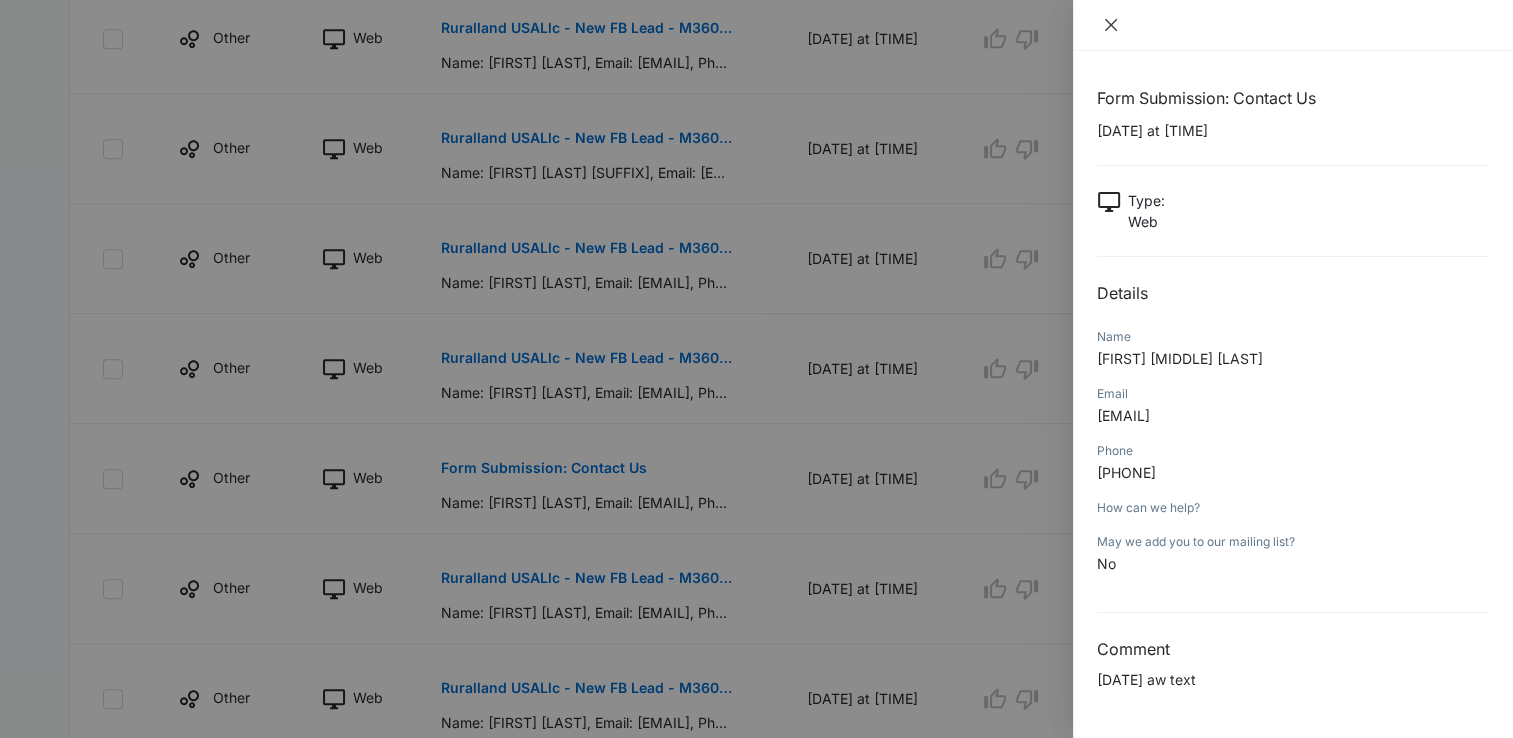 click 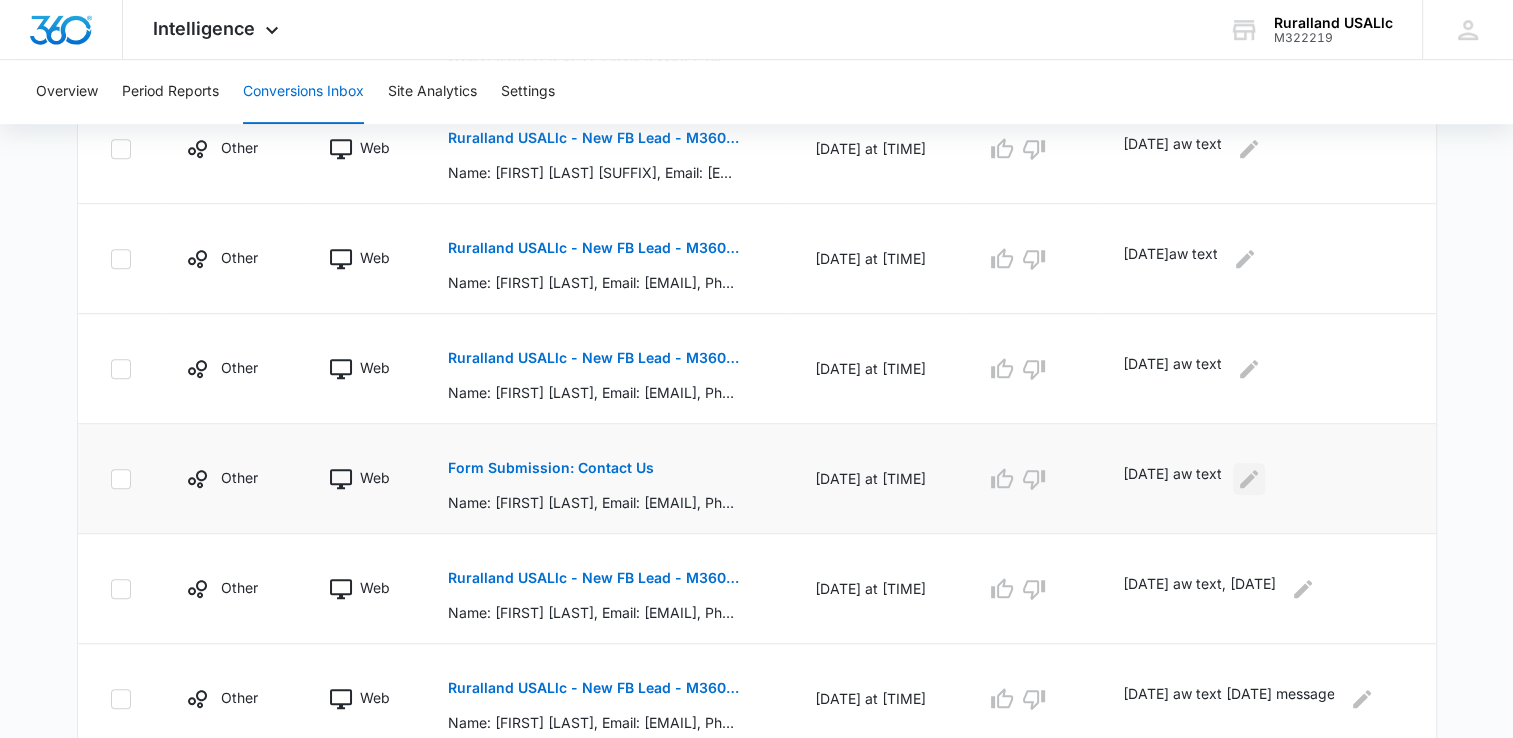 click 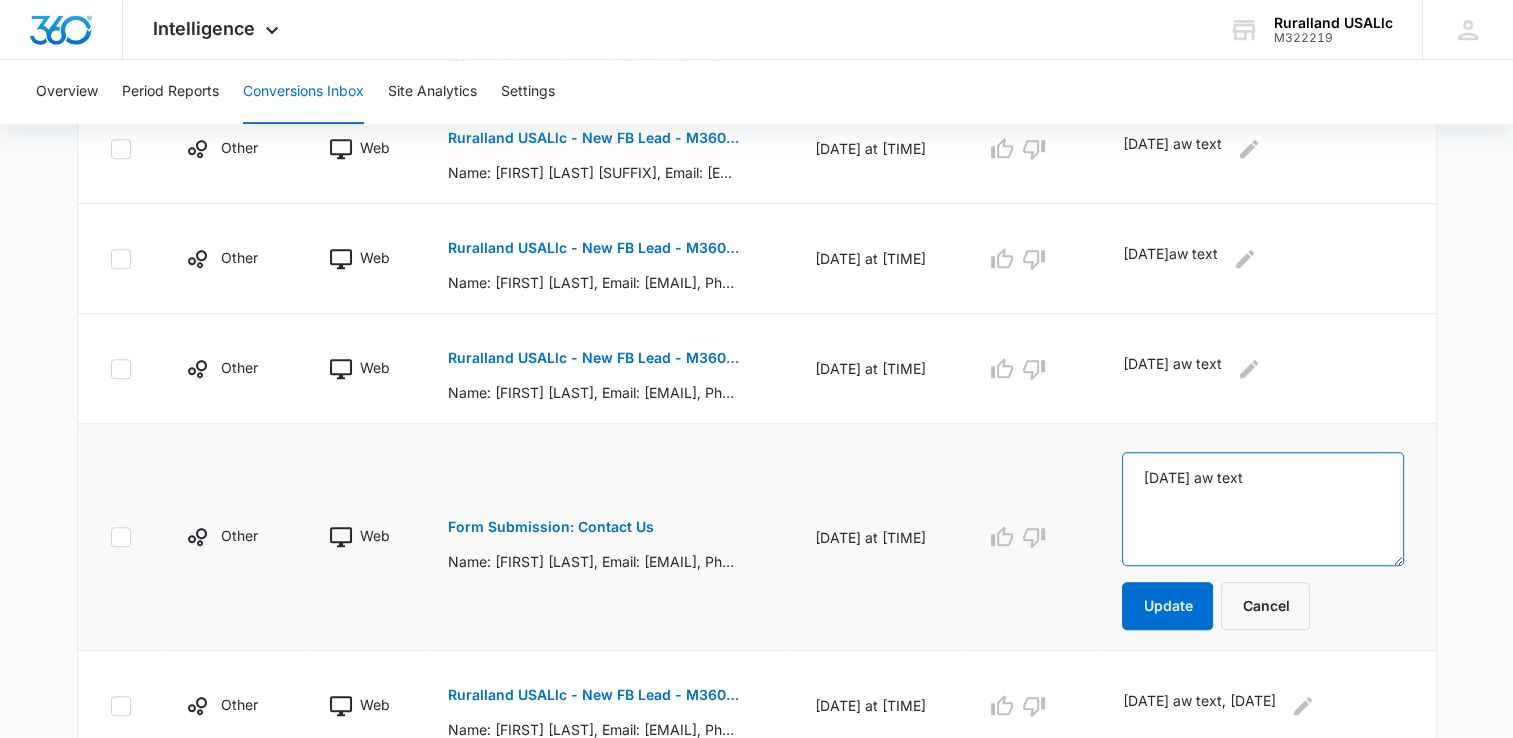 drag, startPoint x: 1273, startPoint y: 474, endPoint x: 1287, endPoint y: 475, distance: 14.035668 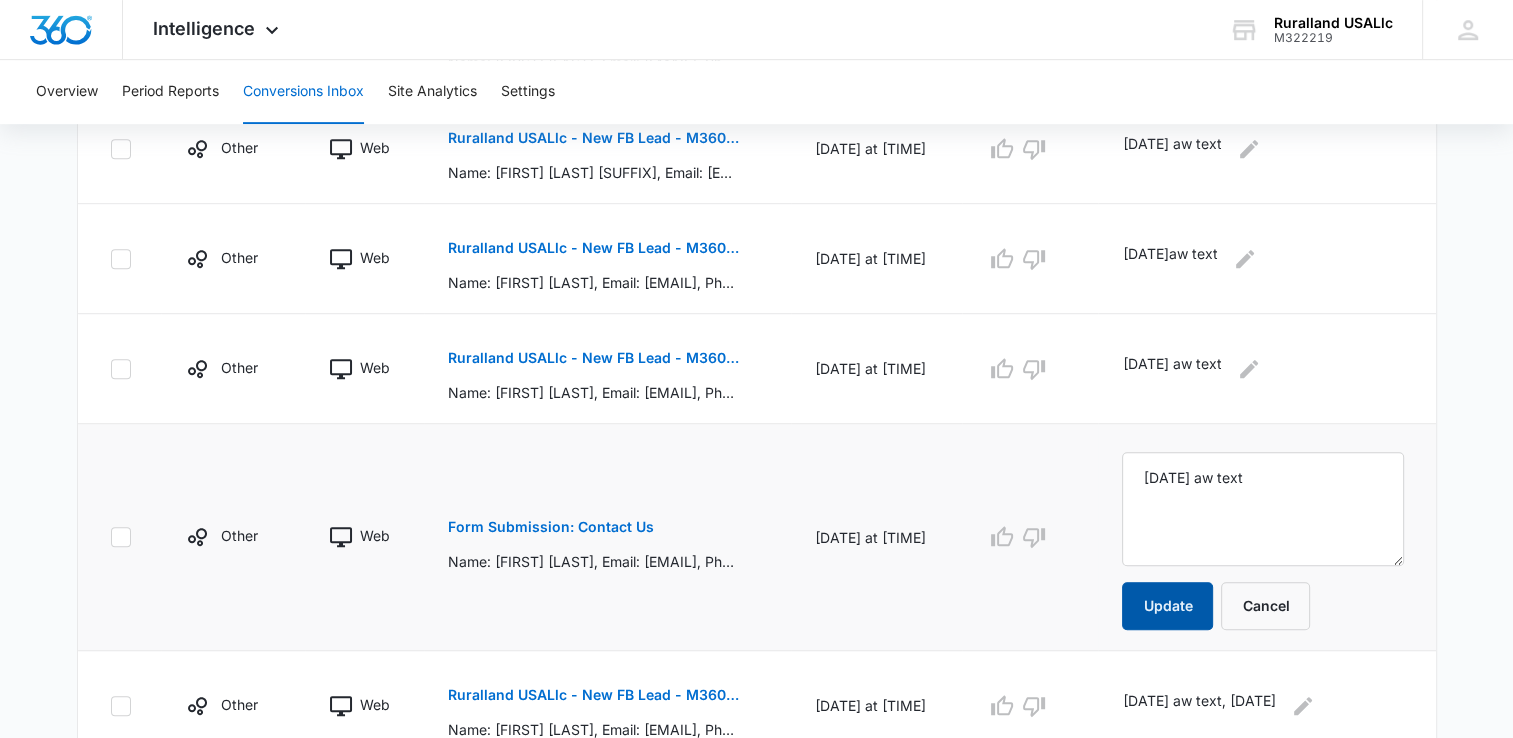 click on "Update" at bounding box center (1167, 606) 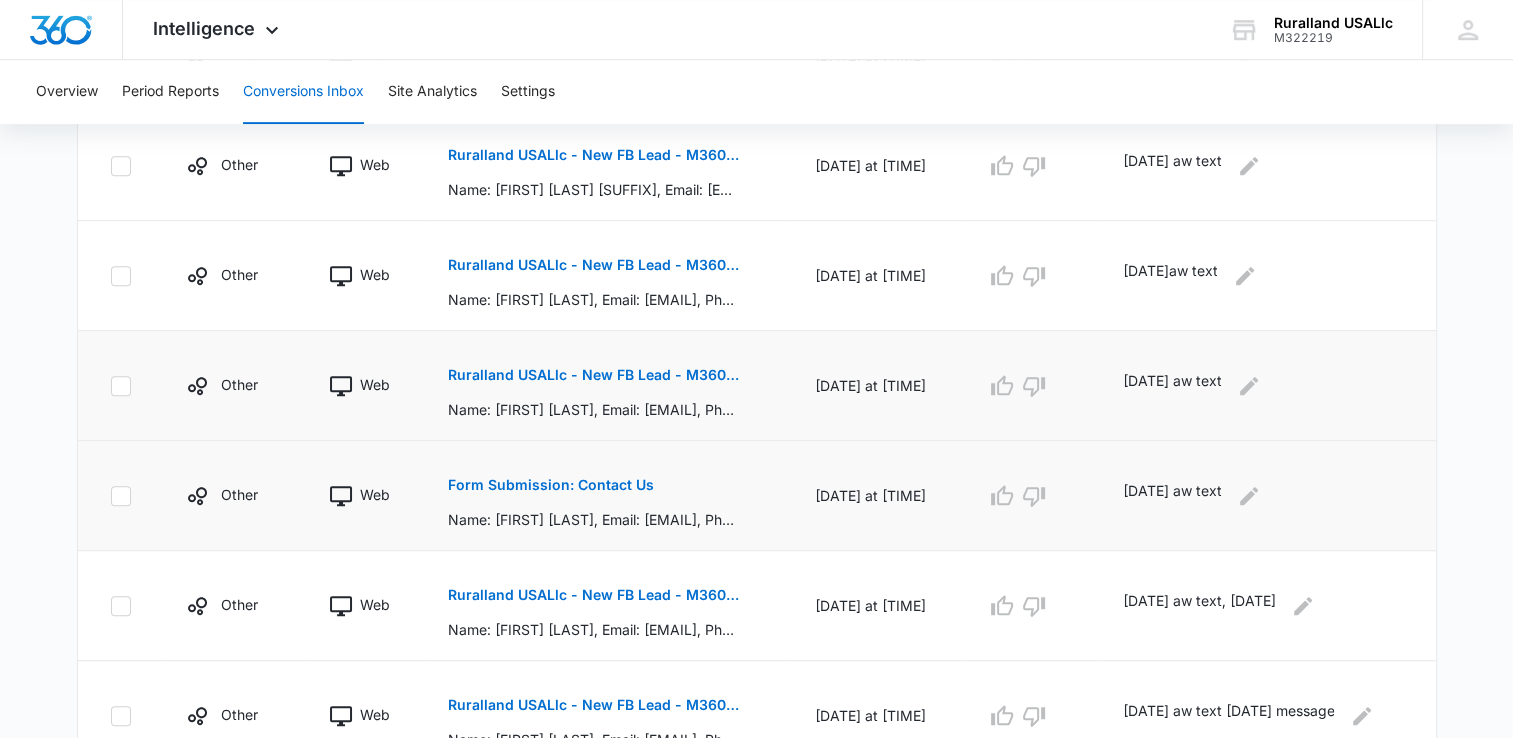 scroll, scrollTop: 976, scrollLeft: 0, axis: vertical 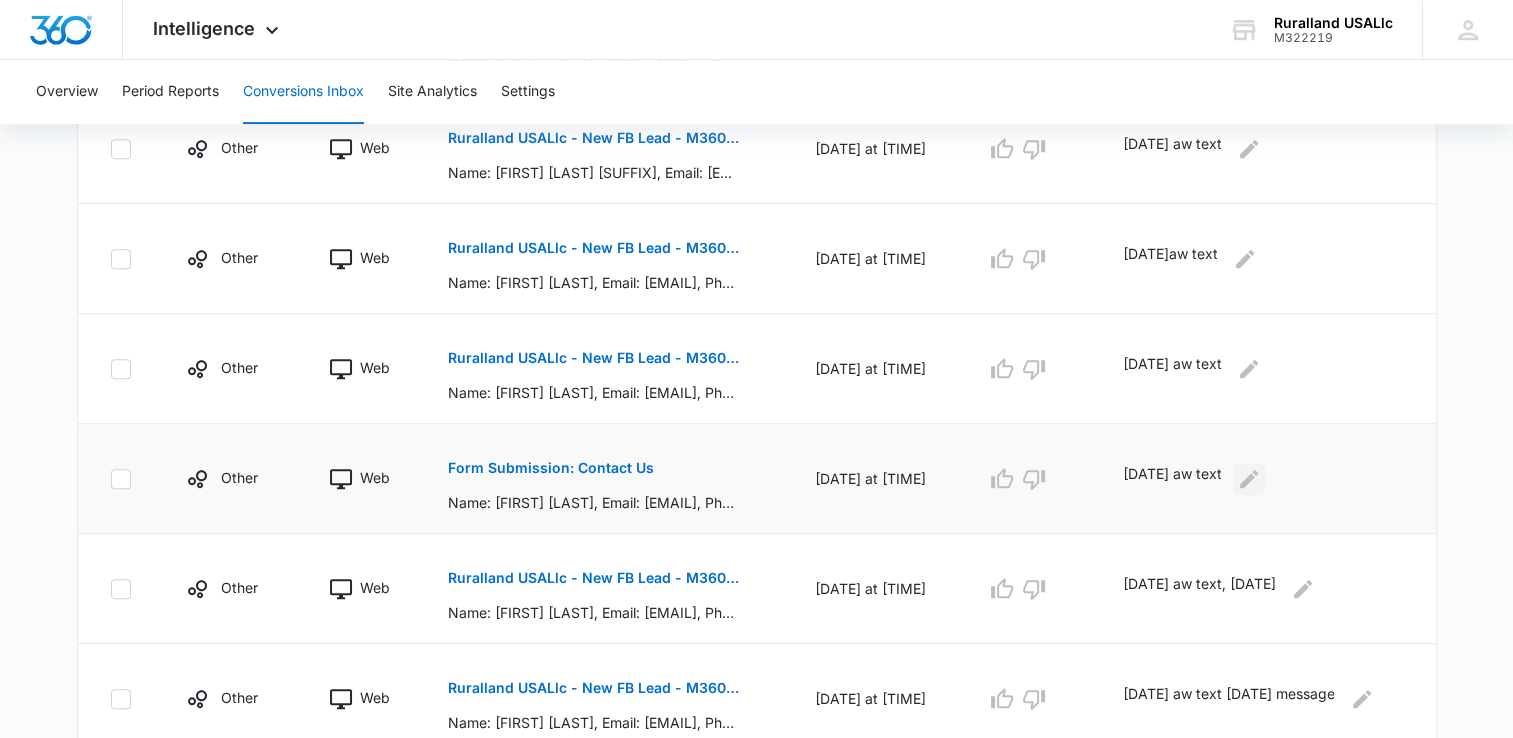 click 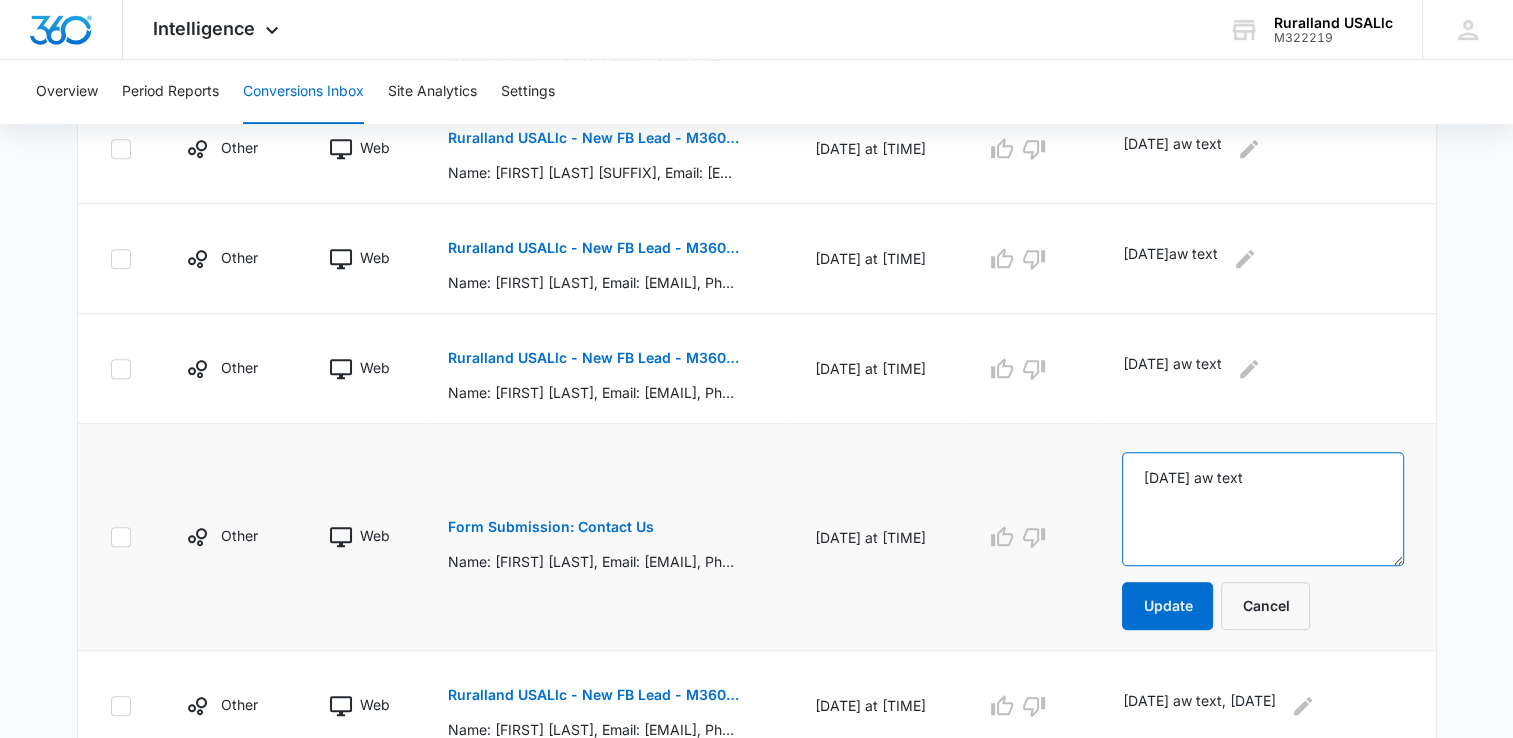 click on "[DATE] aw text" at bounding box center (1262, 509) 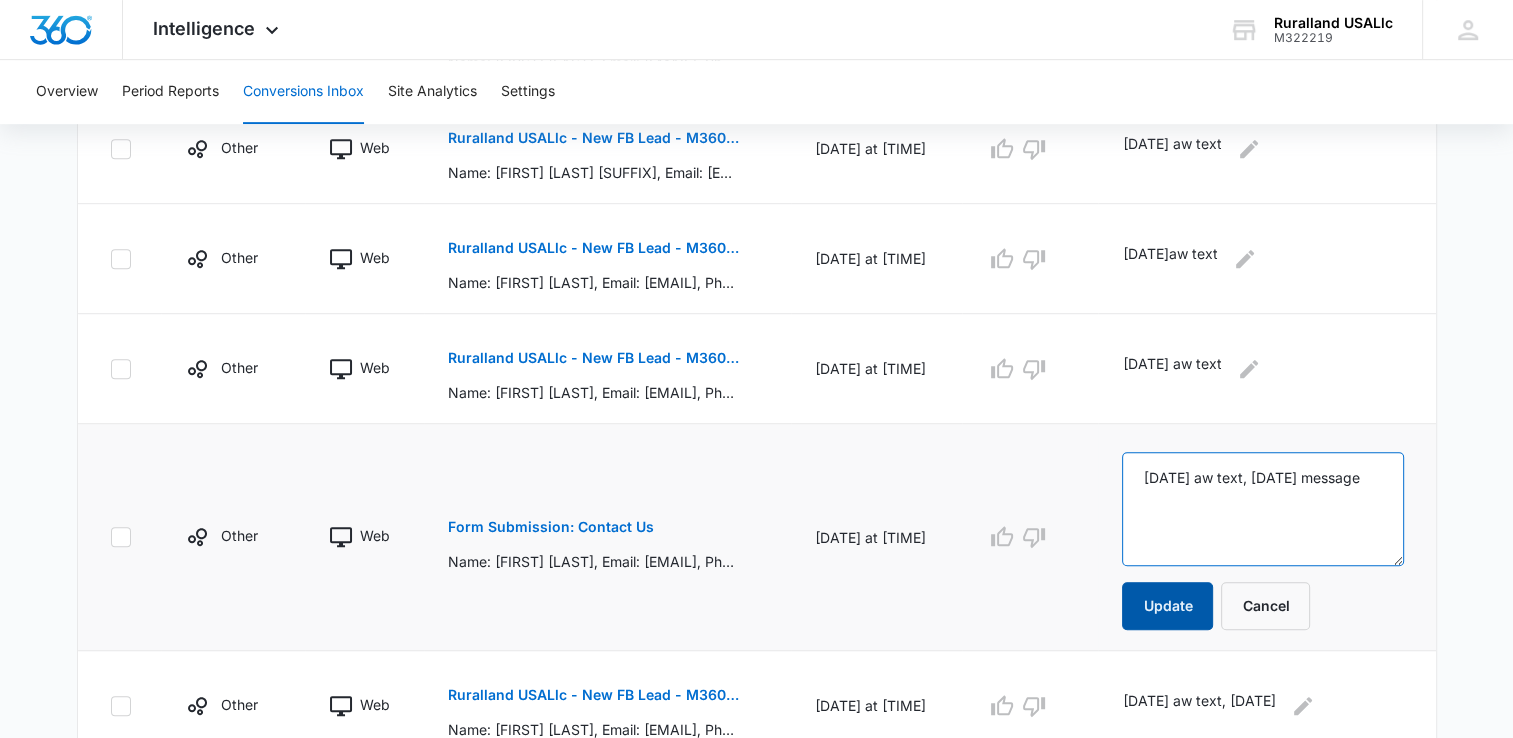 type on "[DATE] aw text, [DATE] message" 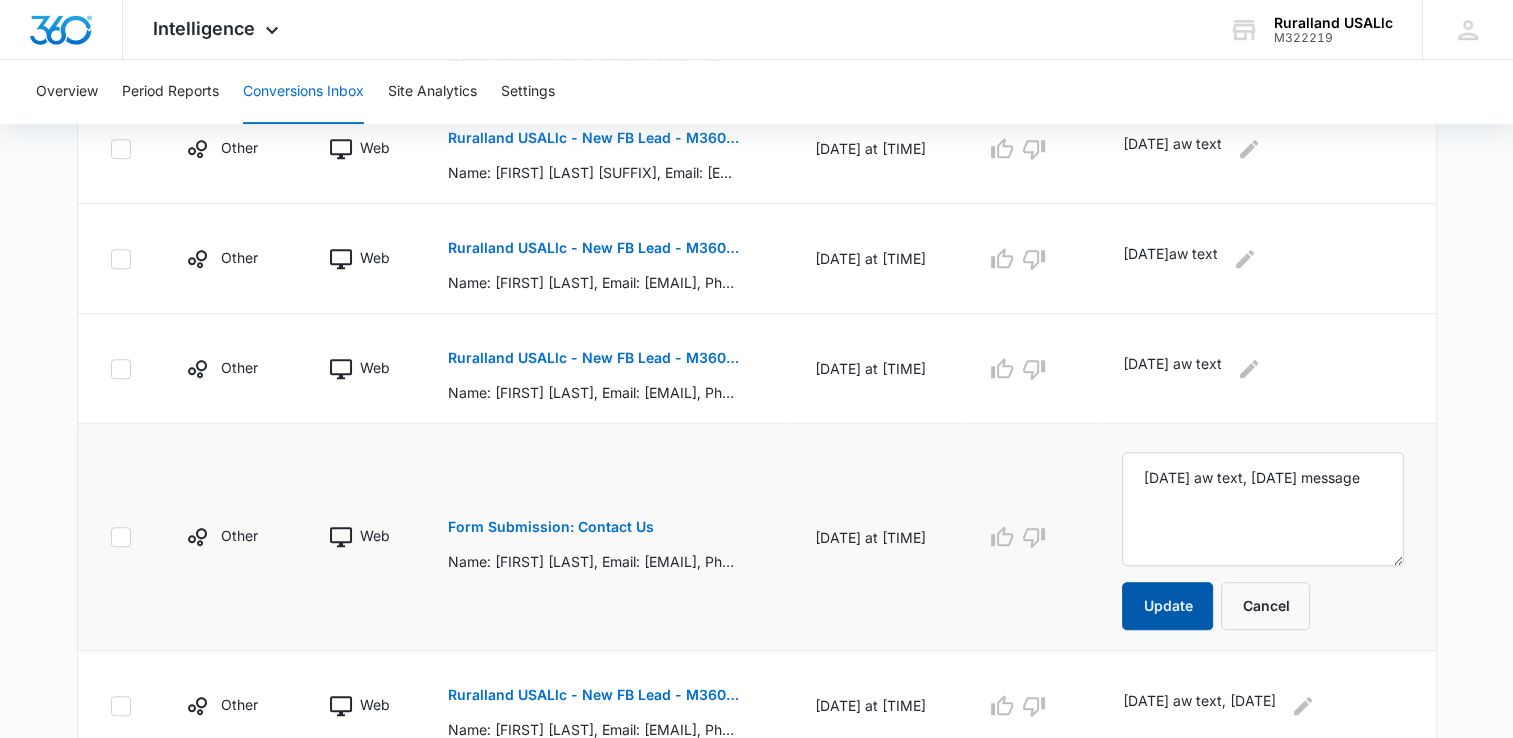 click on "Update" at bounding box center [1167, 606] 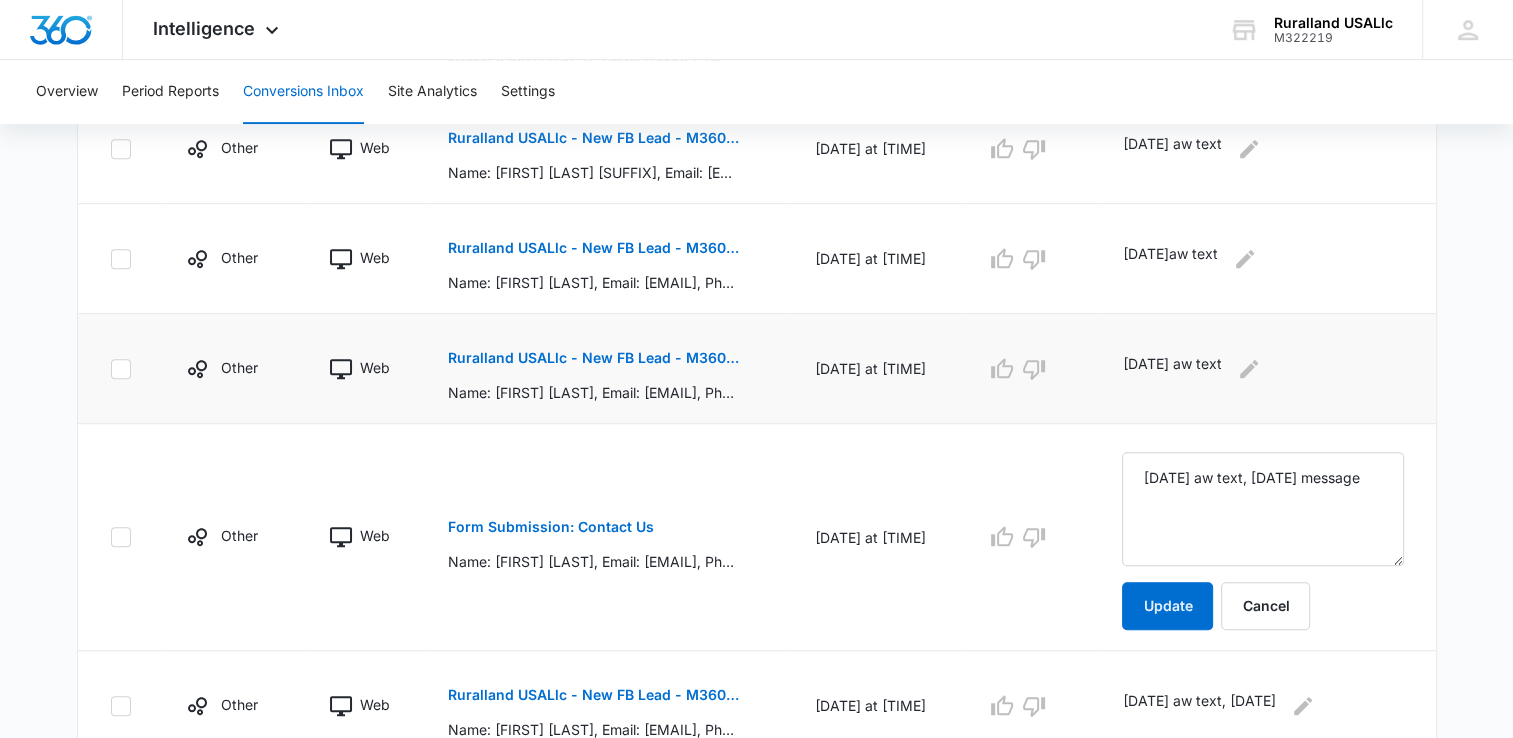 click on "Name: [FIRST] [LAST], Email: [EMAIL], Phone: +1[PHONE]
Which Florida counties are you most interested in?Putnam County
Are you interested in our financing options?Maybe, I'd like more information.
When are you looking to purchase land?Within 3-6 months
What is your preferred way for us to contact you?Email" at bounding box center [593, 392] 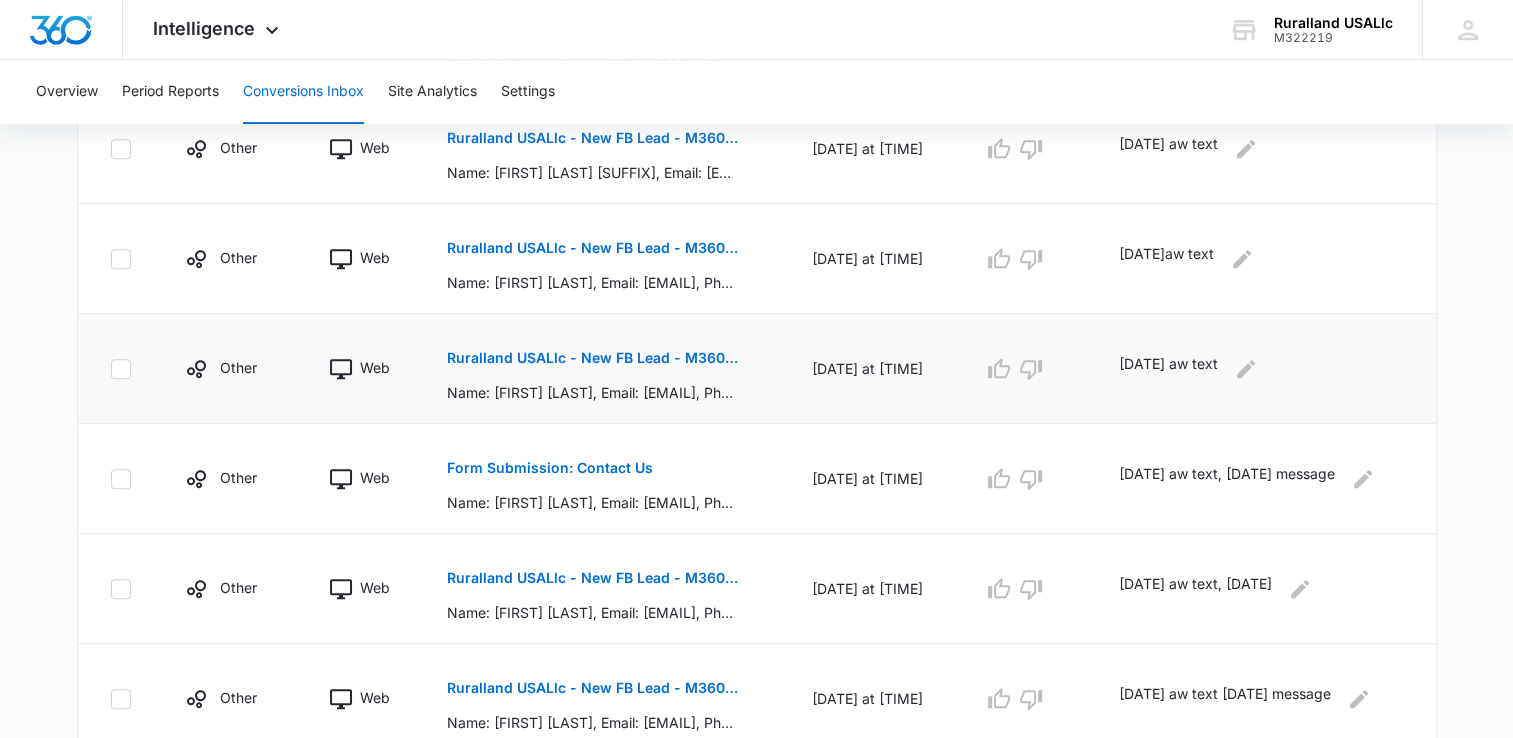 click on "Ruralland USALlc - New FB Lead - M360 Notificaion" at bounding box center (592, 358) 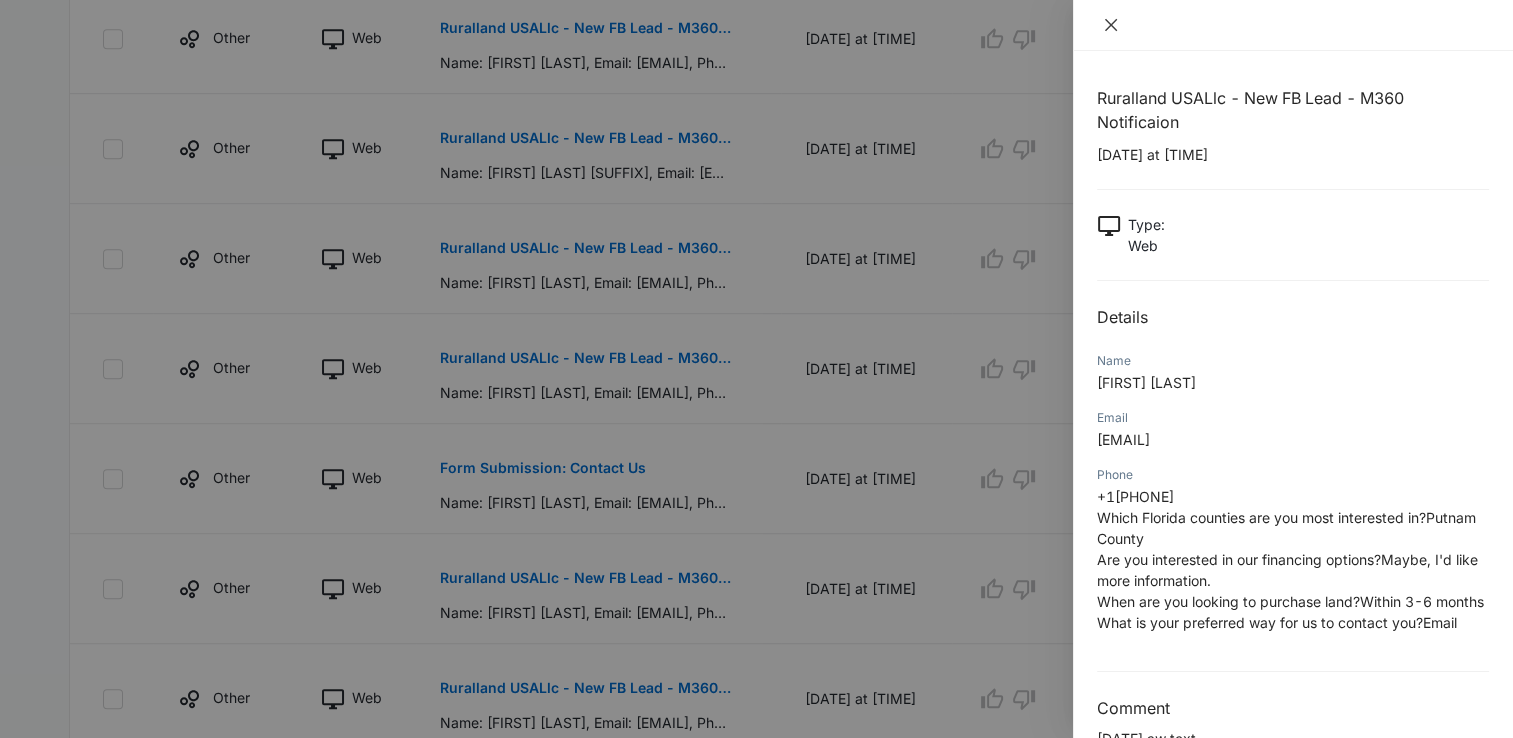 click 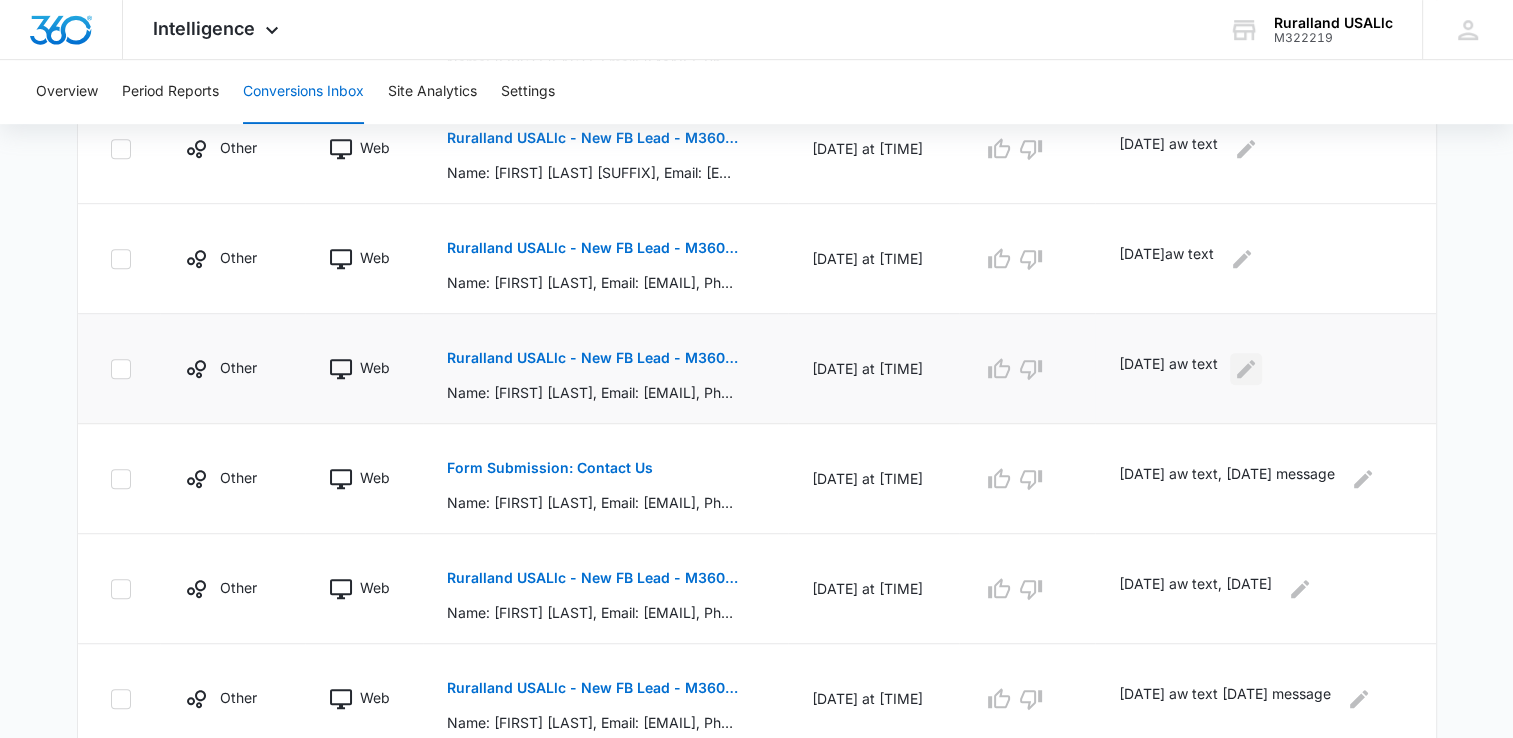 click at bounding box center (1246, 369) 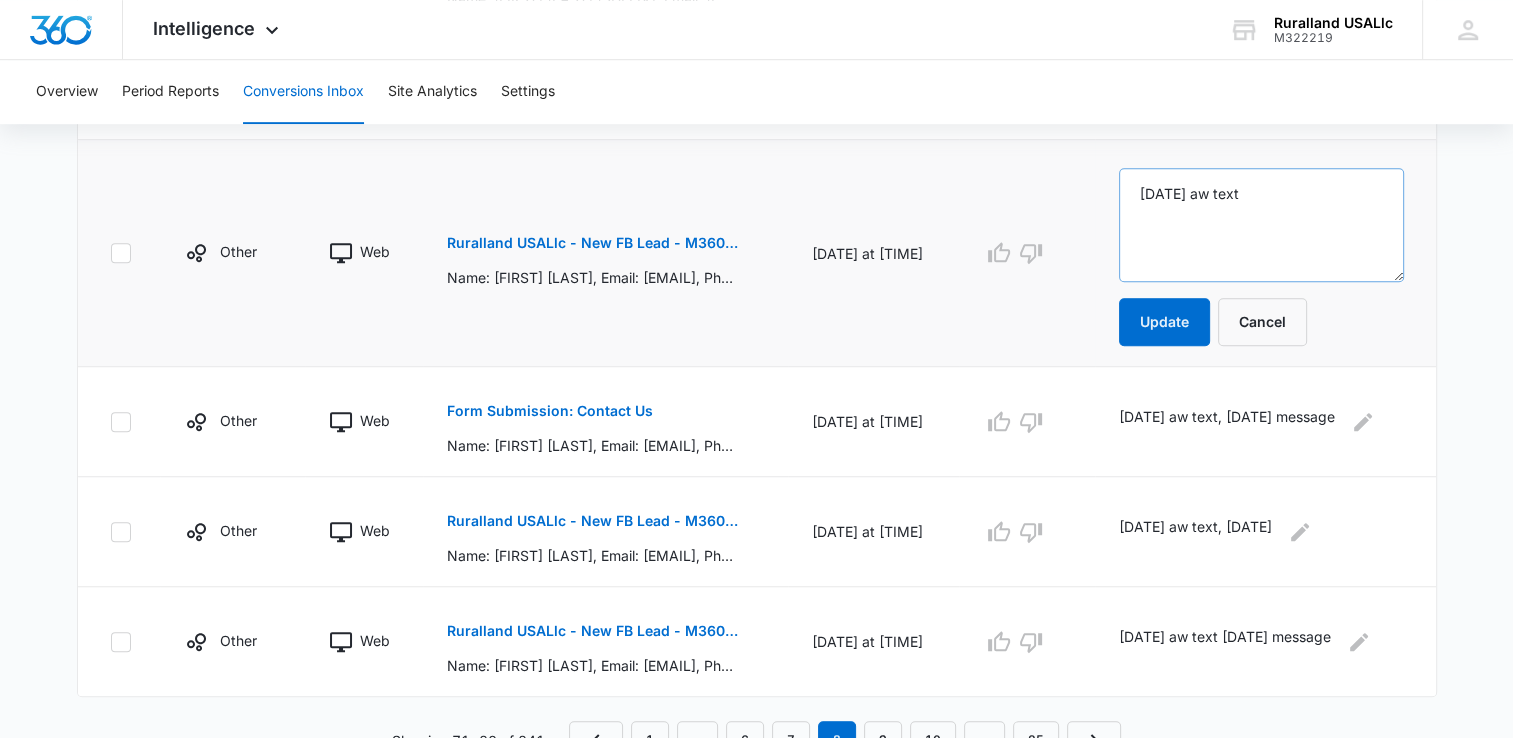 scroll, scrollTop: 1167, scrollLeft: 0, axis: vertical 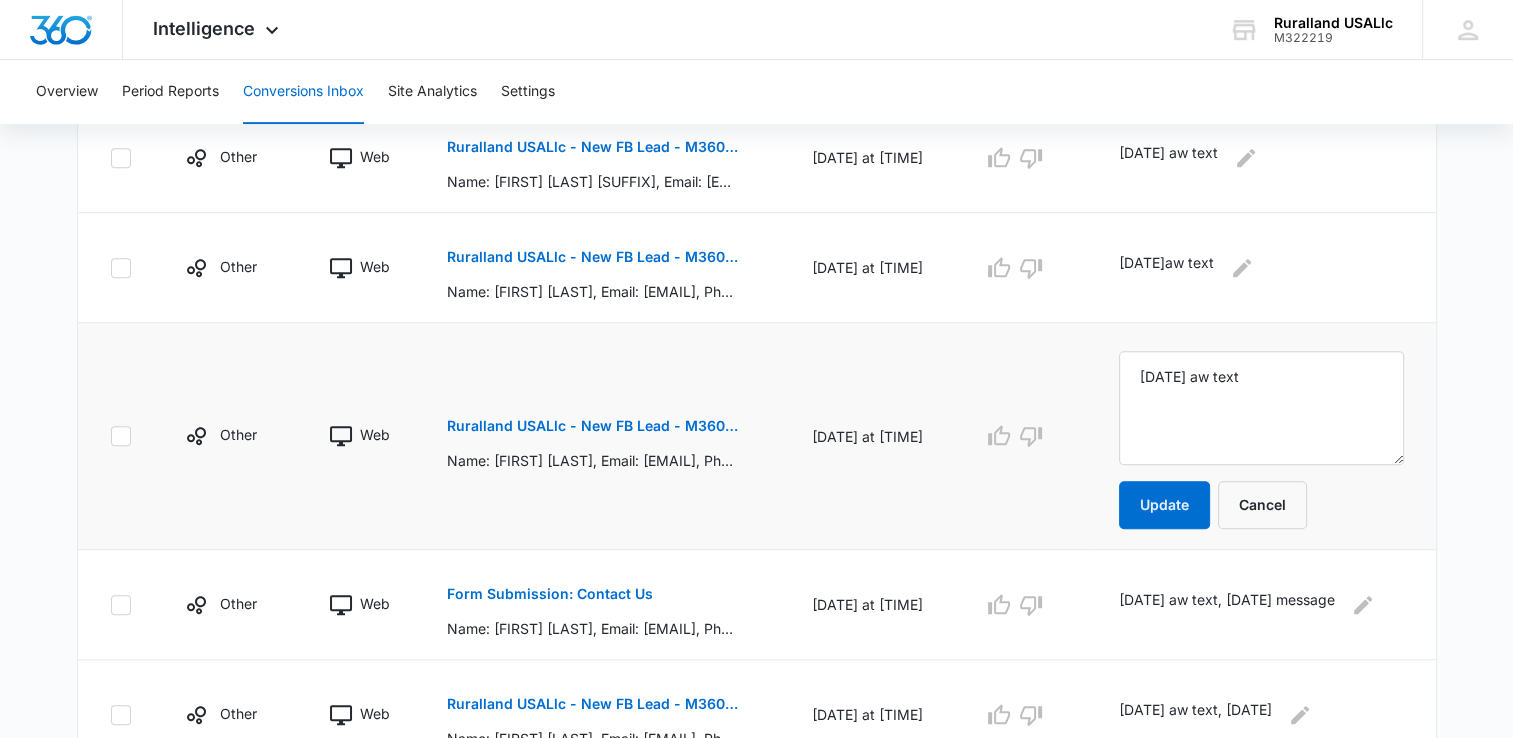 drag, startPoint x: 1283, startPoint y: 331, endPoint x: 1044, endPoint y: 367, distance: 241.69609 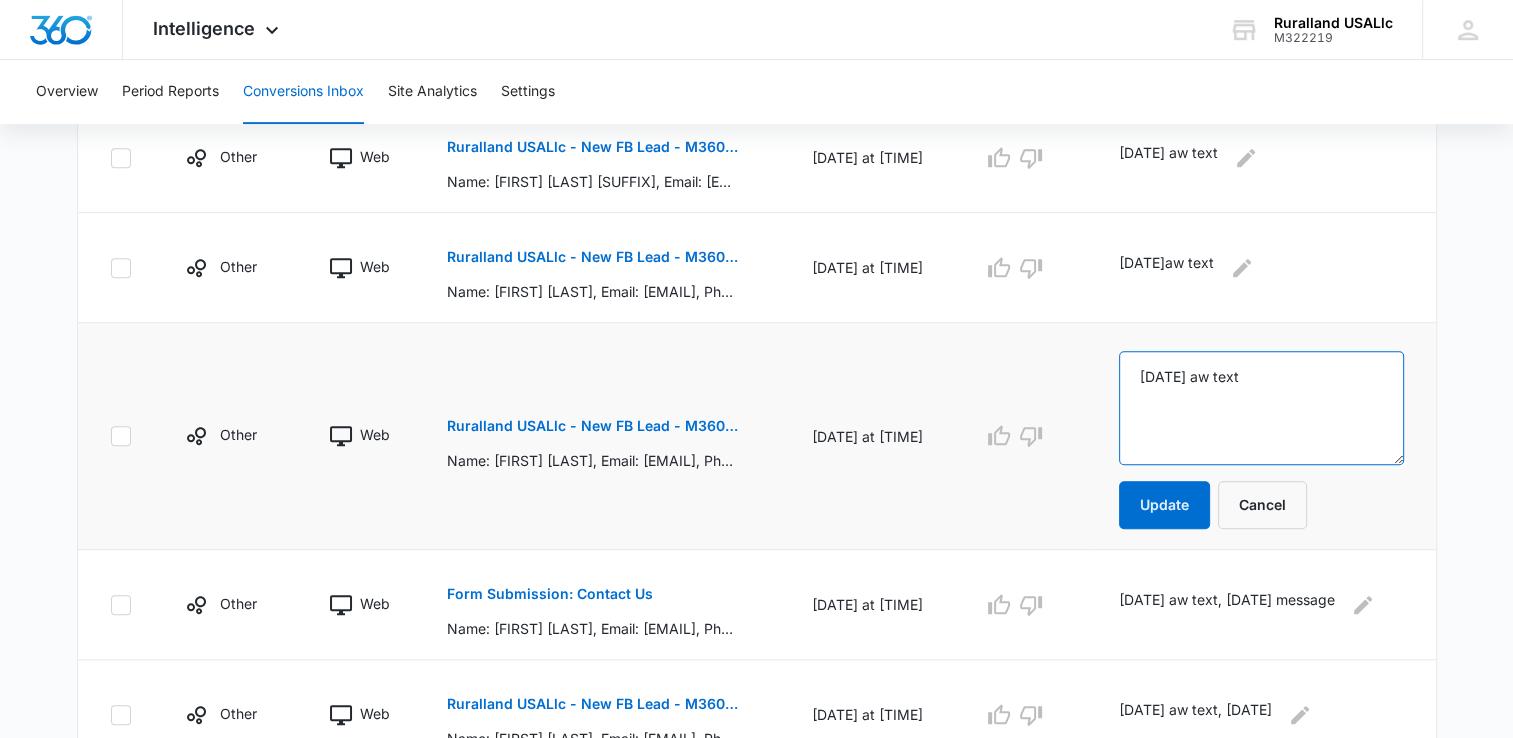 click on "[DATE] aw text" at bounding box center (1261, 408) 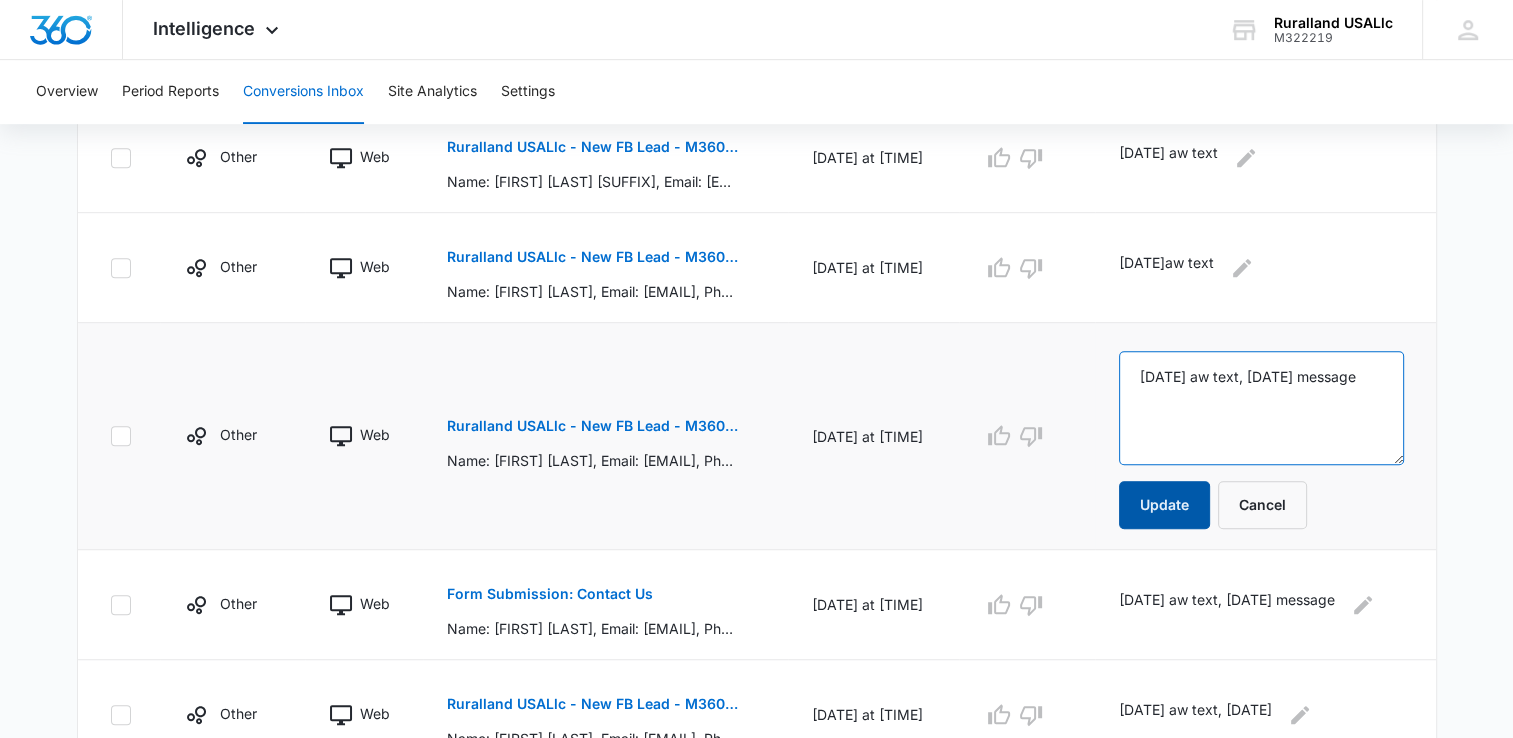 type on "[DATE] aw text, [DATE] message" 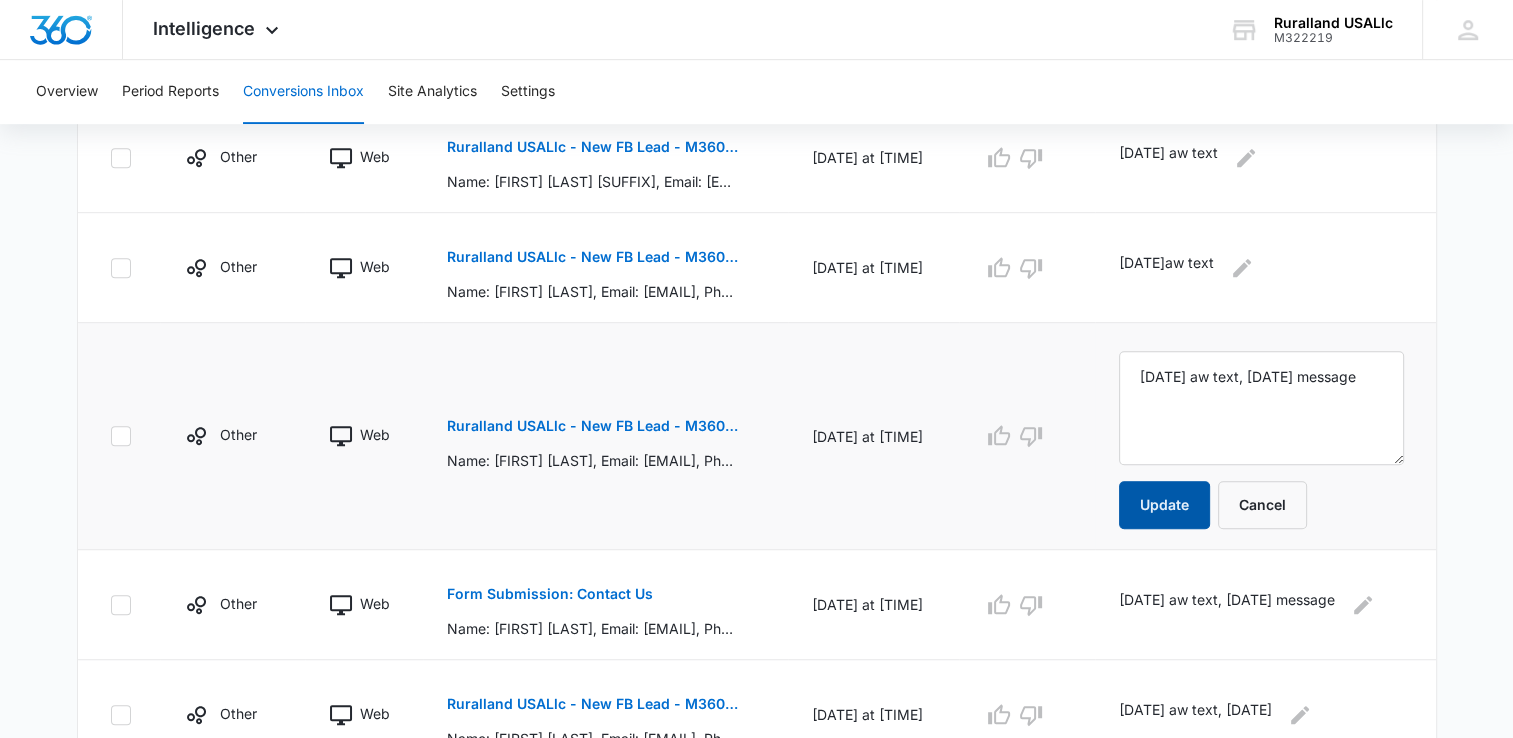 click on "Update" at bounding box center [1164, 505] 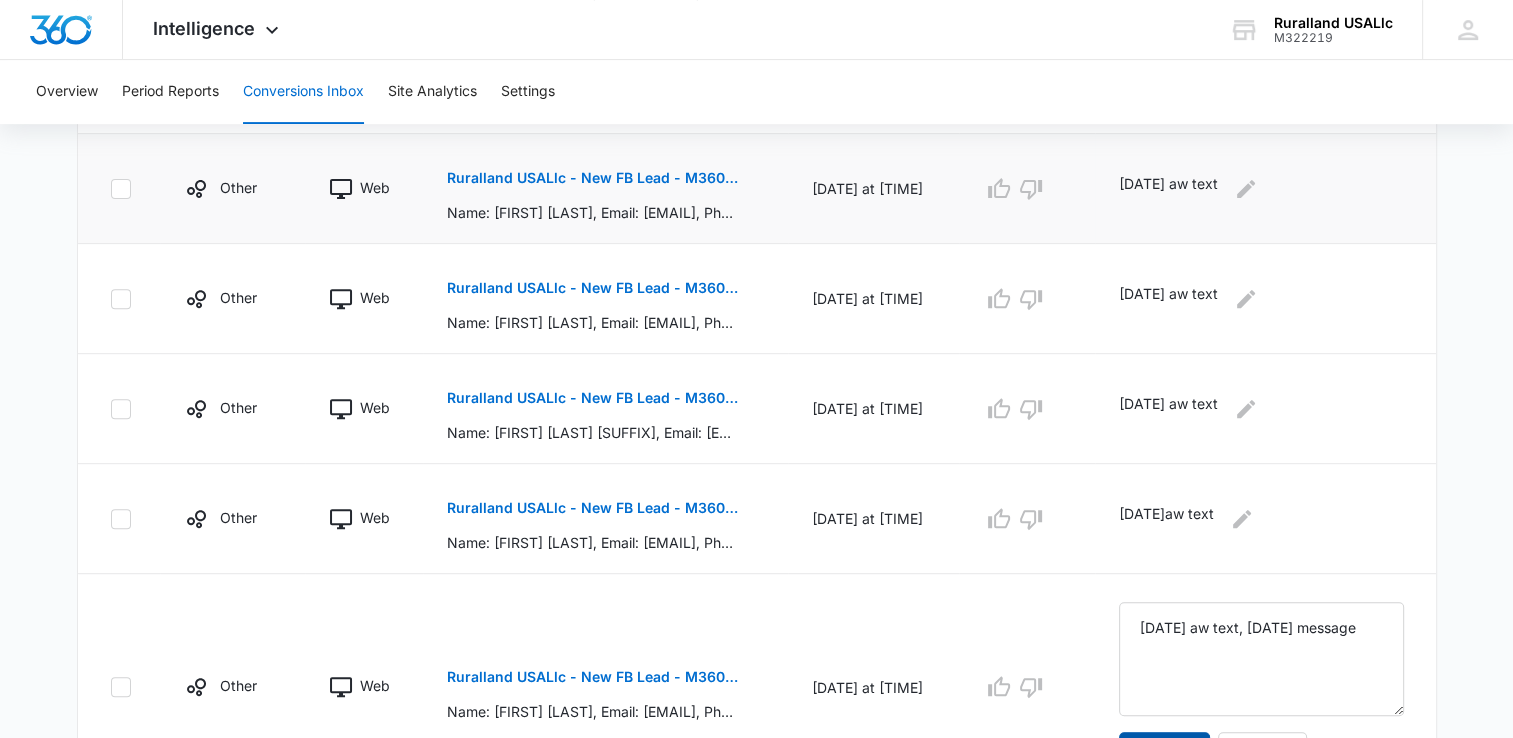 scroll, scrollTop: 667, scrollLeft: 0, axis: vertical 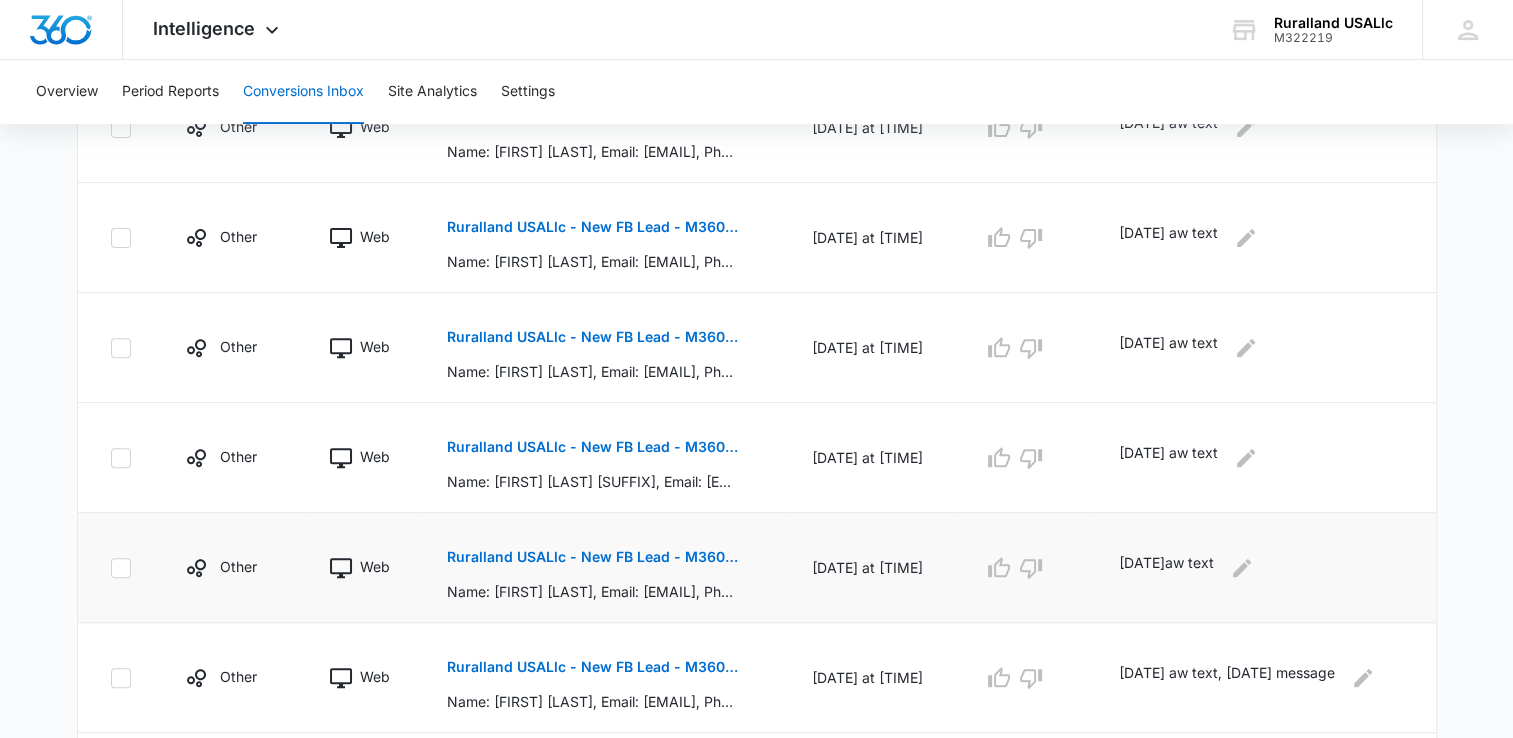 click on "Ruralland USALlc - New FB Lead - M360 Notificaion" at bounding box center [592, 557] 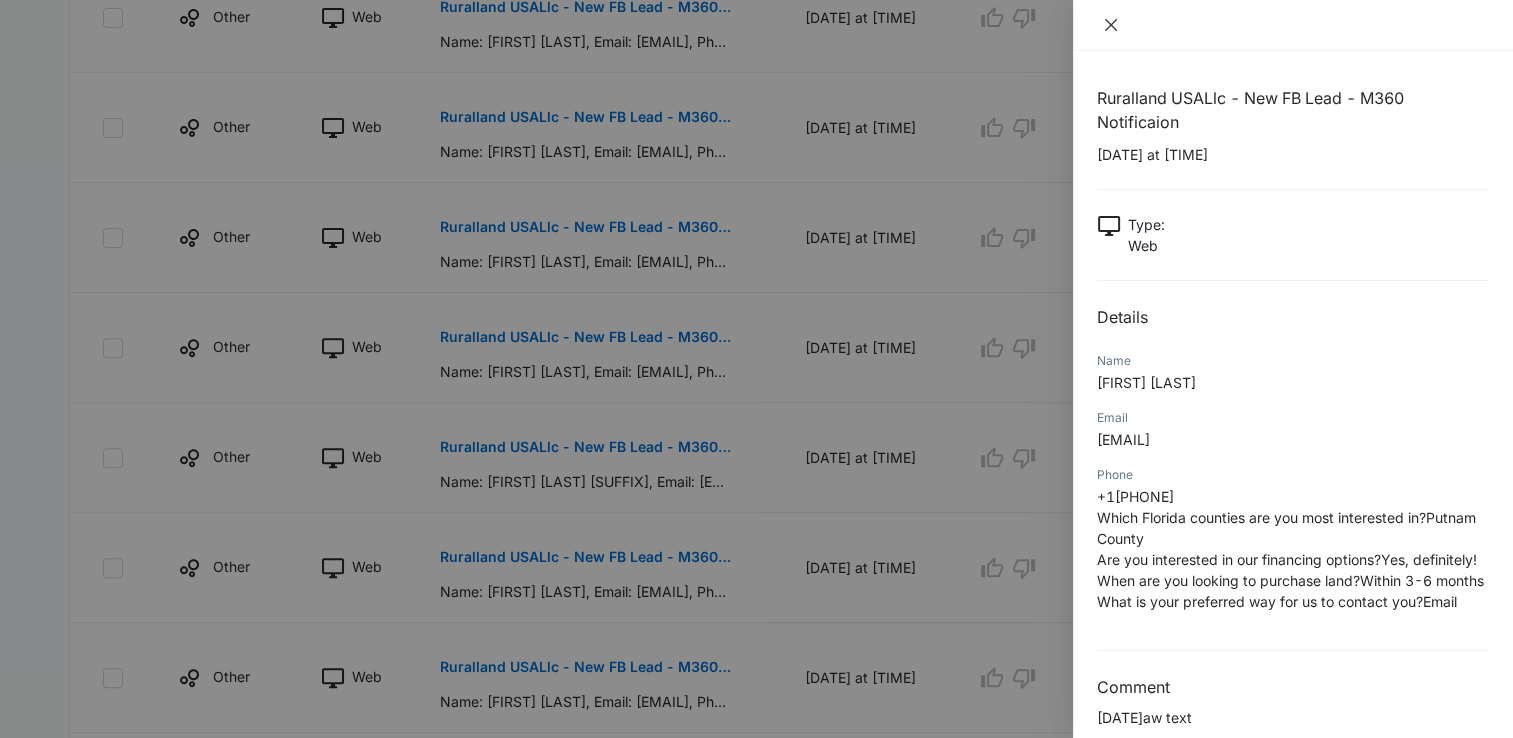 drag, startPoint x: 1107, startPoint y: 24, endPoint x: 1104, endPoint y: 34, distance: 10.440307 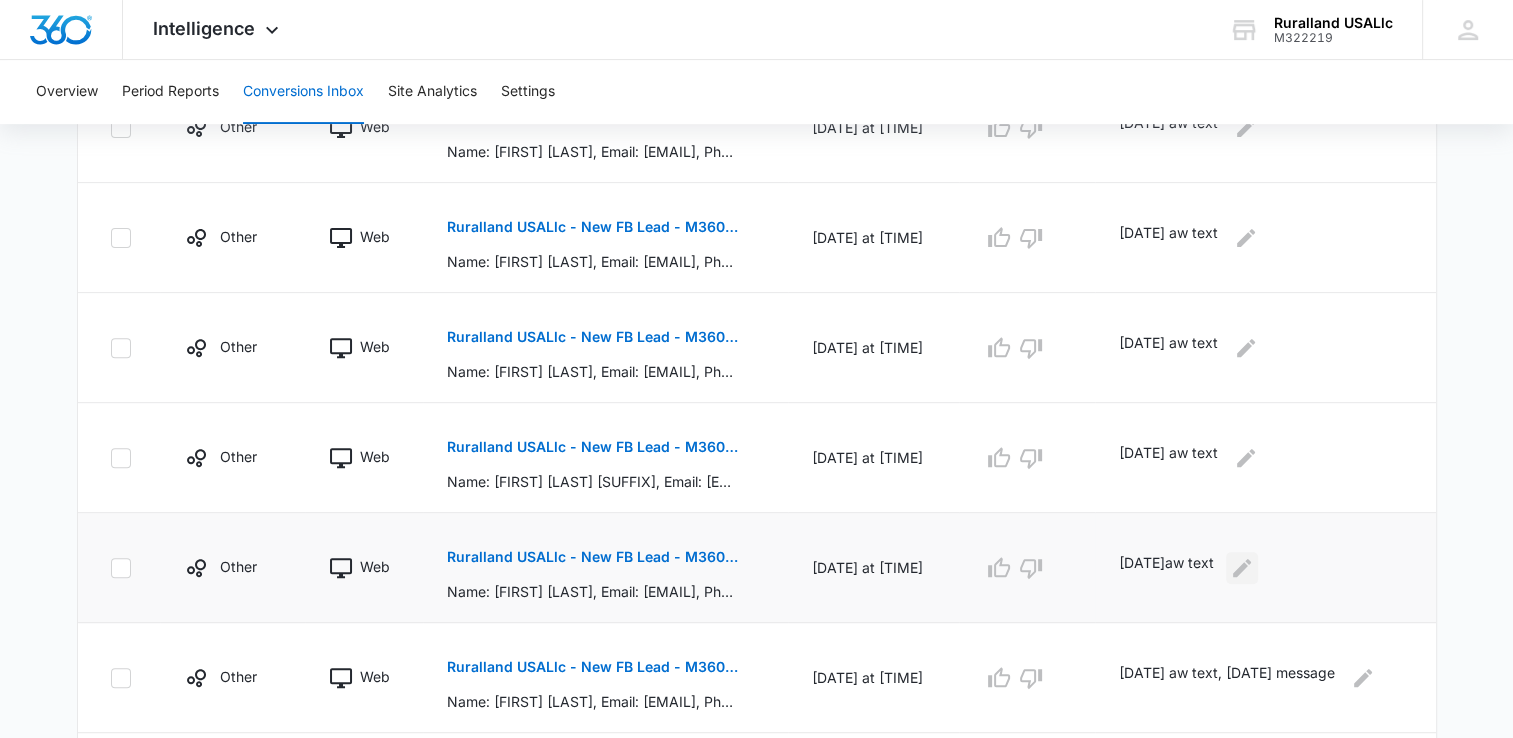 click 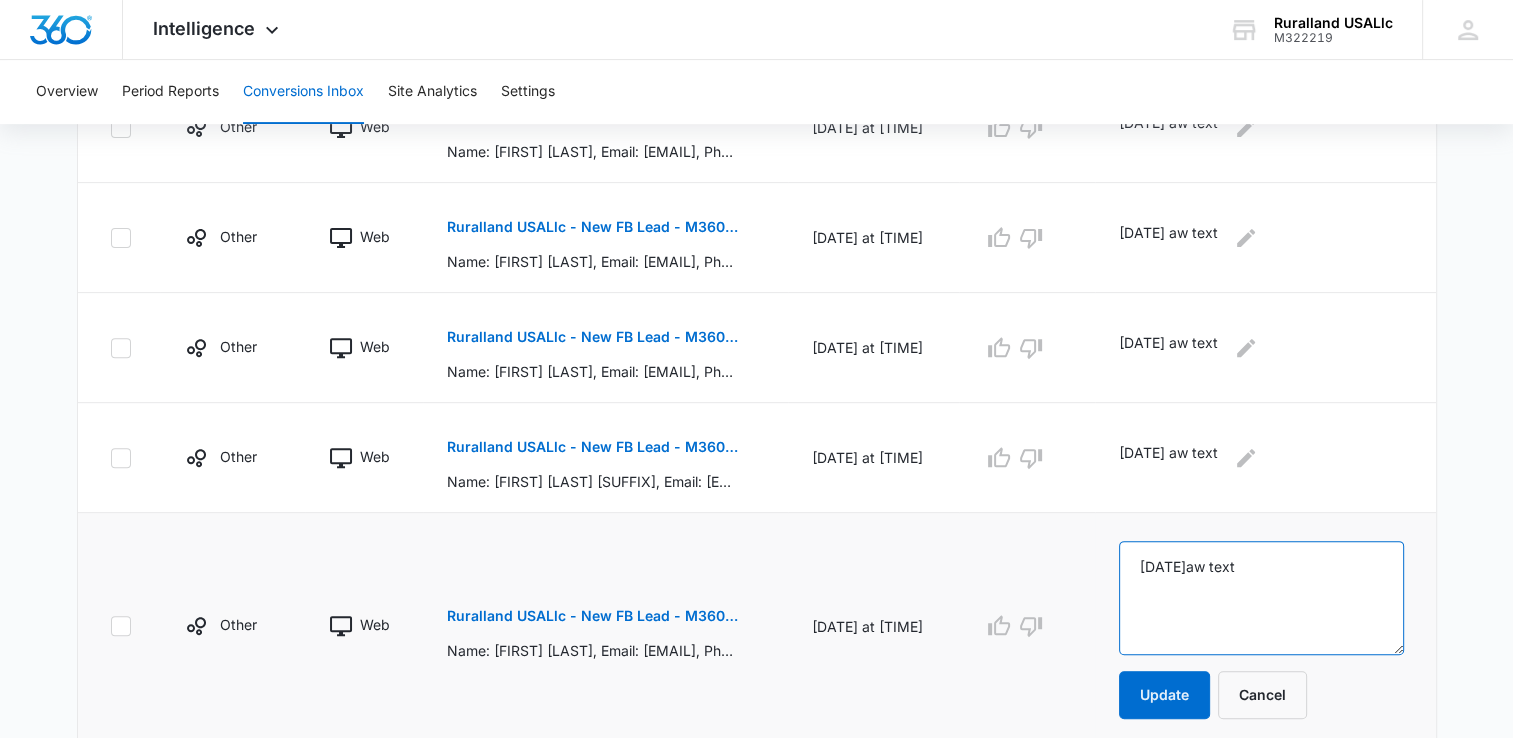 click on "[DATE]aw text" at bounding box center (1261, 598) 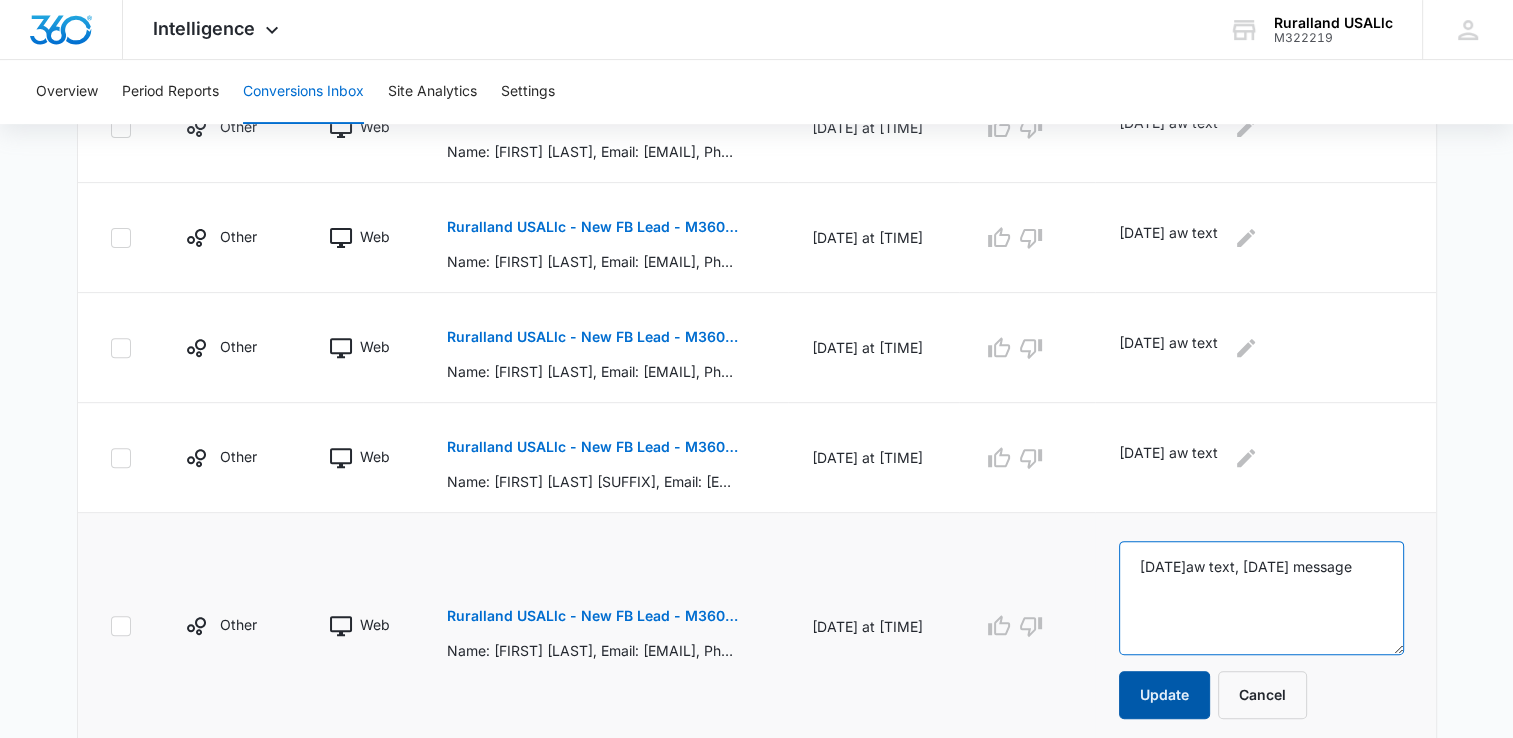 type on "[DATE]aw text, [DATE] message" 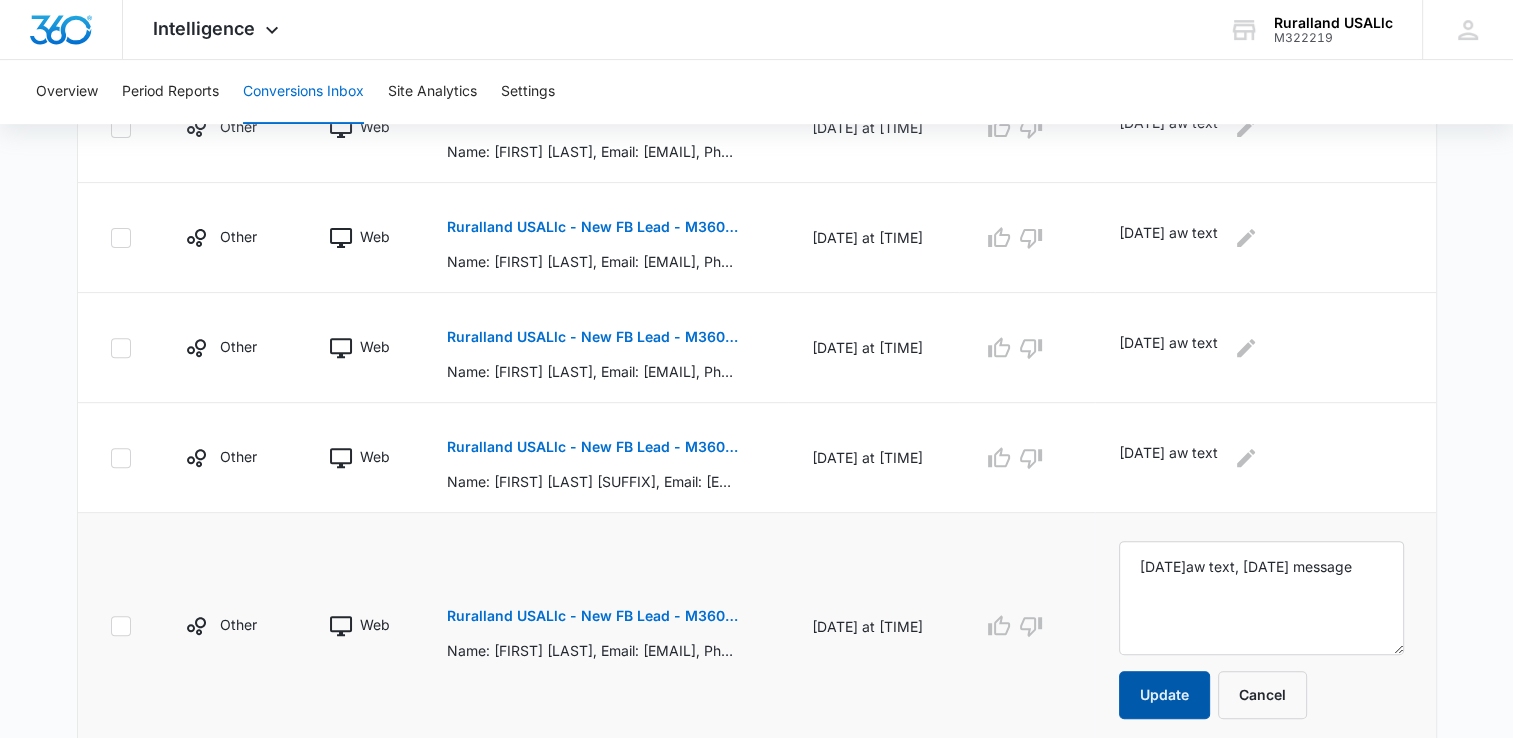 click on "Update" at bounding box center [1164, 695] 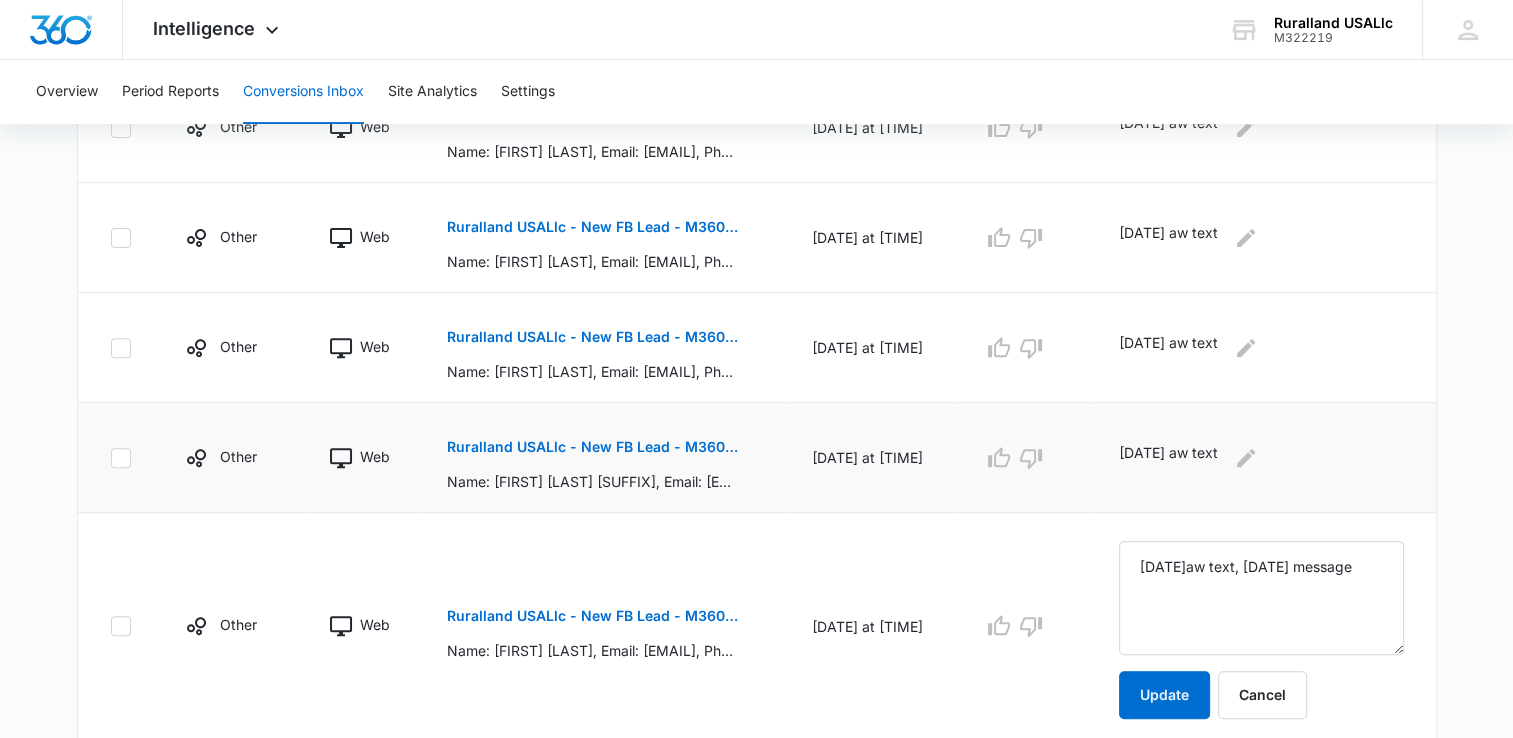 click on "Ruralland USALlc - New FB Lead - M360 Notificaion" at bounding box center [592, 447] 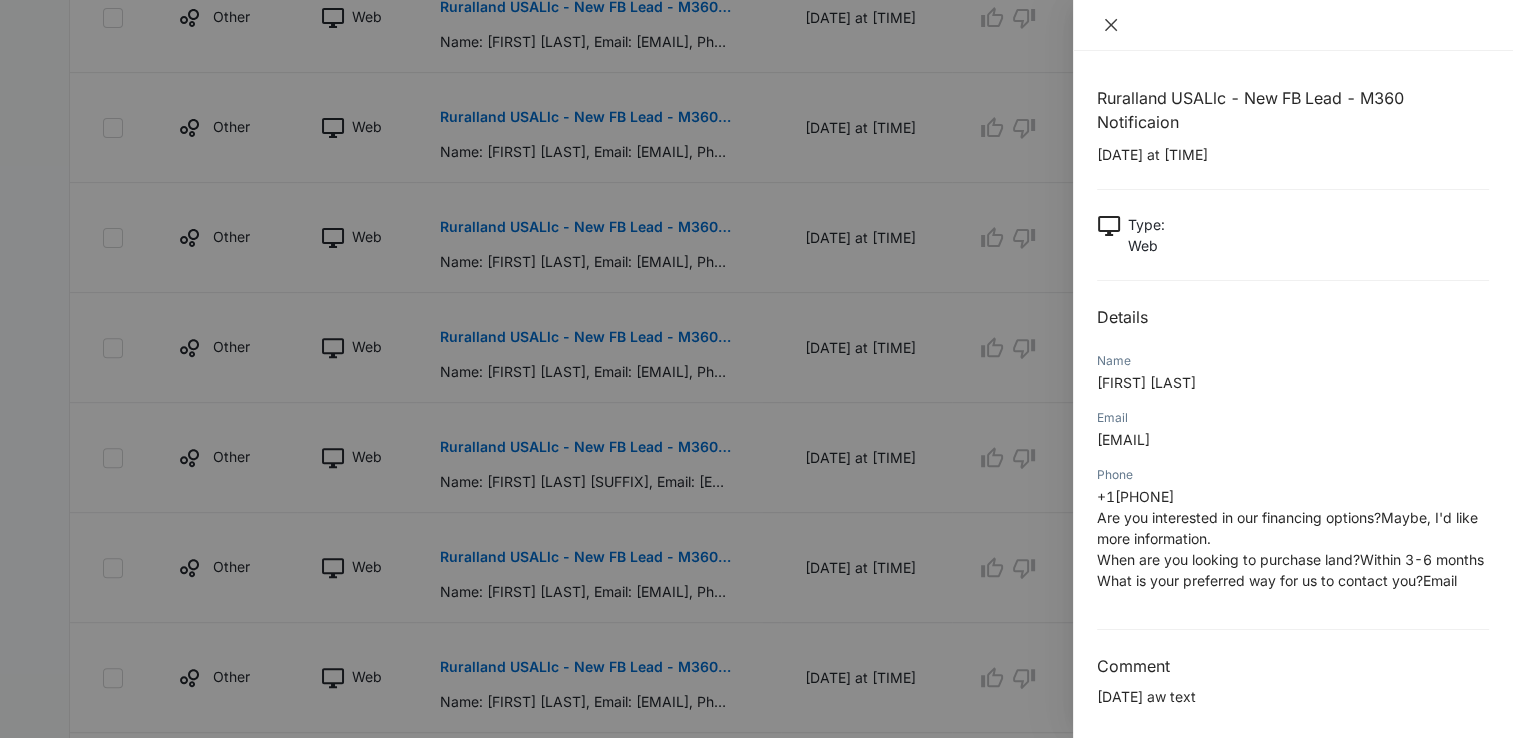 click 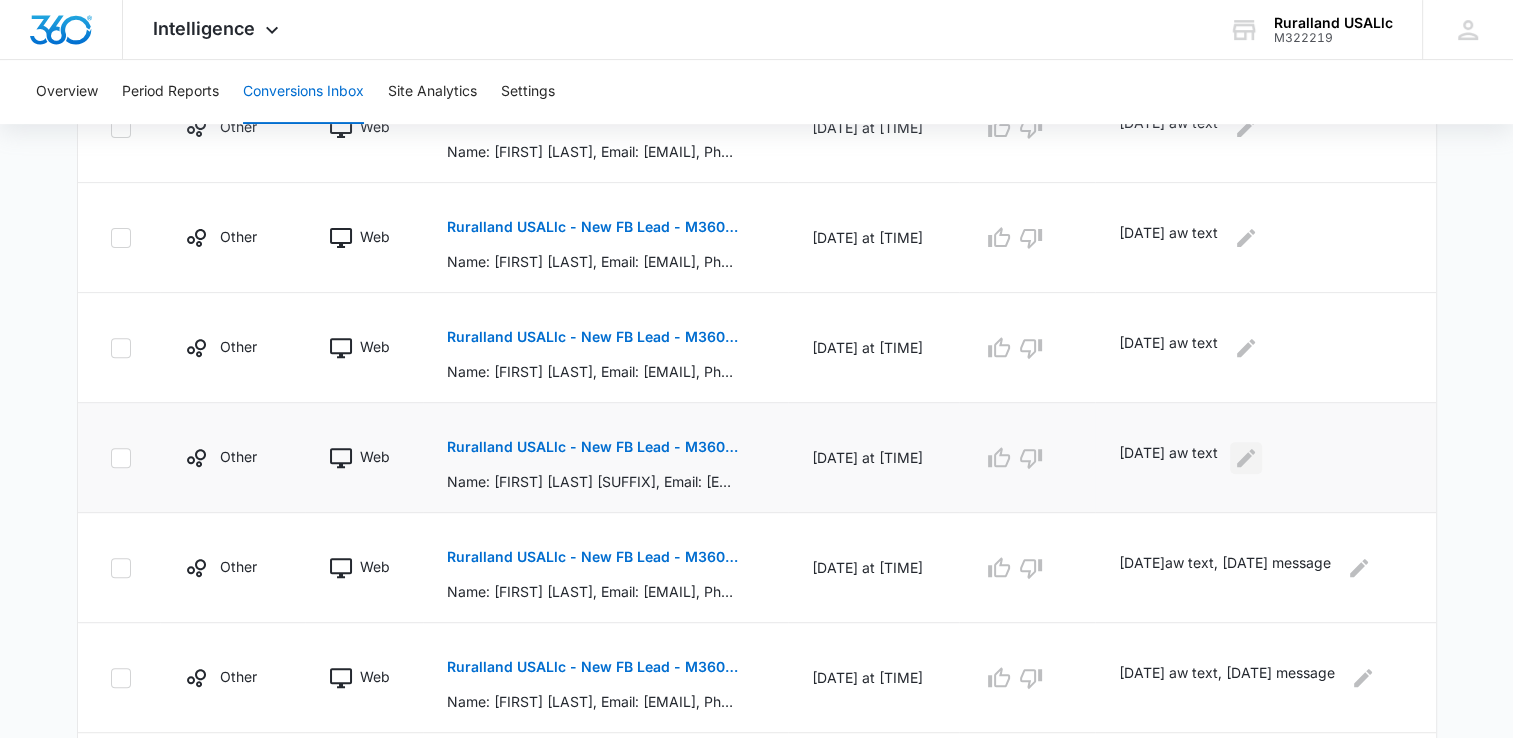 click 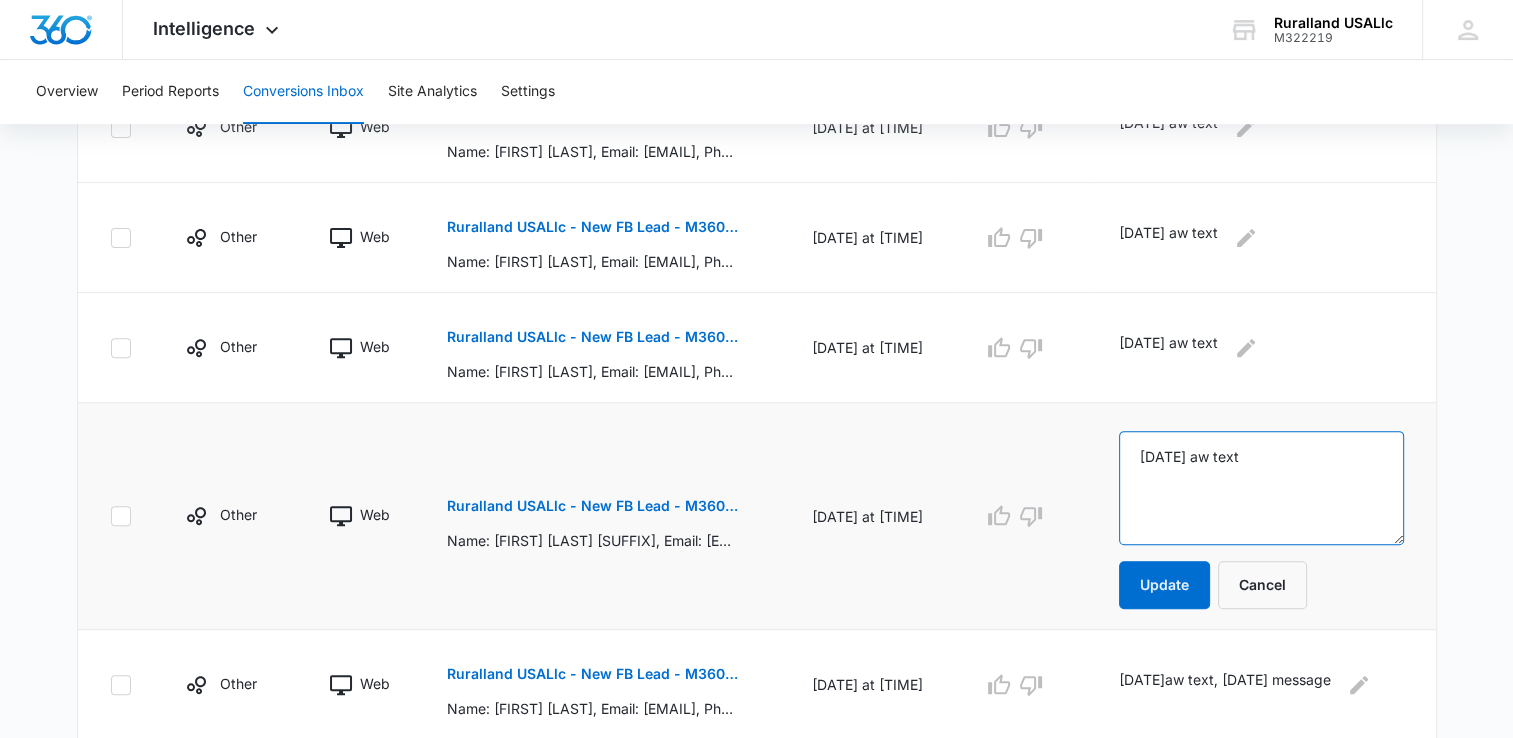 click on "[DATE] aw text" at bounding box center (1261, 488) 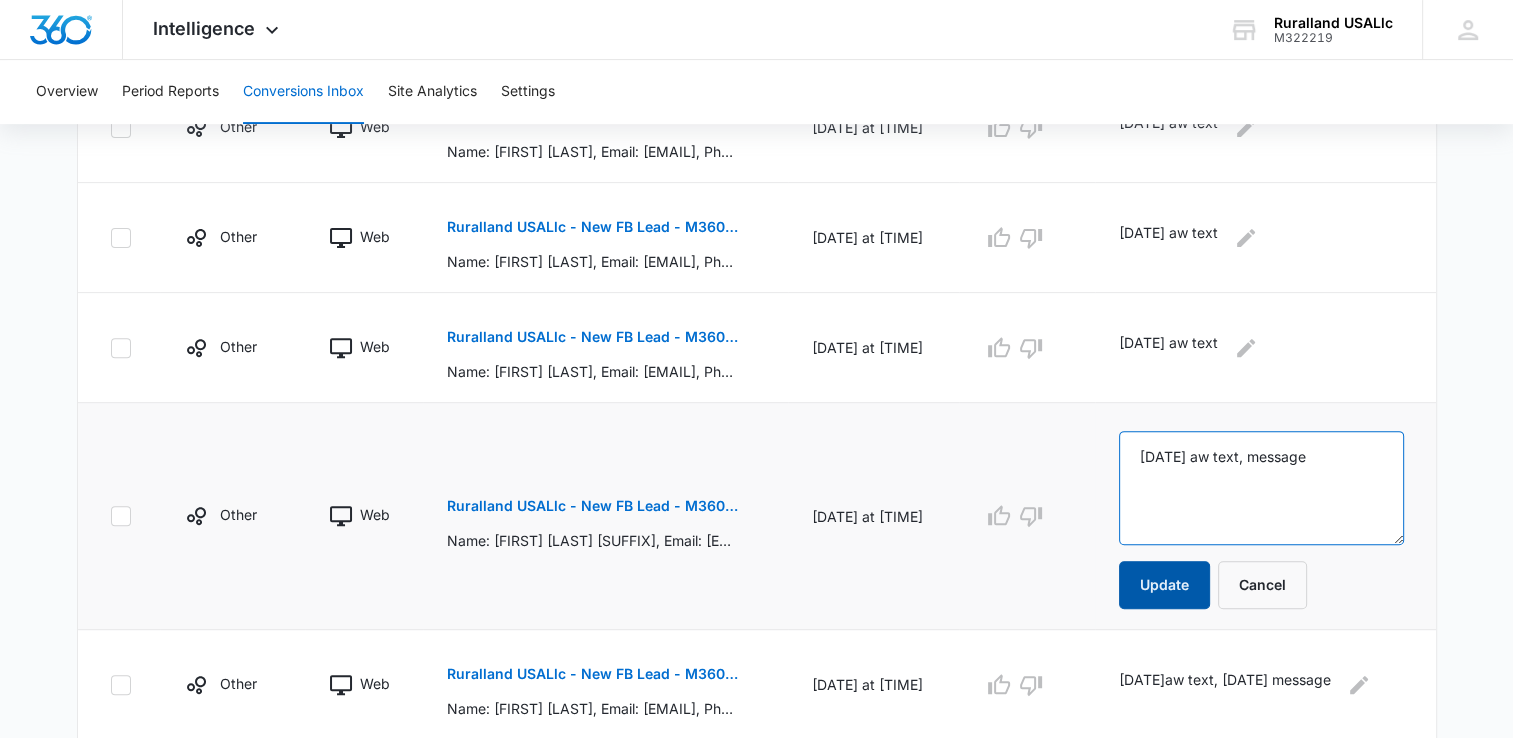 type on "[DATE] aw text, message" 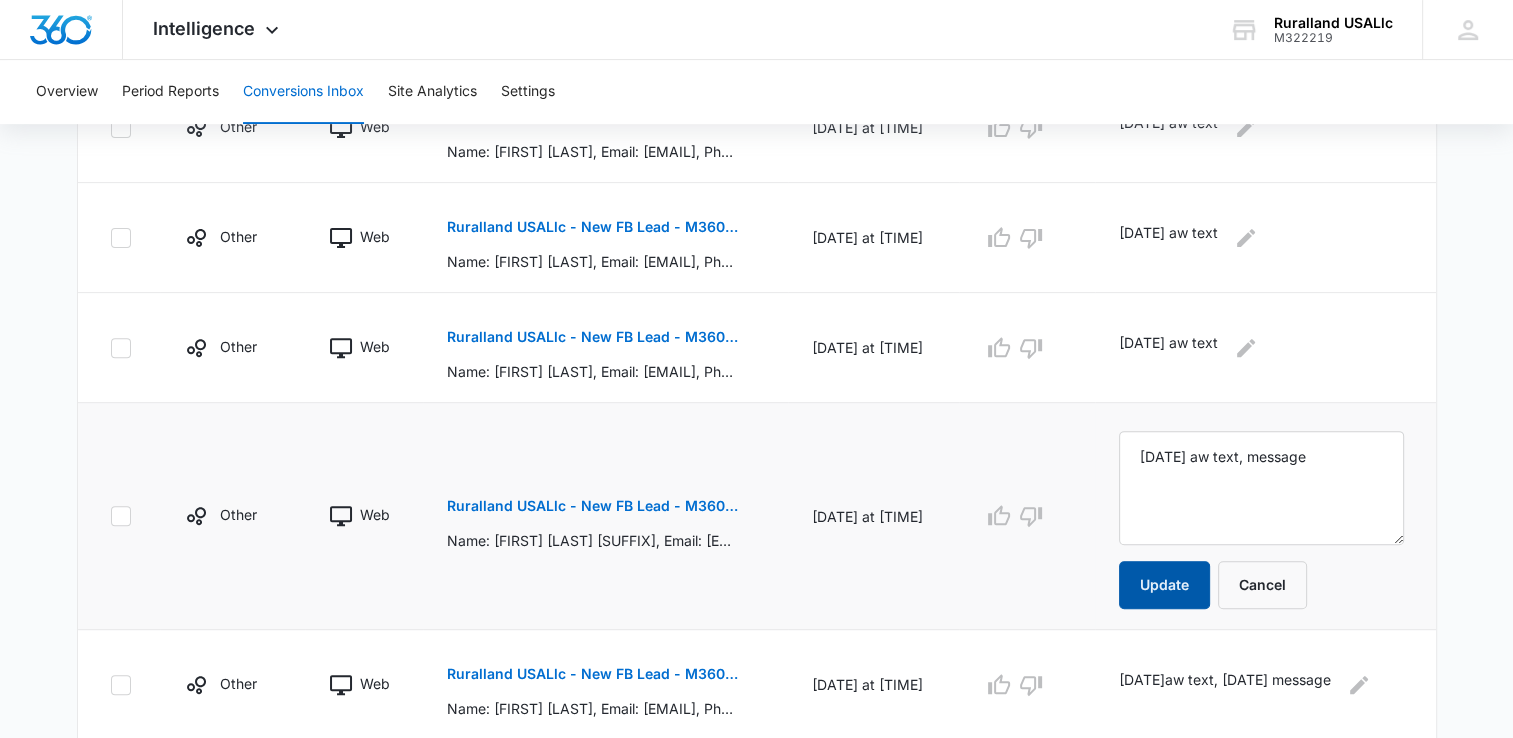 click on "Update" at bounding box center (1164, 585) 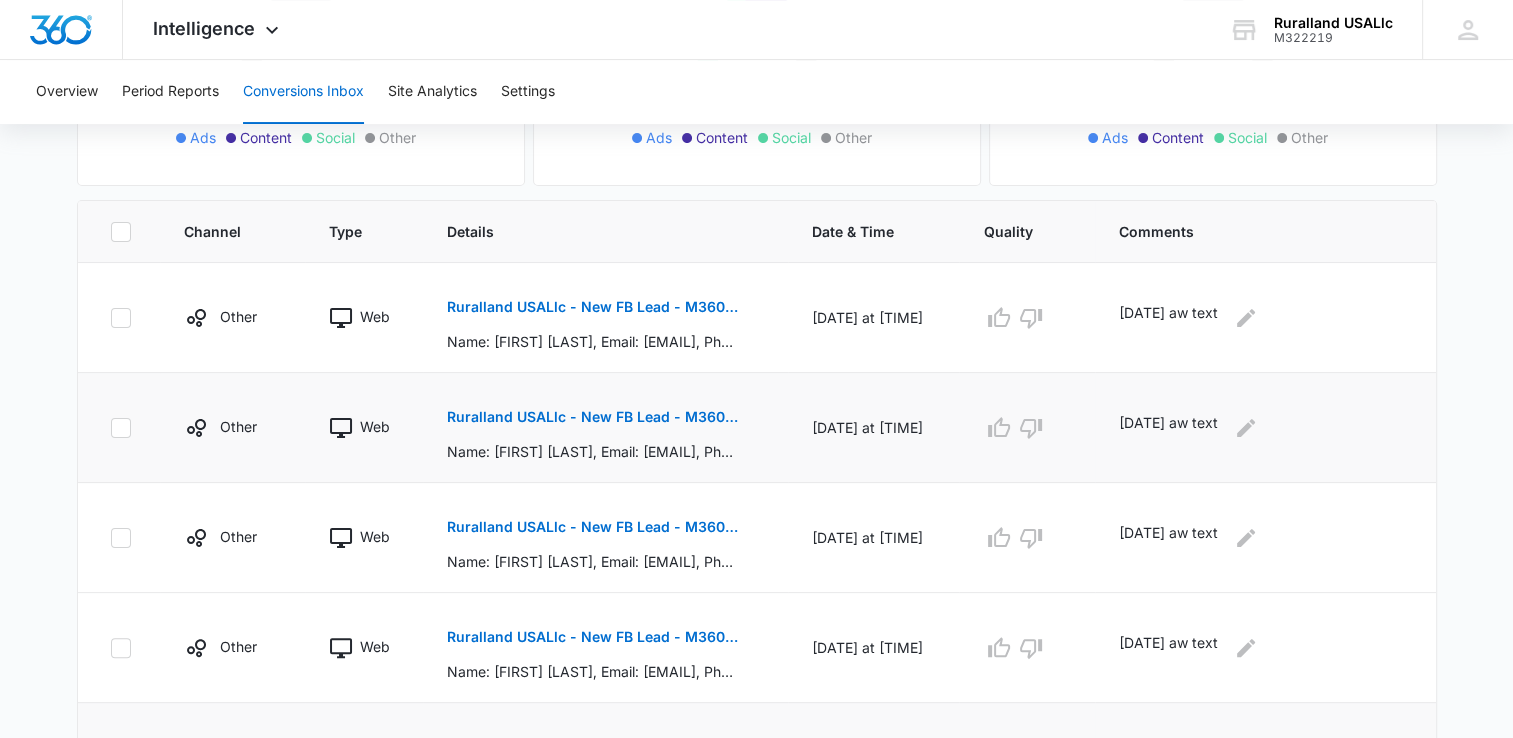 scroll, scrollTop: 267, scrollLeft: 0, axis: vertical 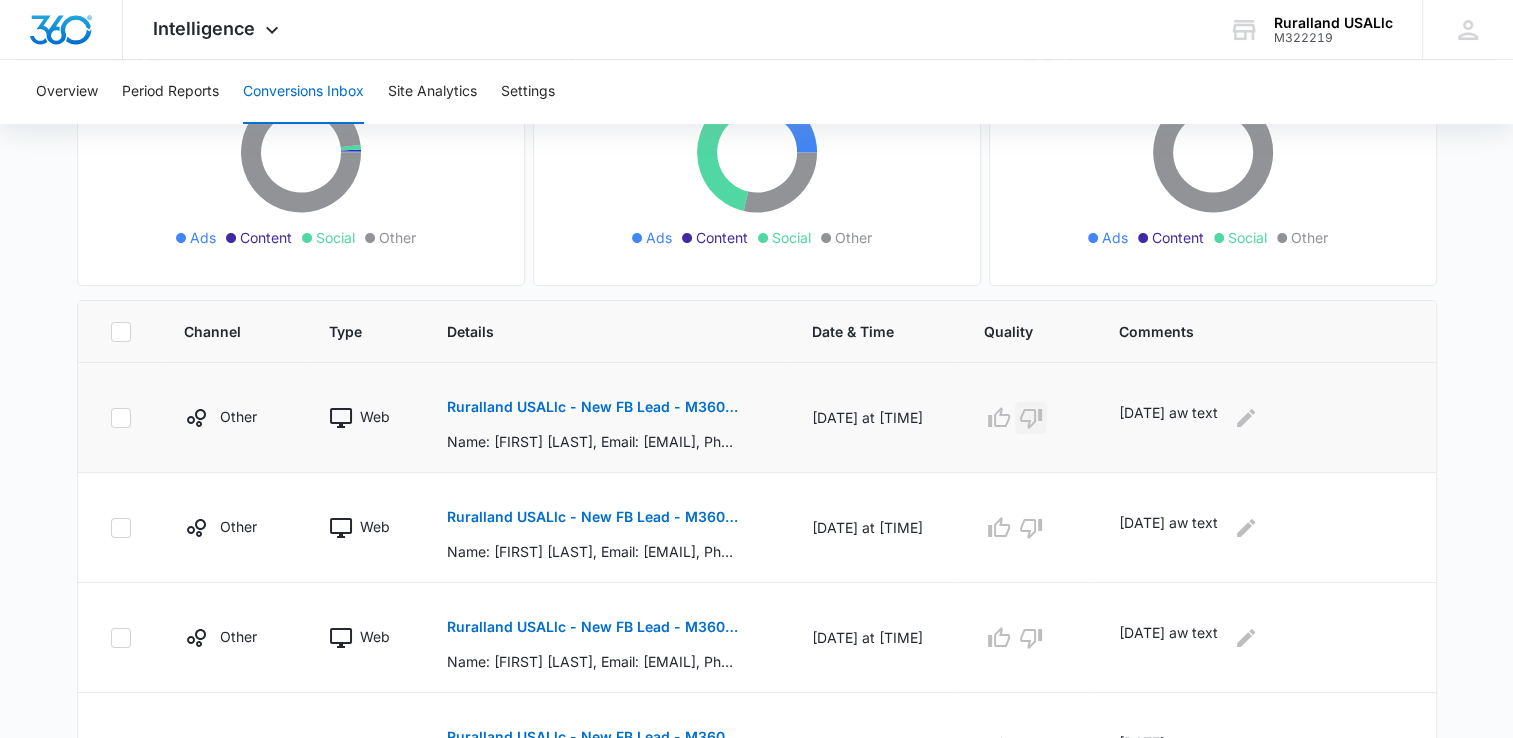 click 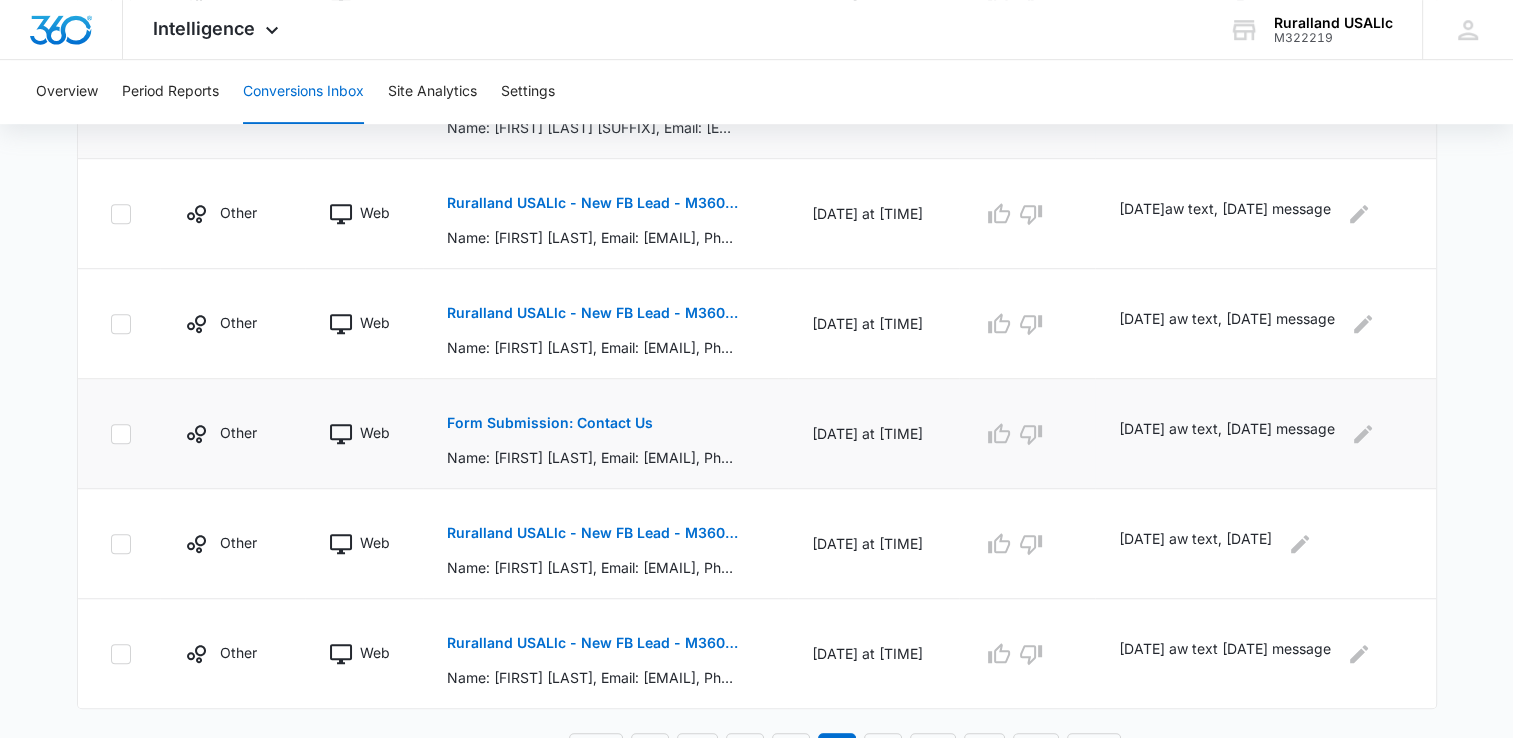 scroll, scrollTop: 1051, scrollLeft: 0, axis: vertical 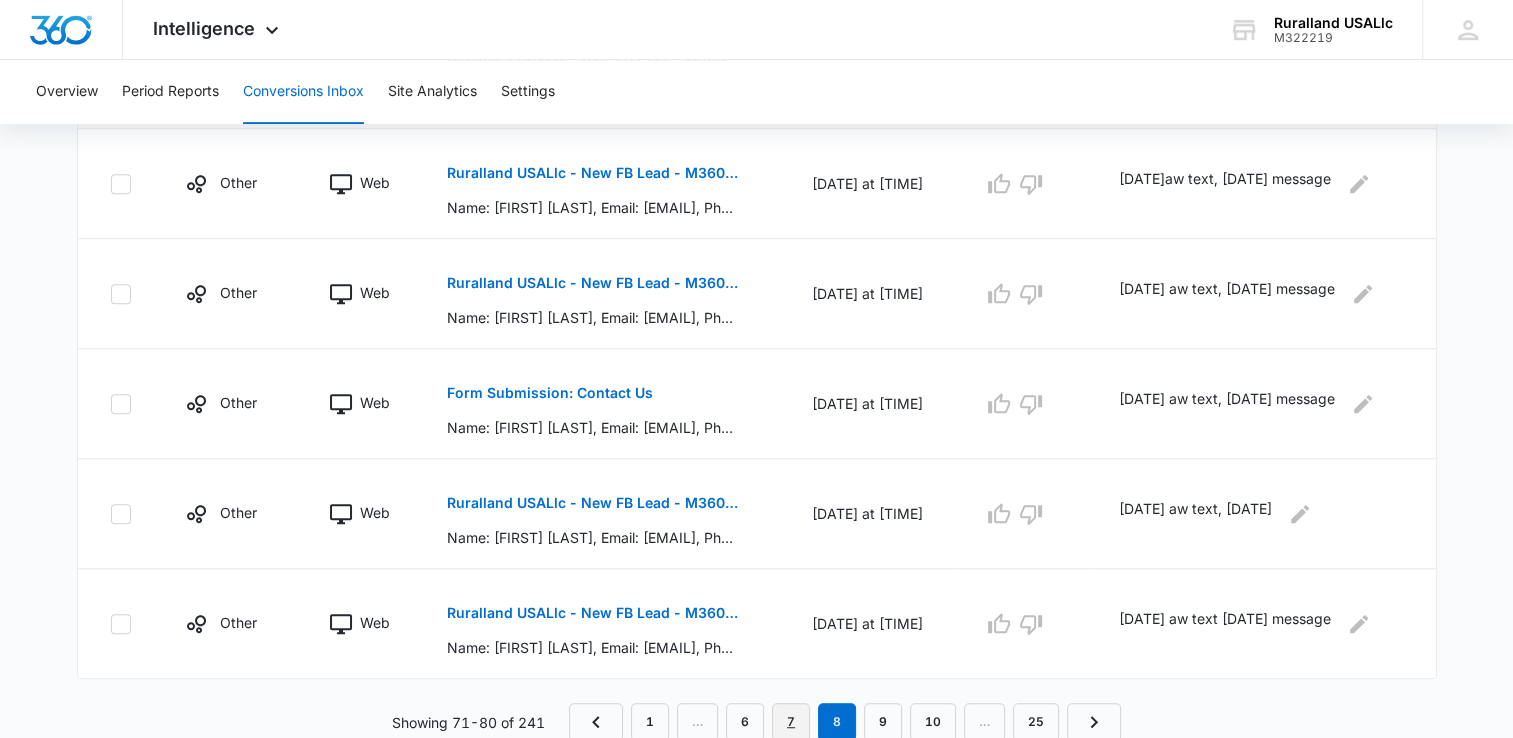 click on "7" at bounding box center [791, 722] 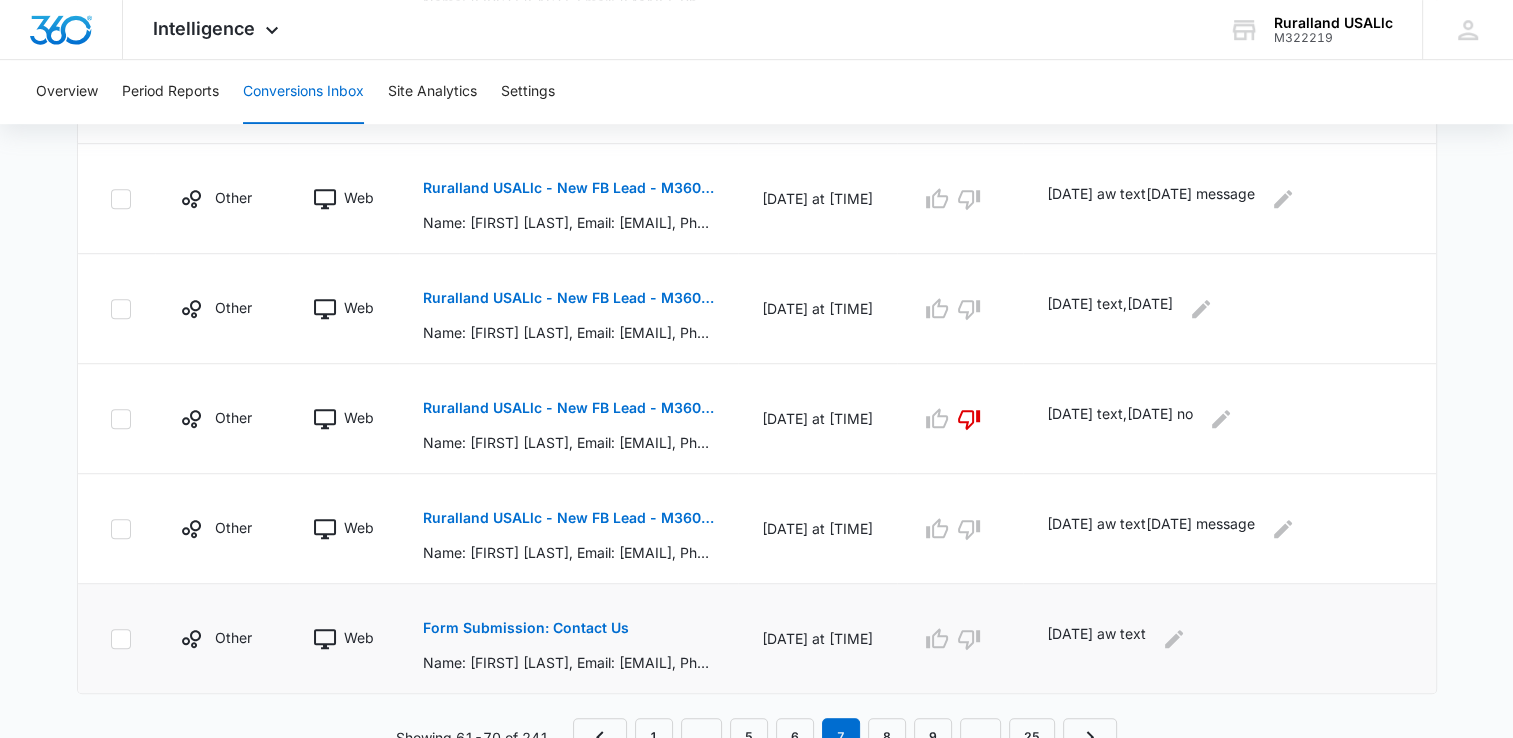 scroll, scrollTop: 1051, scrollLeft: 0, axis: vertical 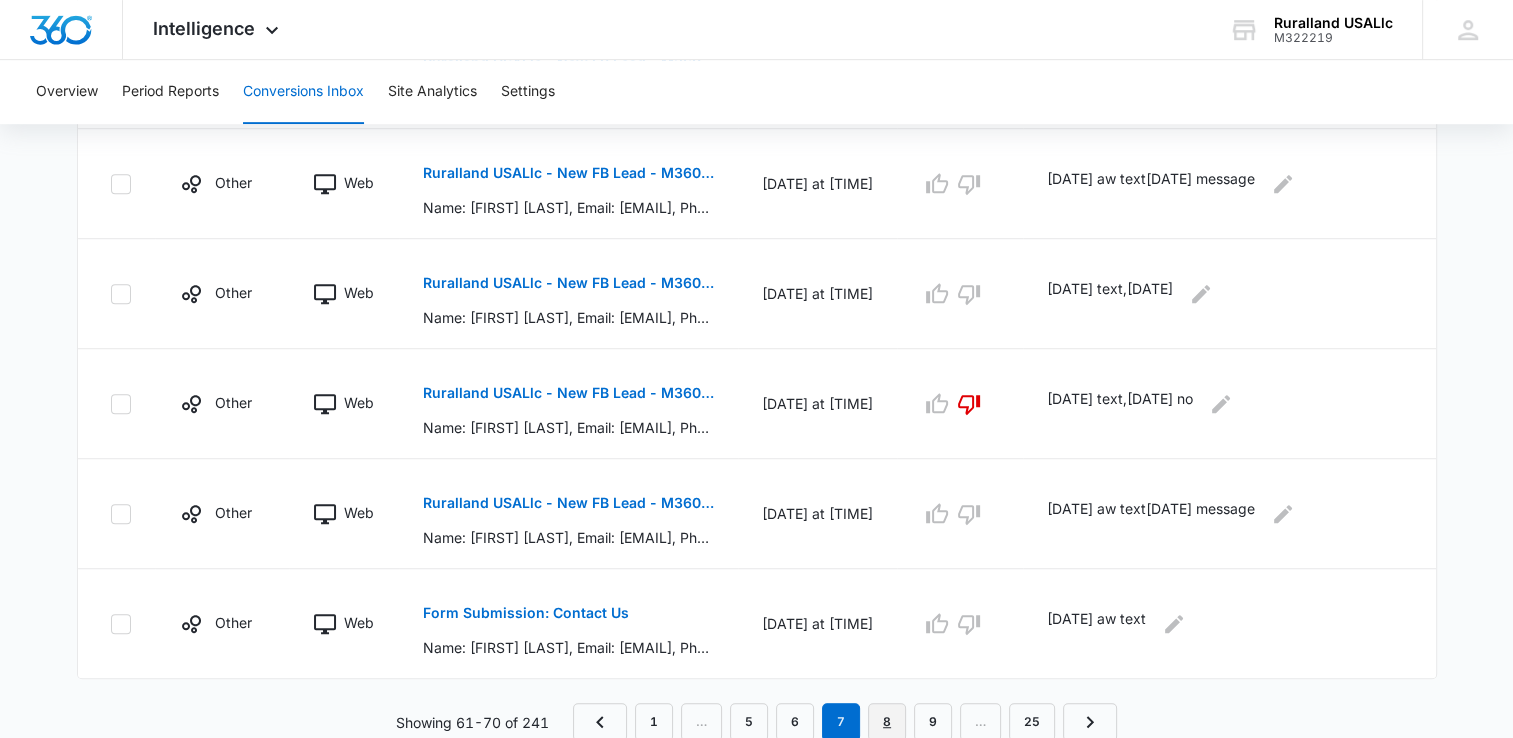 click on "8" at bounding box center (887, 722) 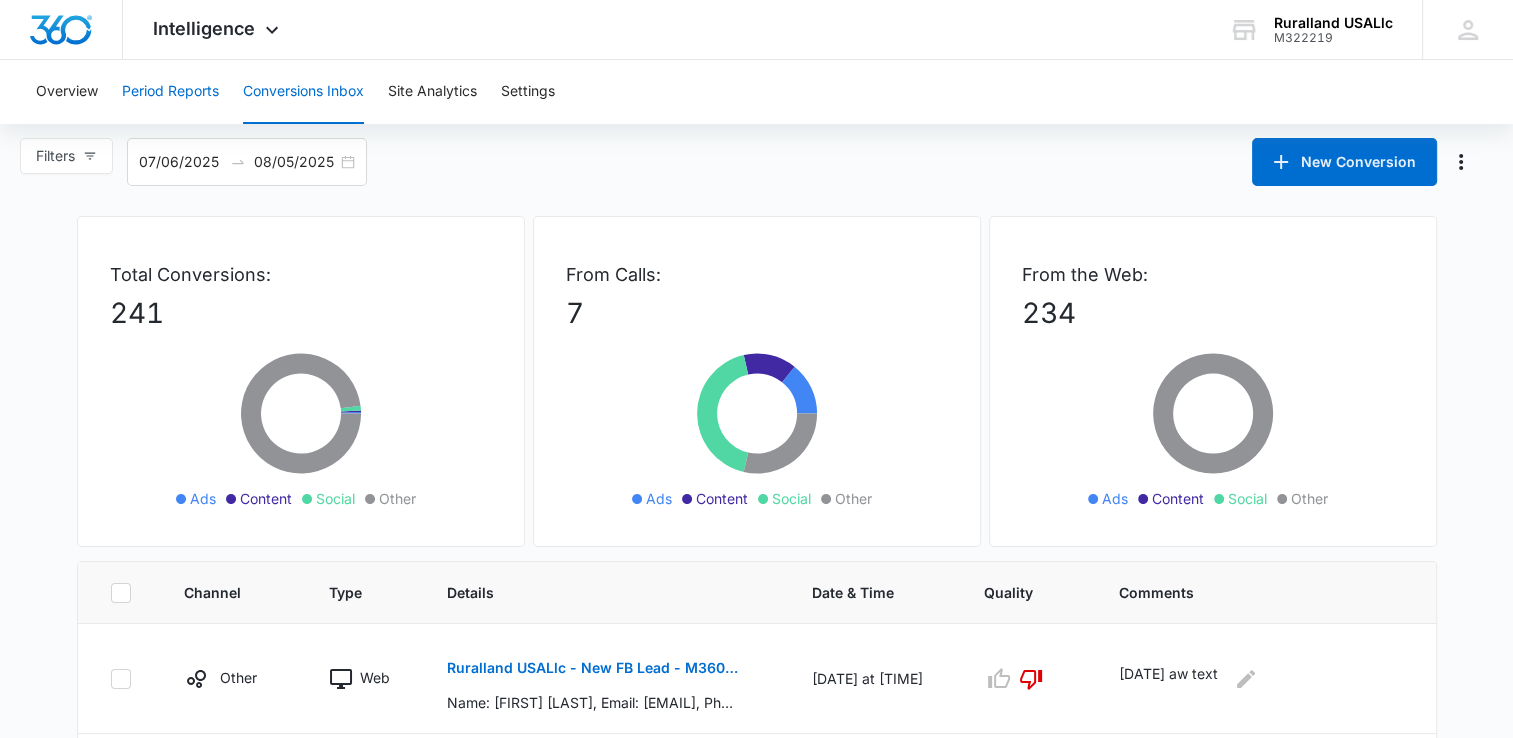 scroll, scrollTop: 0, scrollLeft: 0, axis: both 